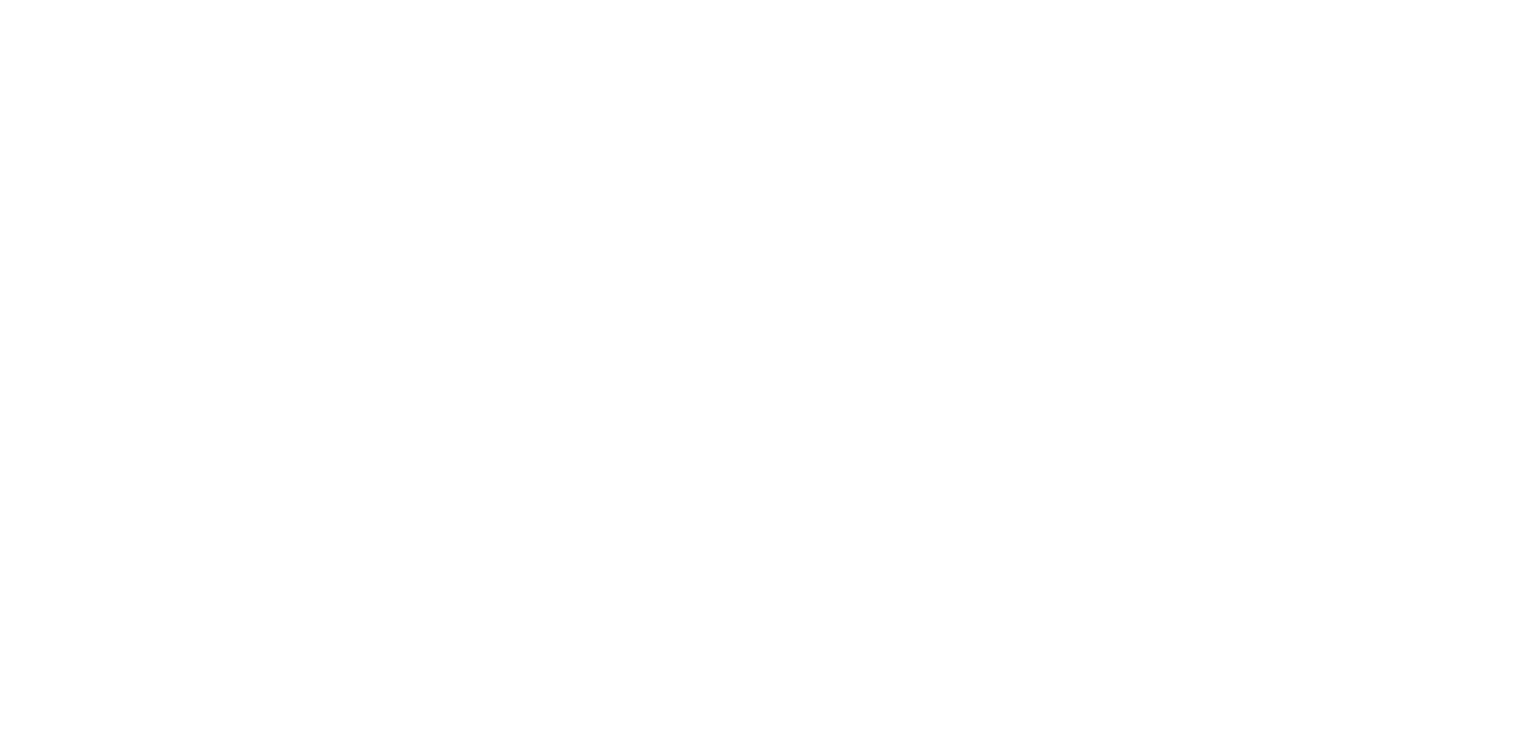 scroll, scrollTop: 0, scrollLeft: 0, axis: both 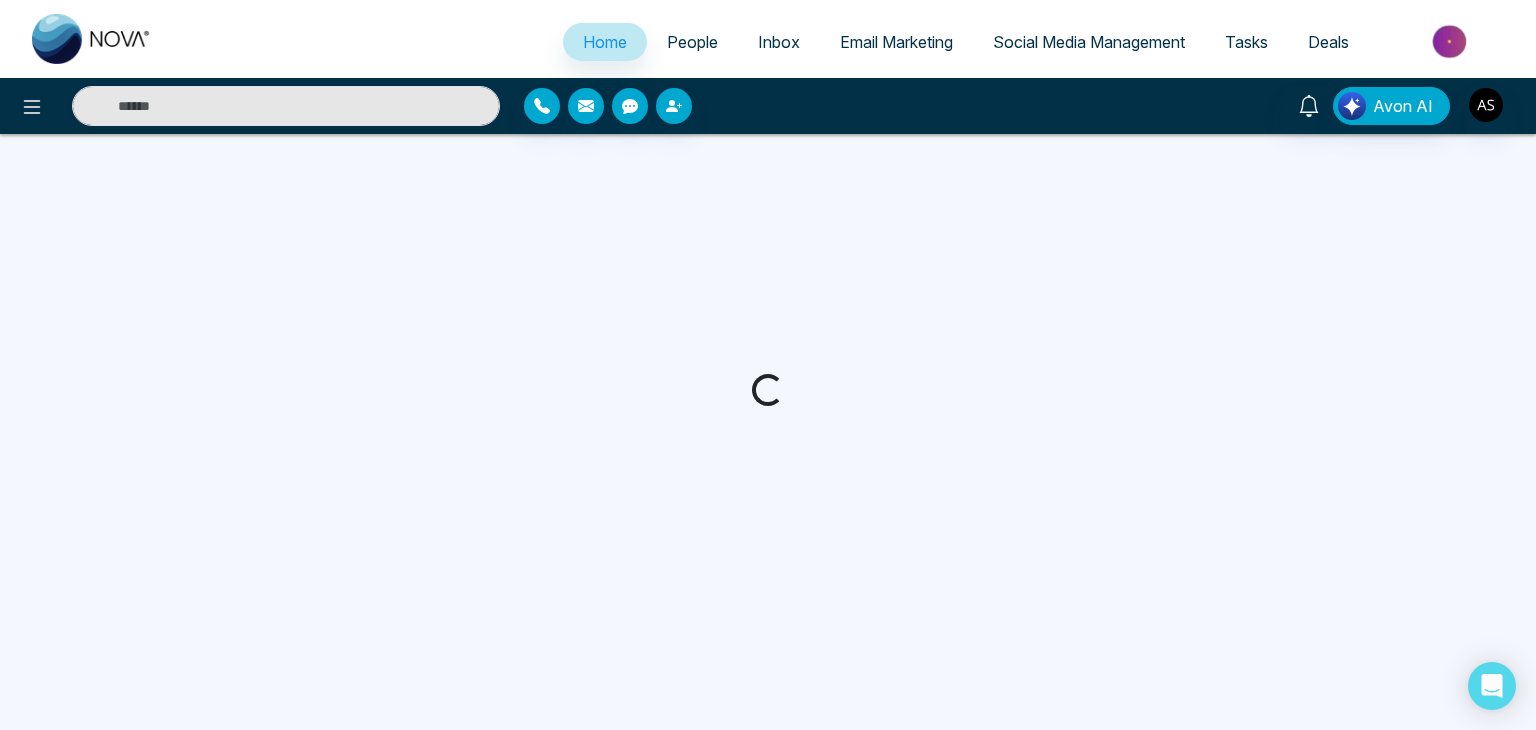 select on "*" 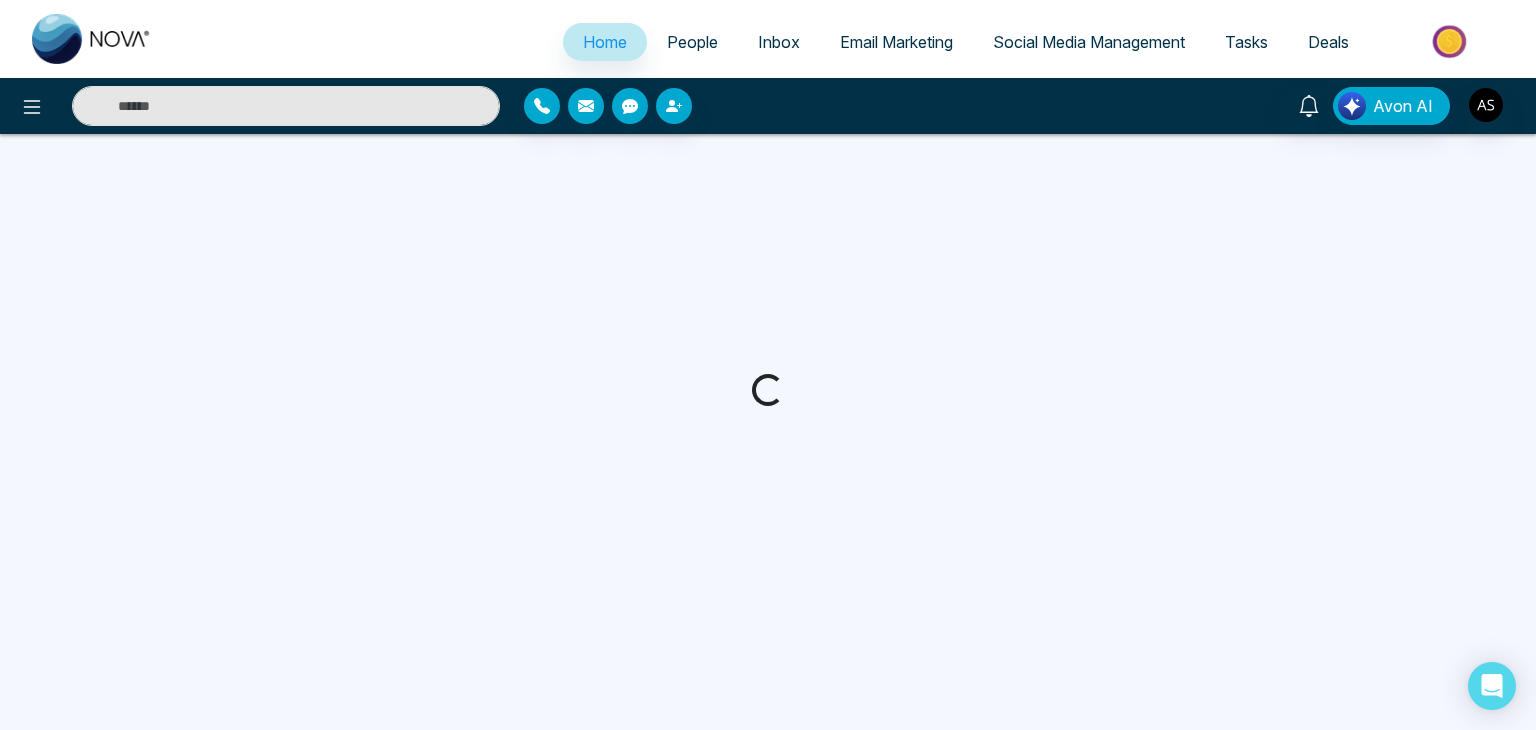 select on "*" 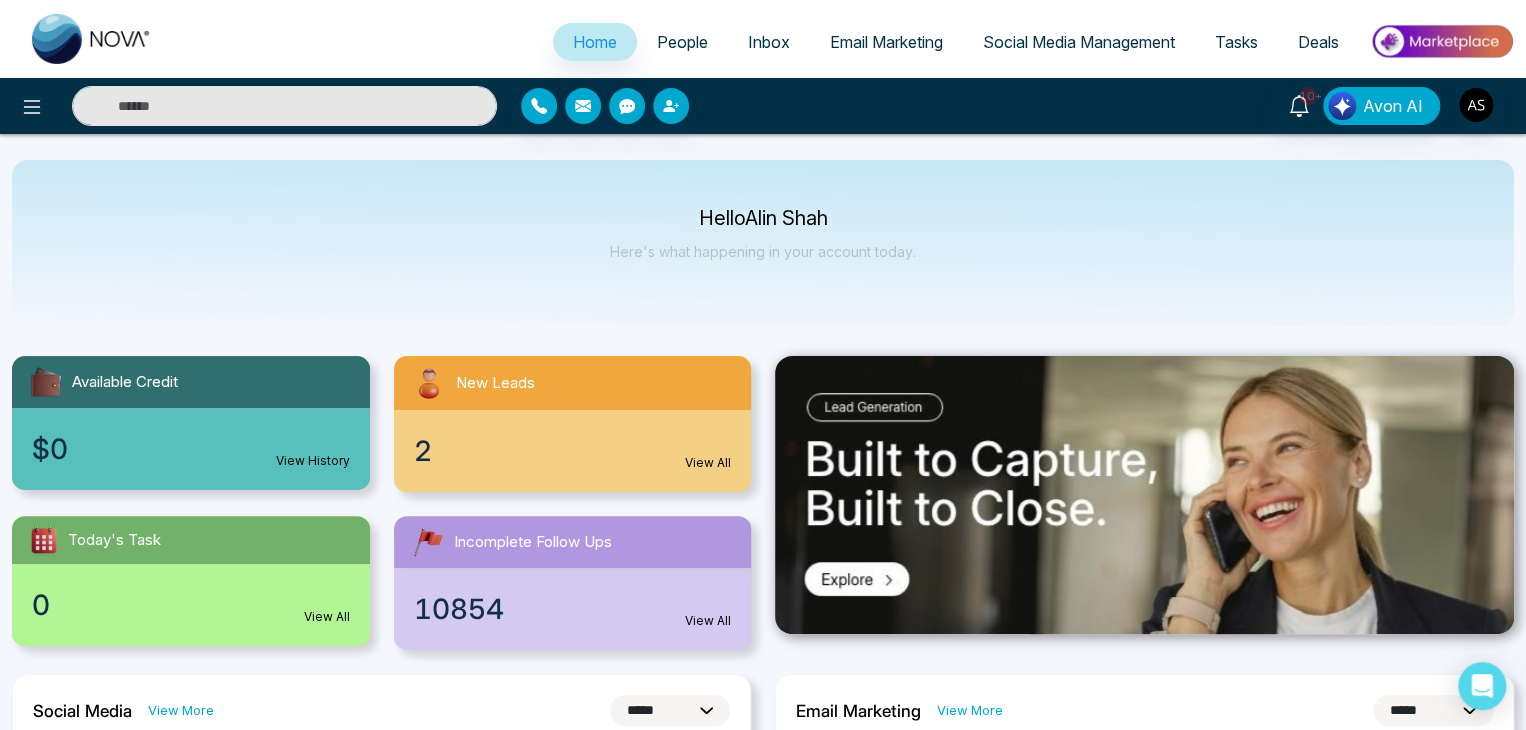 click on "Email Marketing" at bounding box center (886, 42) 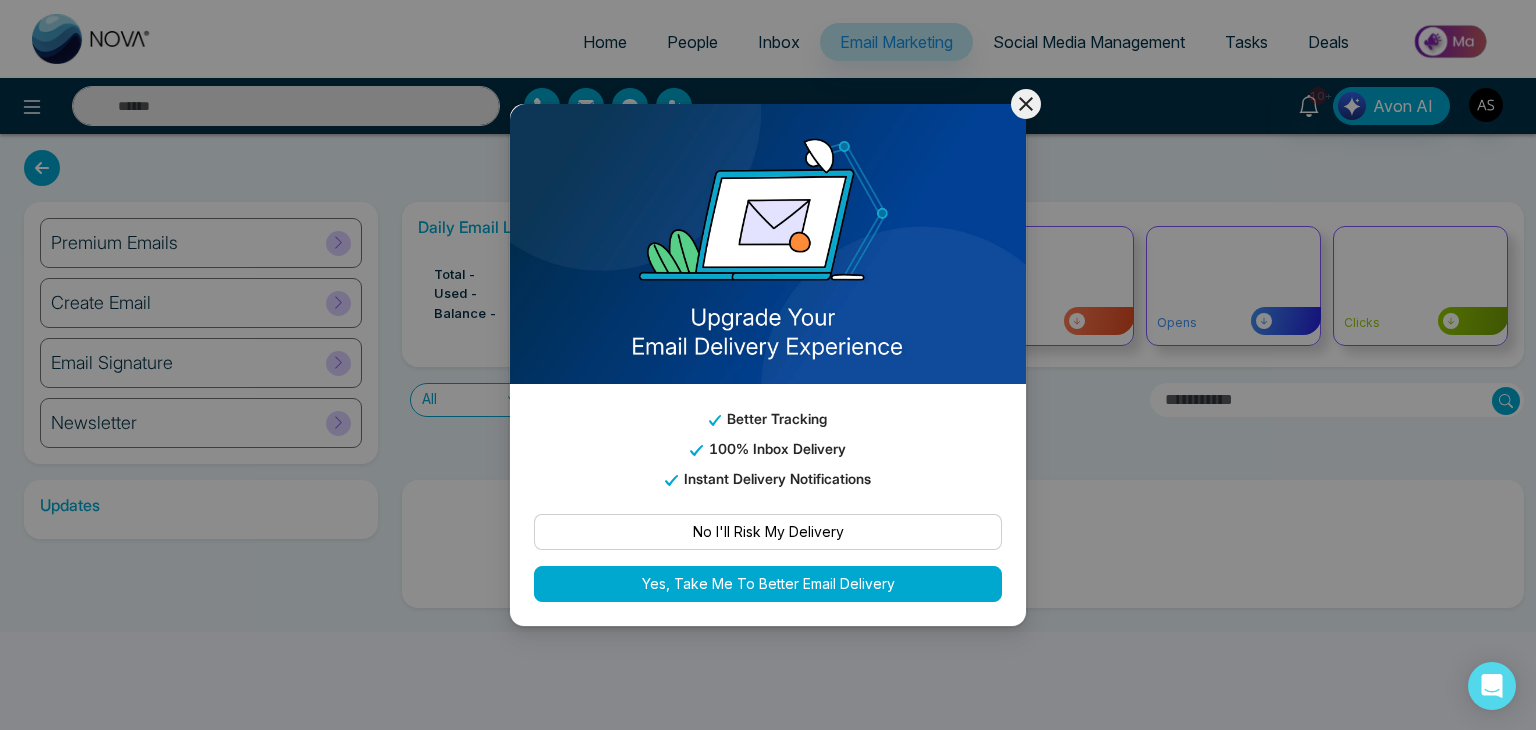 click at bounding box center (1026, 104) 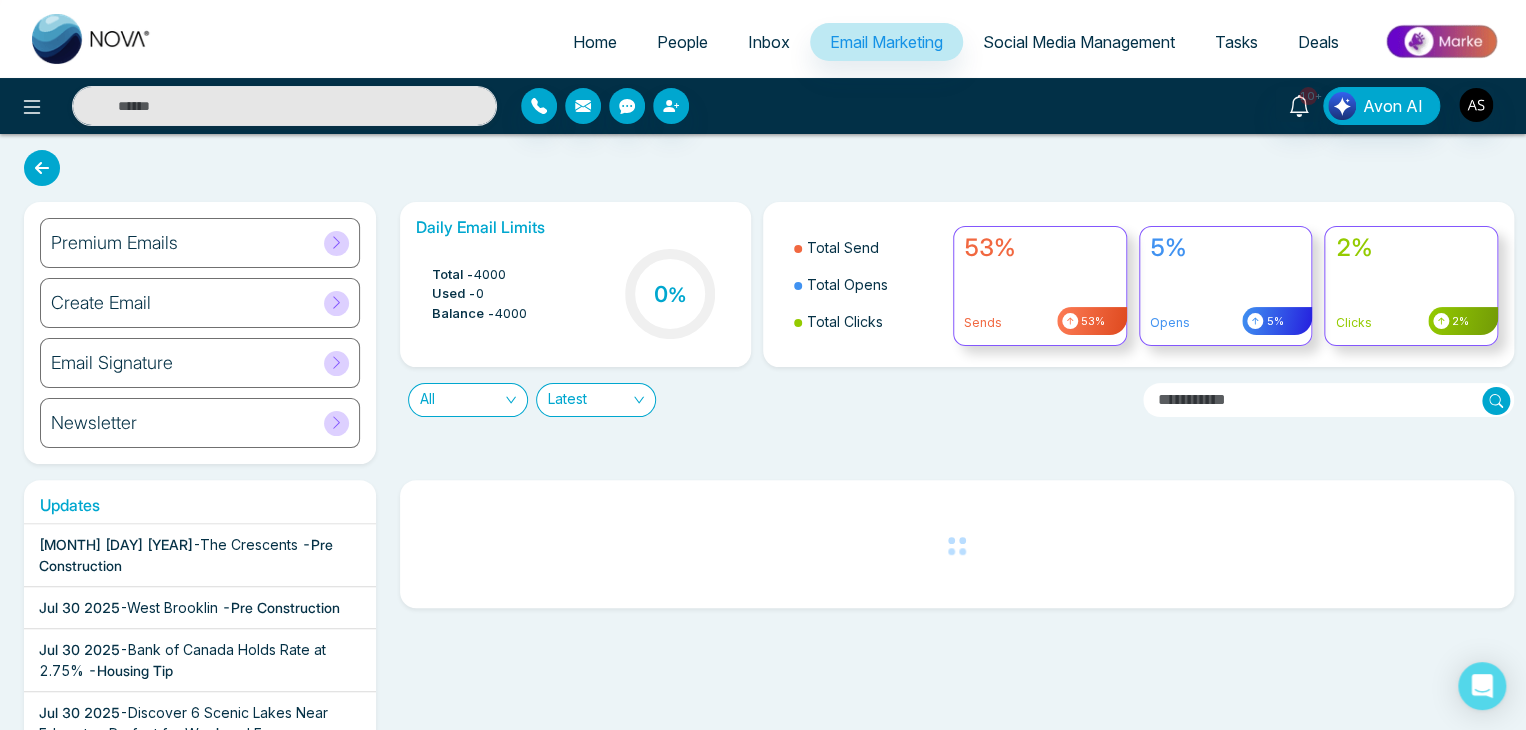 click on "Create Email" at bounding box center [200, 303] 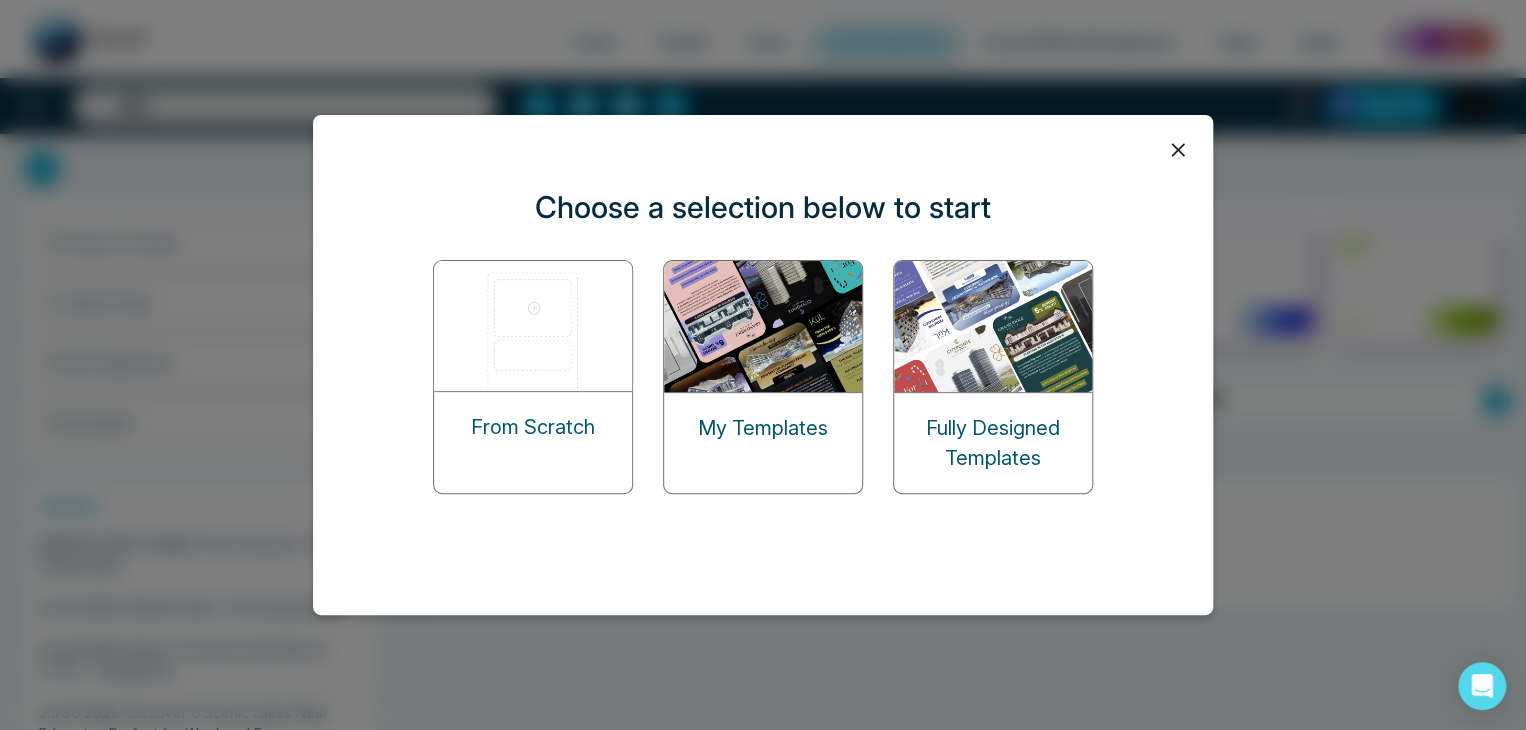 click at bounding box center [764, 326] 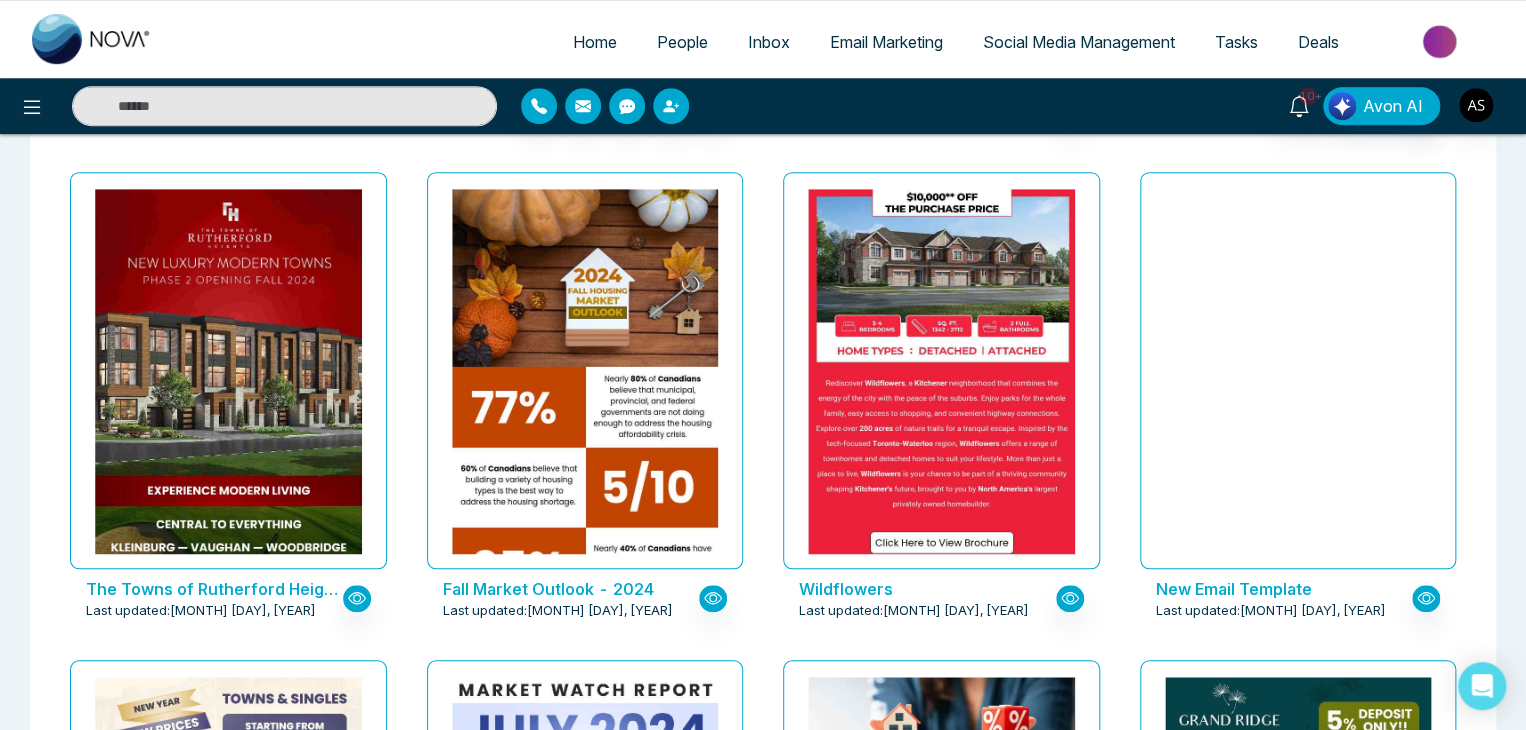 scroll, scrollTop: 584, scrollLeft: 0, axis: vertical 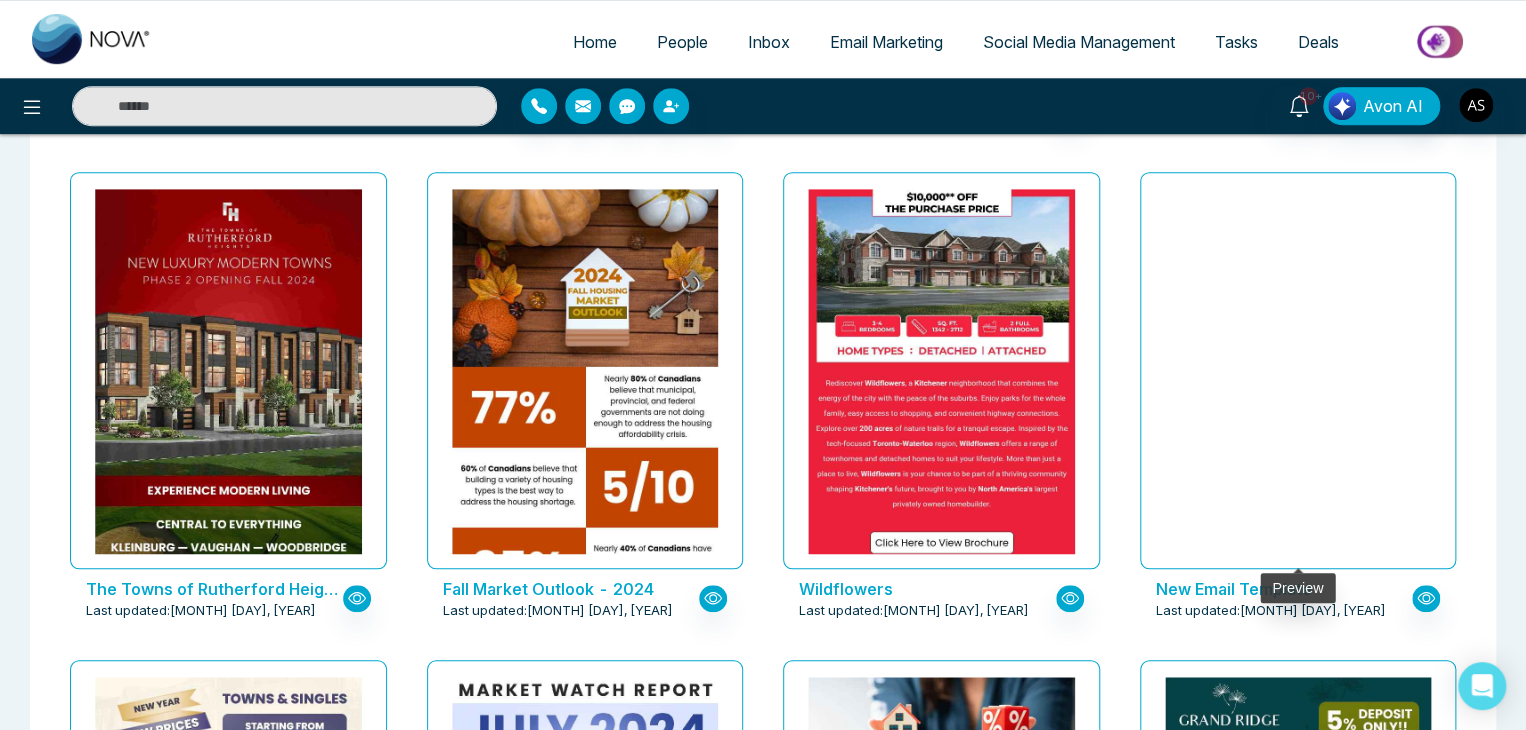 click at bounding box center [1298, 371] 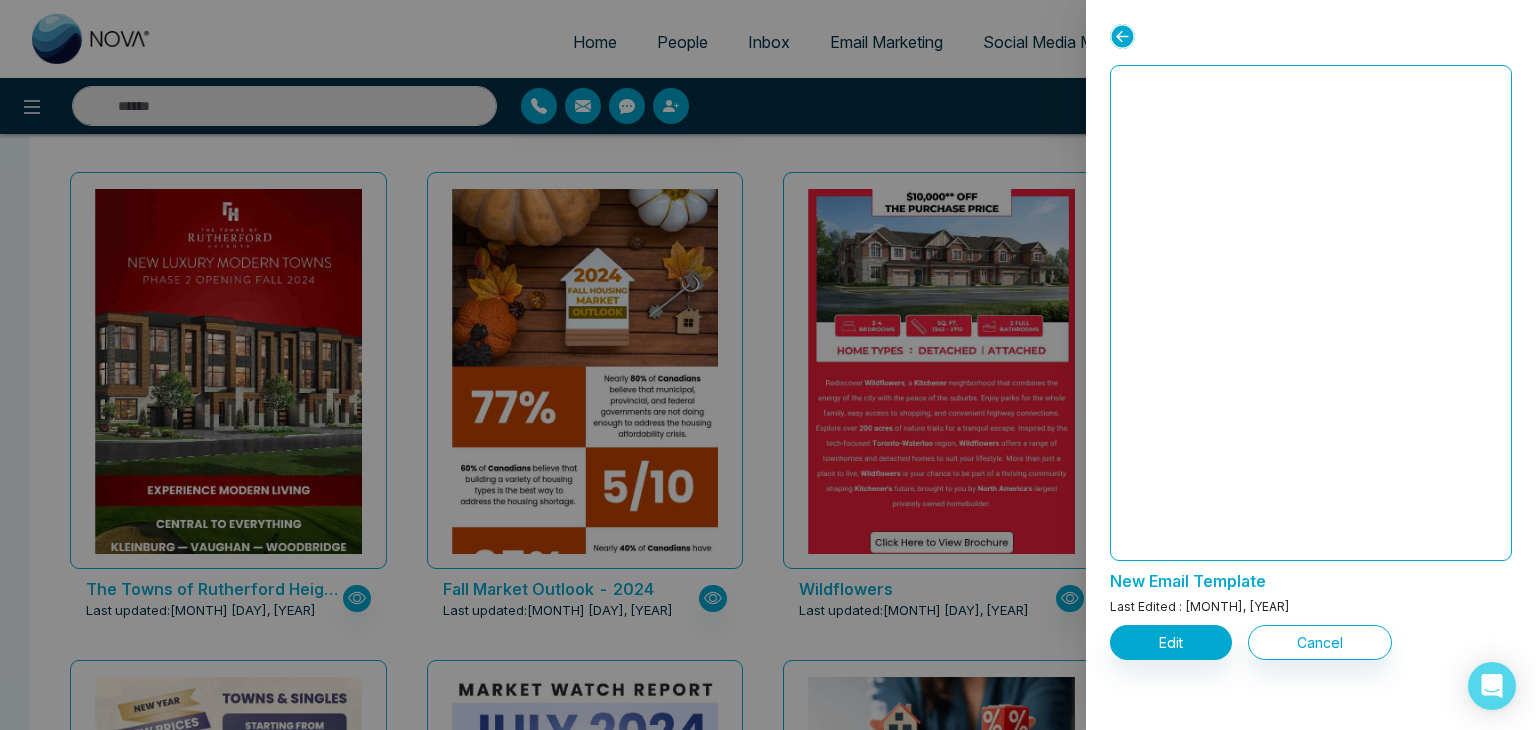 click 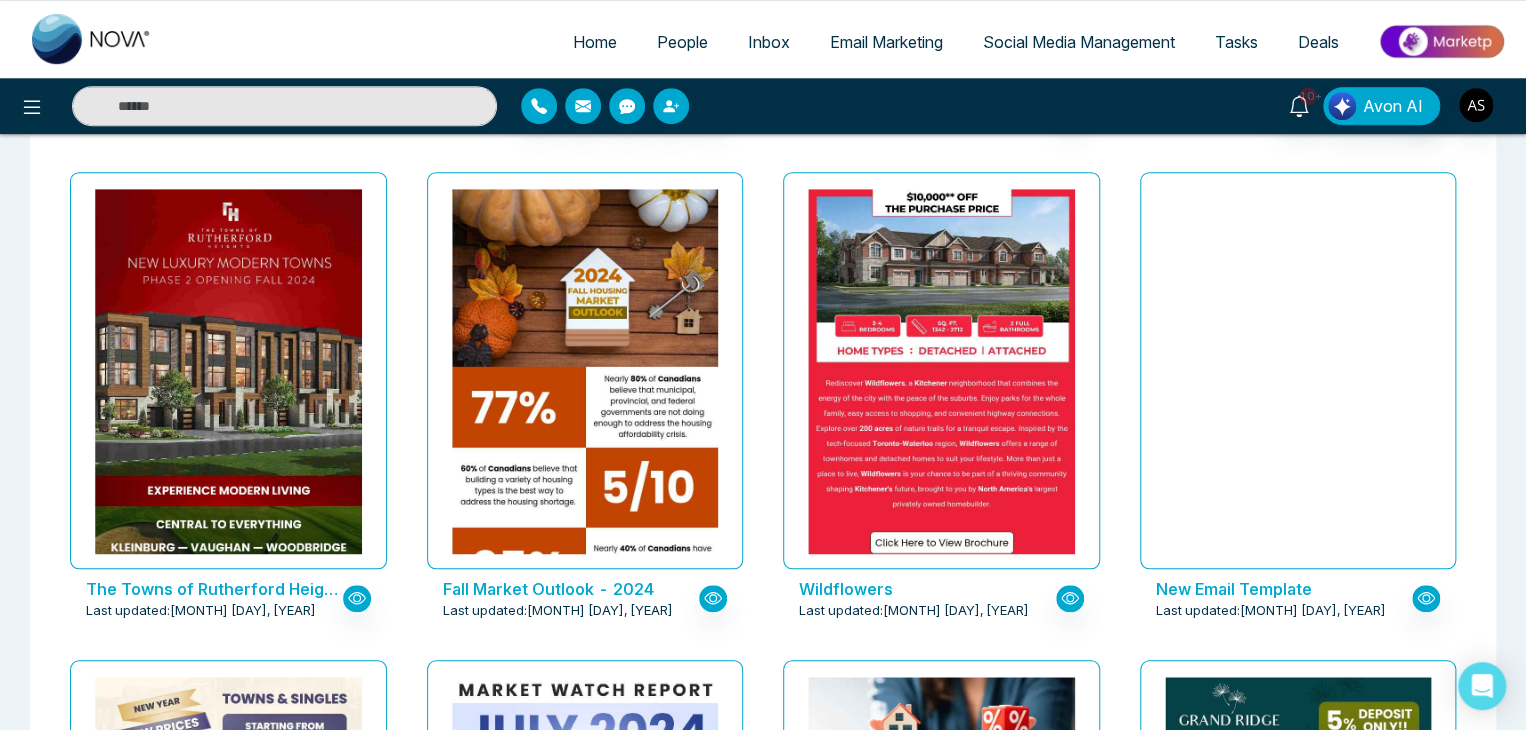 scroll, scrollTop: 0, scrollLeft: 0, axis: both 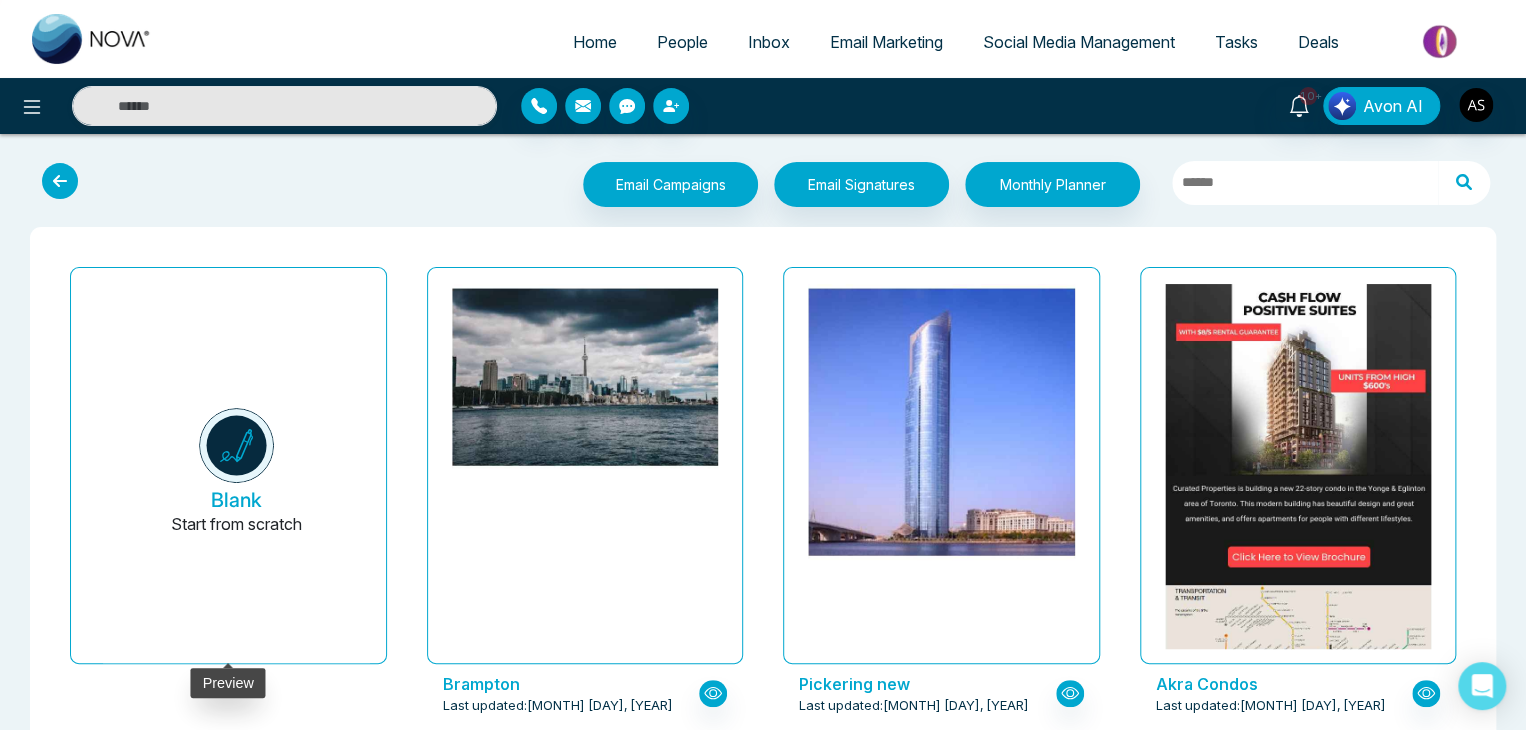 click on "Start from scratch" at bounding box center [236, 536] 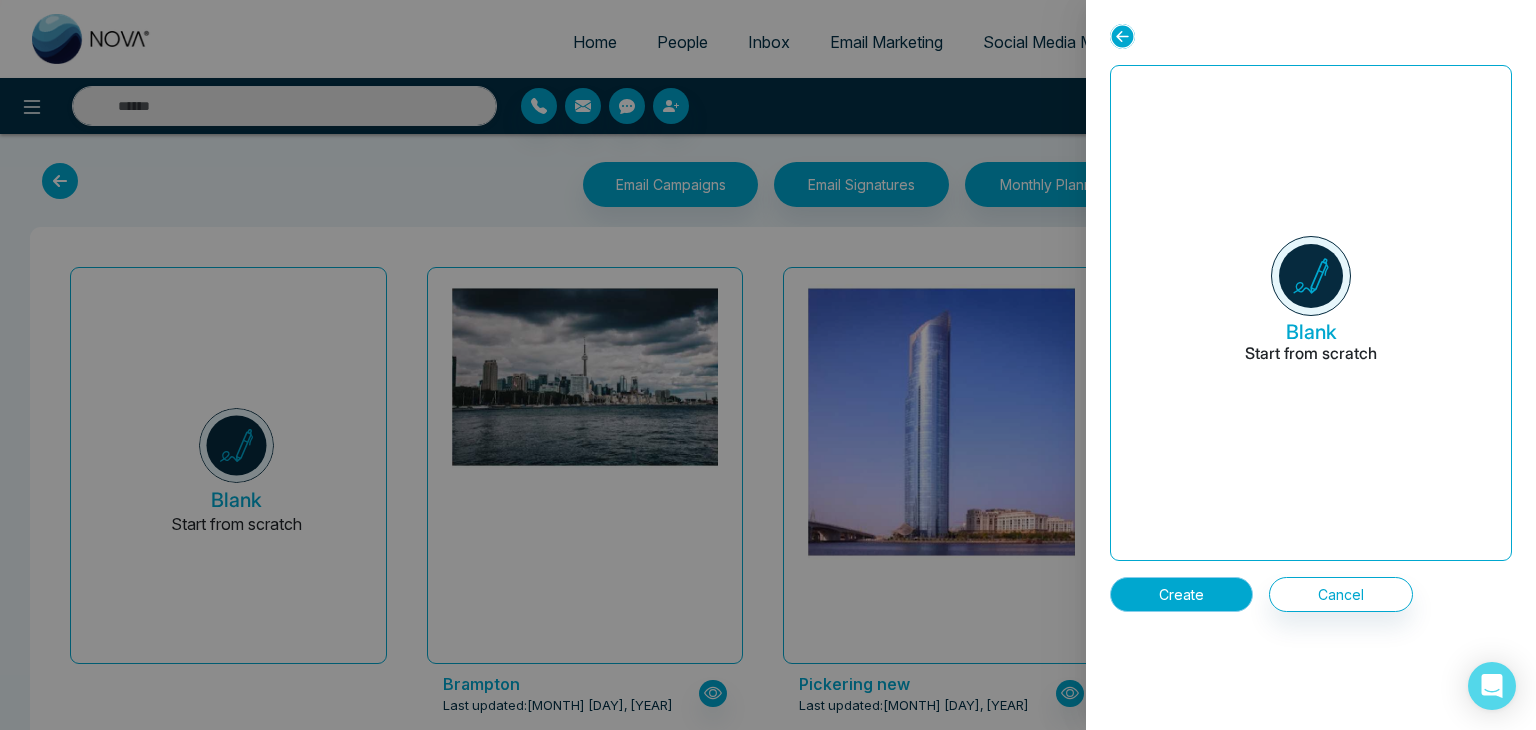 click on "Create" at bounding box center (1181, 594) 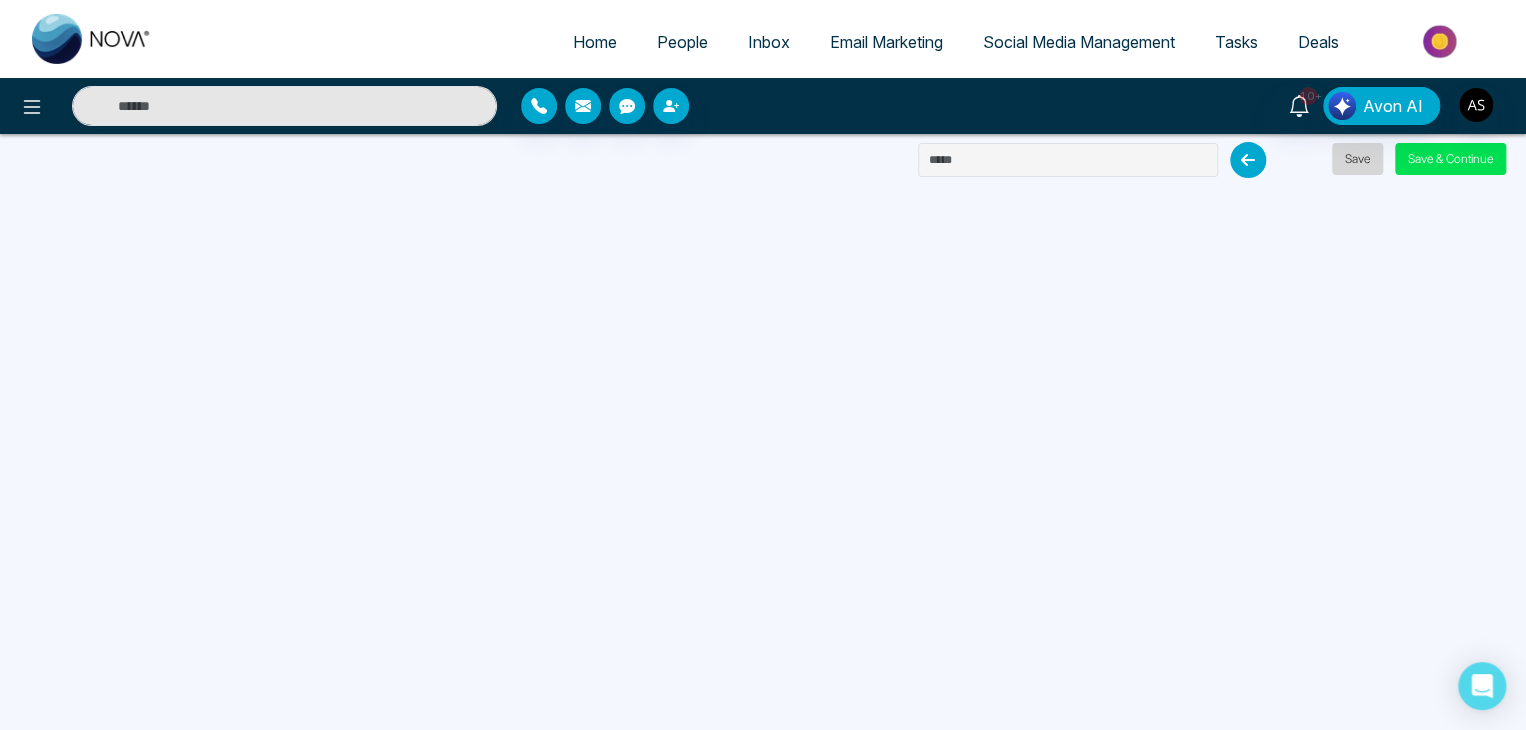click on "Save" at bounding box center [1357, 159] 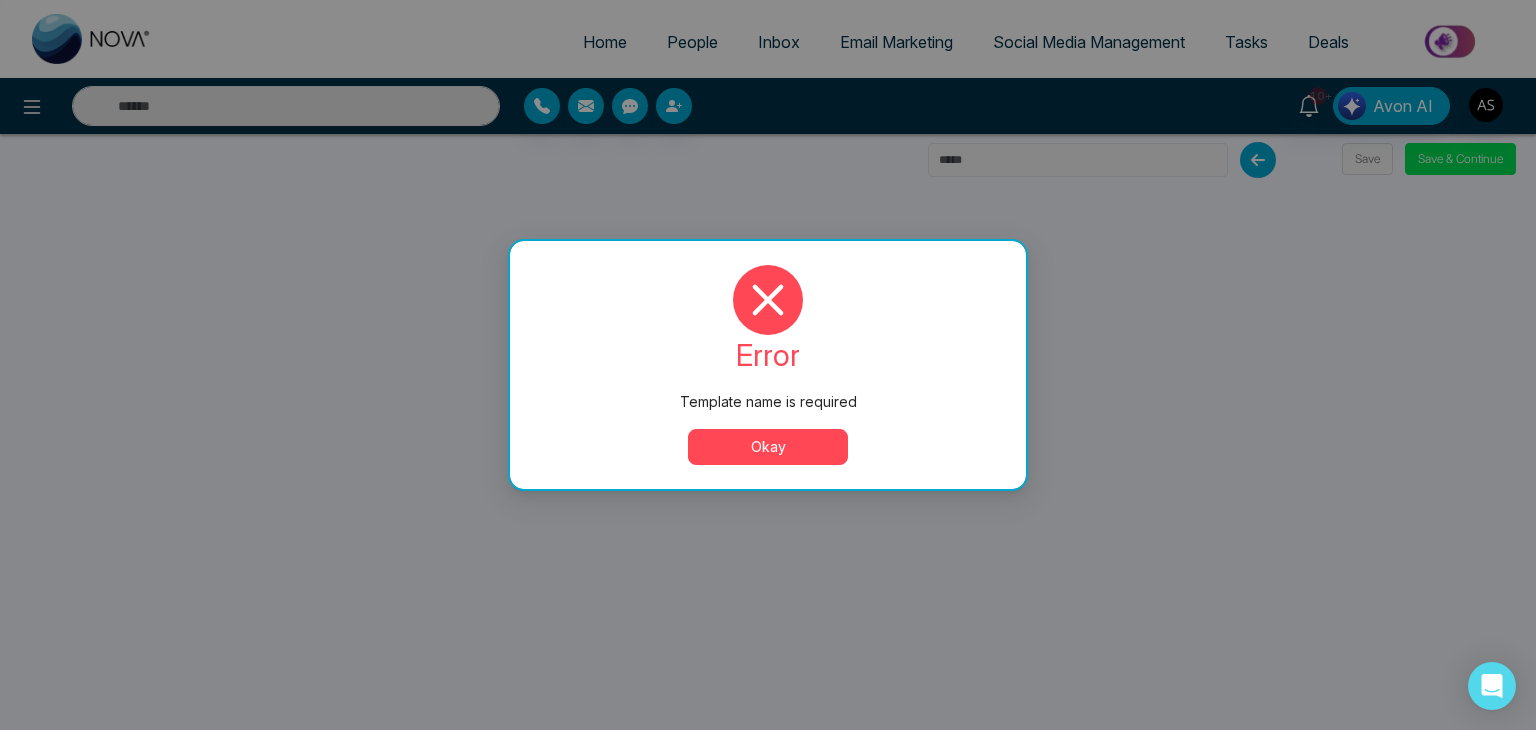 click on "Okay" at bounding box center [768, 447] 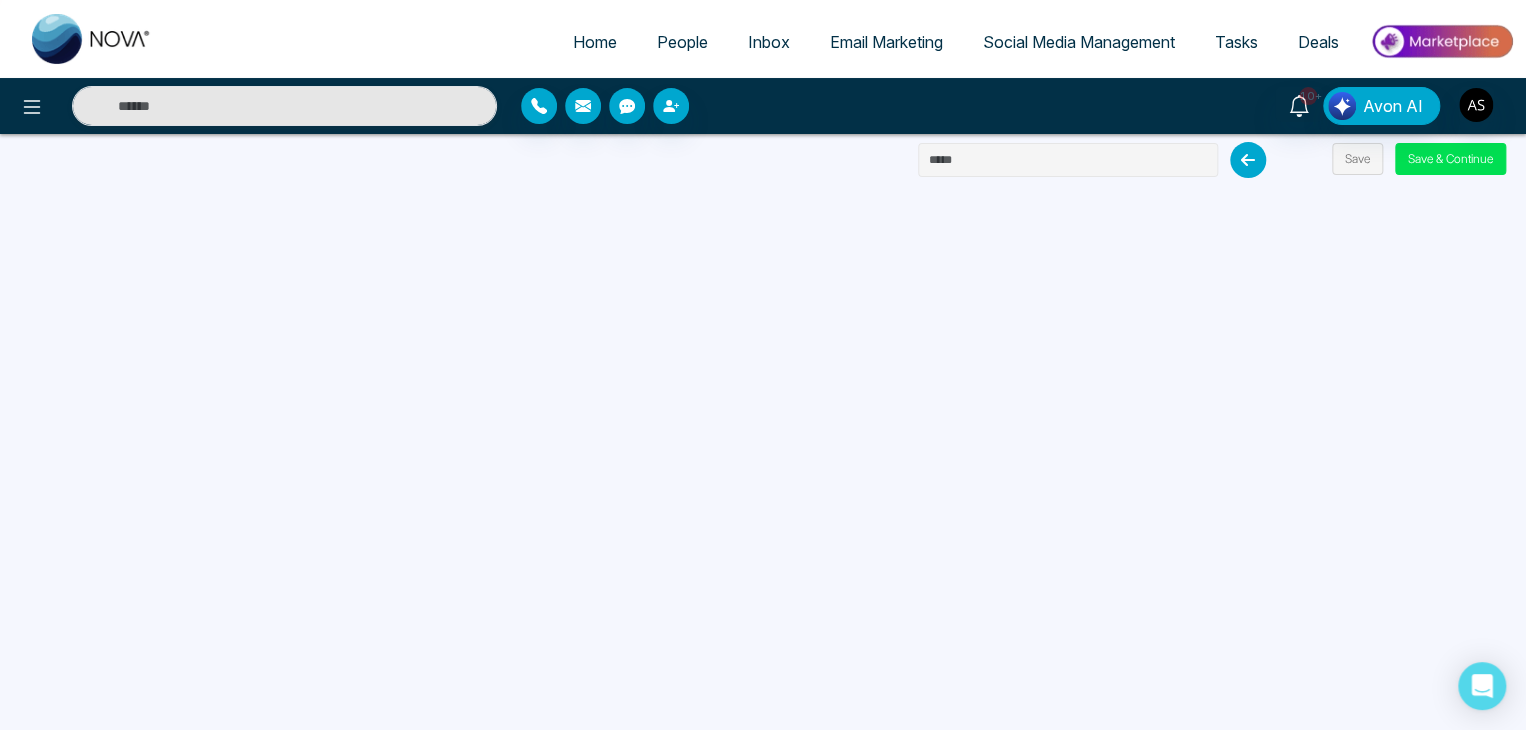 click at bounding box center [1068, 160] 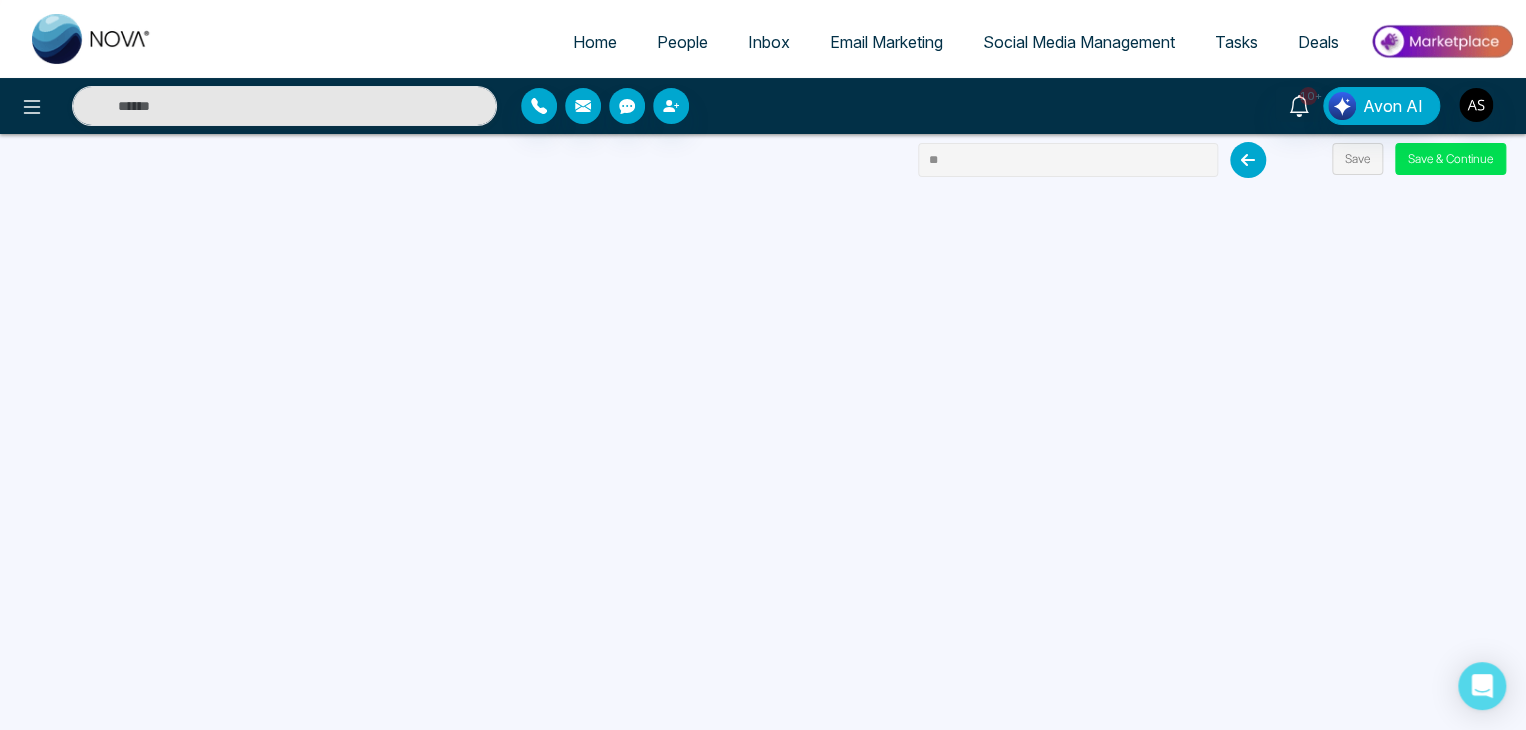 type on "*" 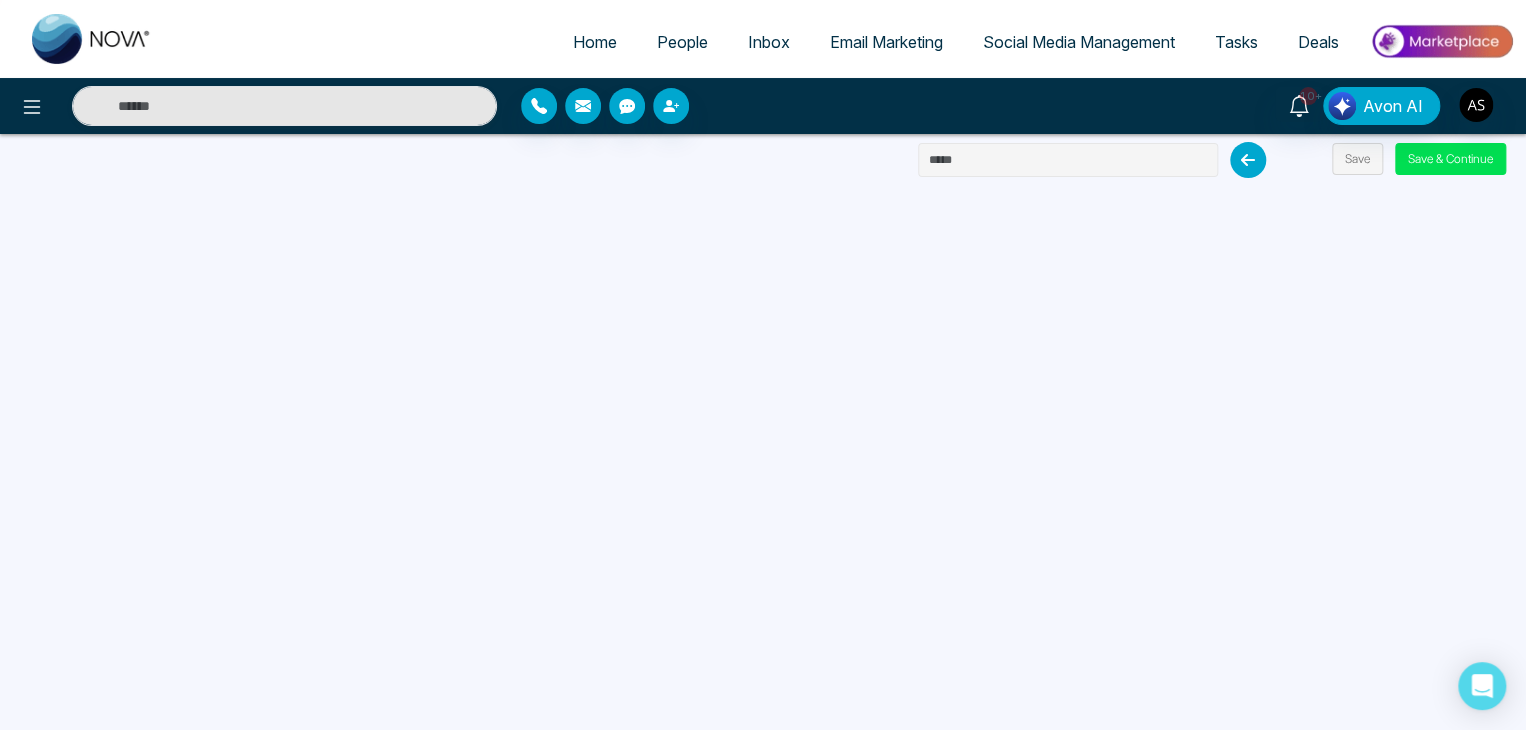 type on "*" 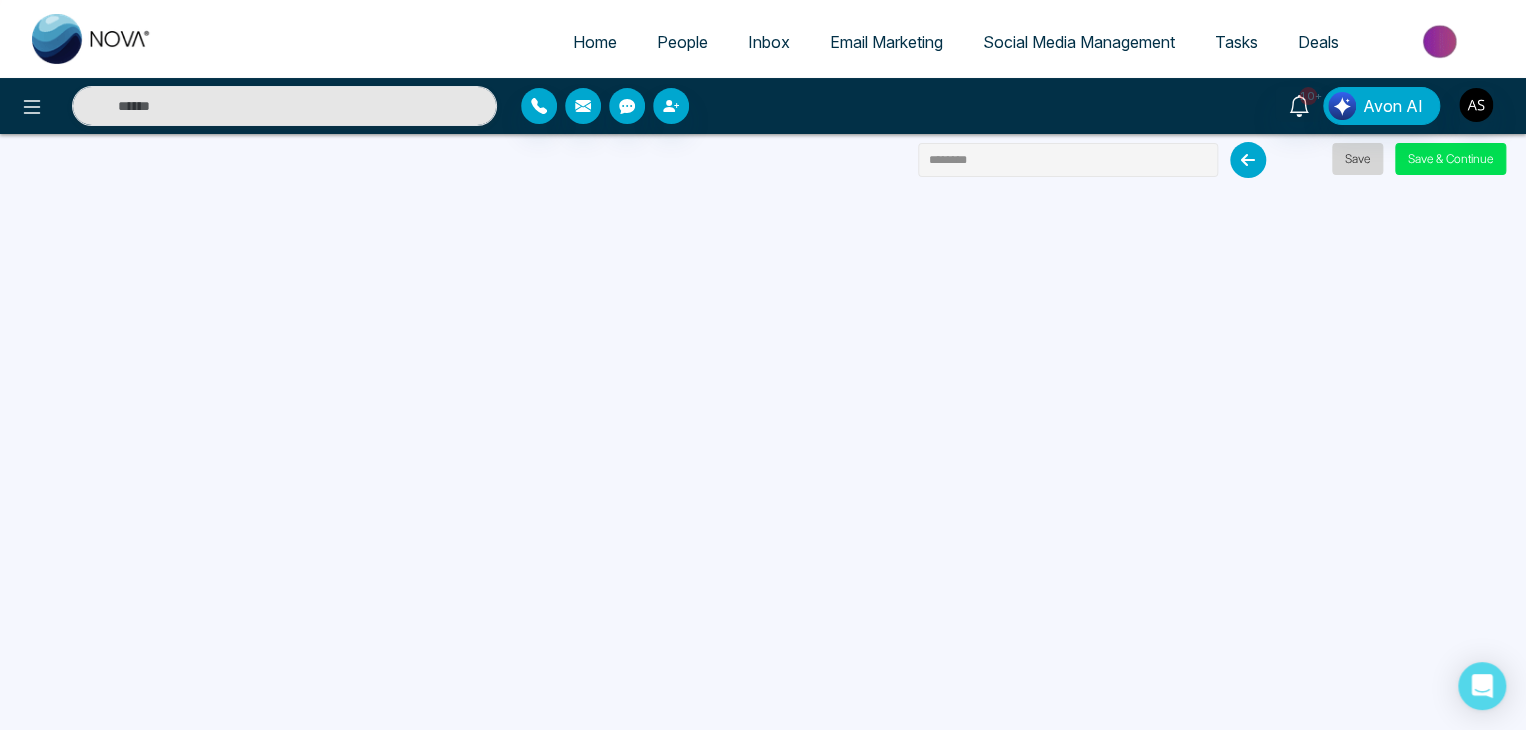type on "*******" 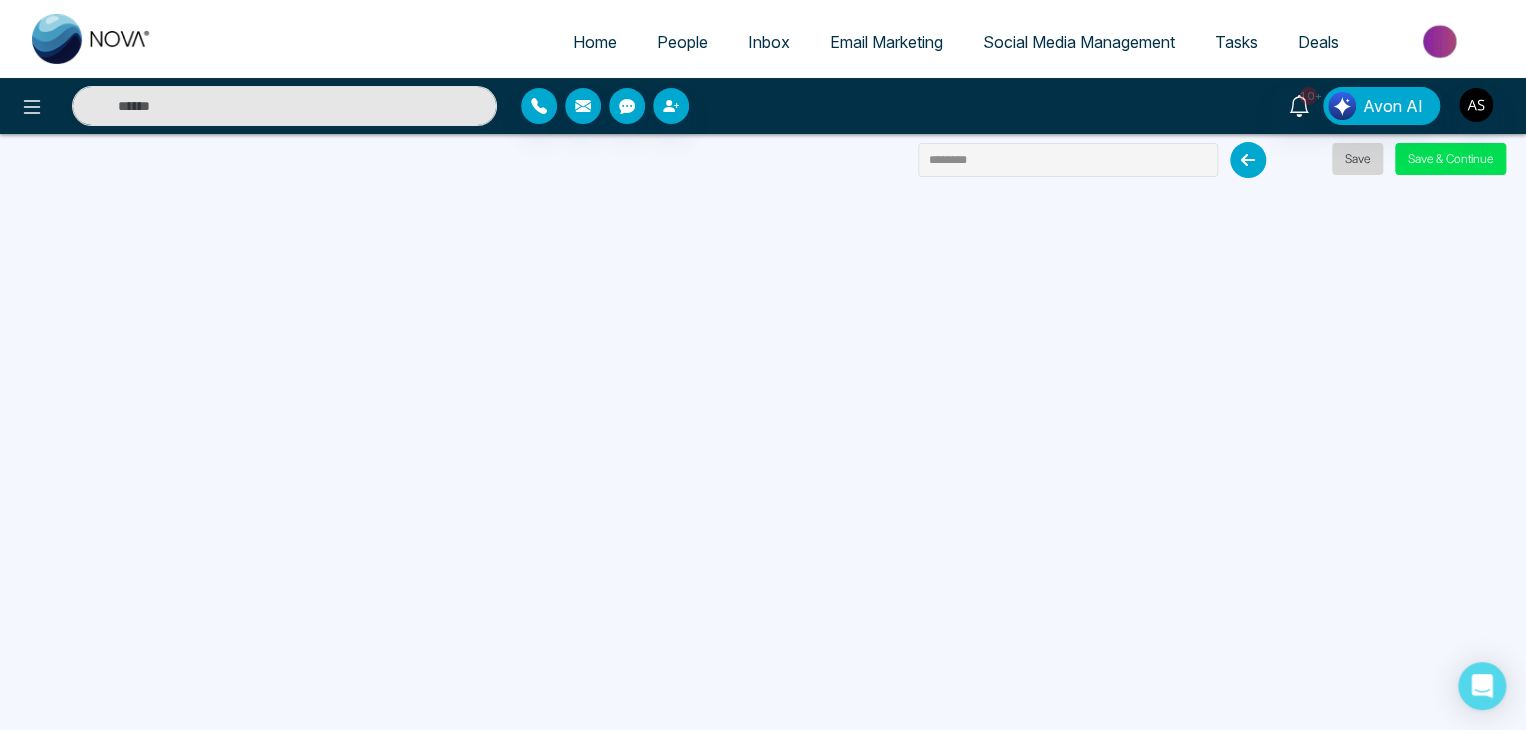click on "Save" at bounding box center (1357, 159) 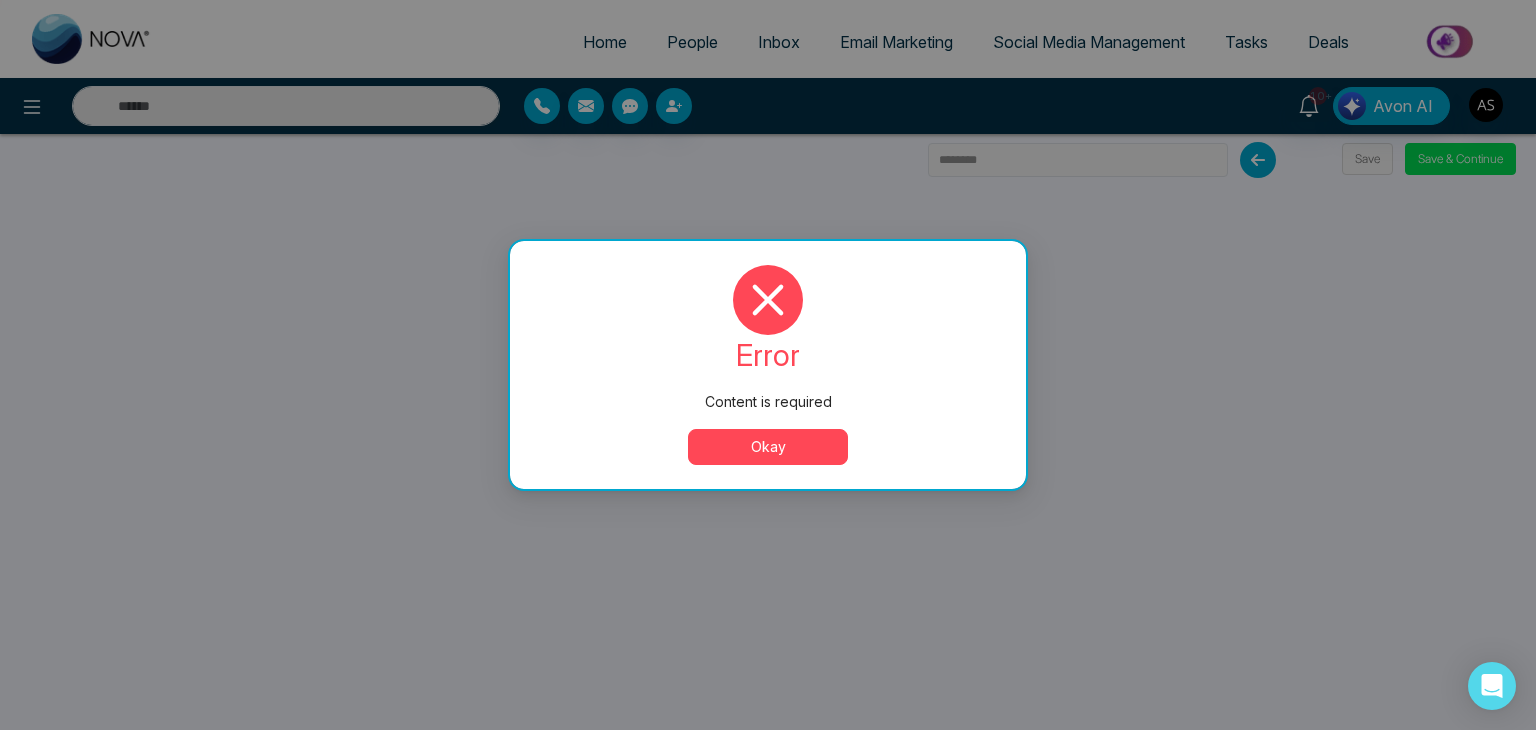 click on "Okay" at bounding box center (768, 447) 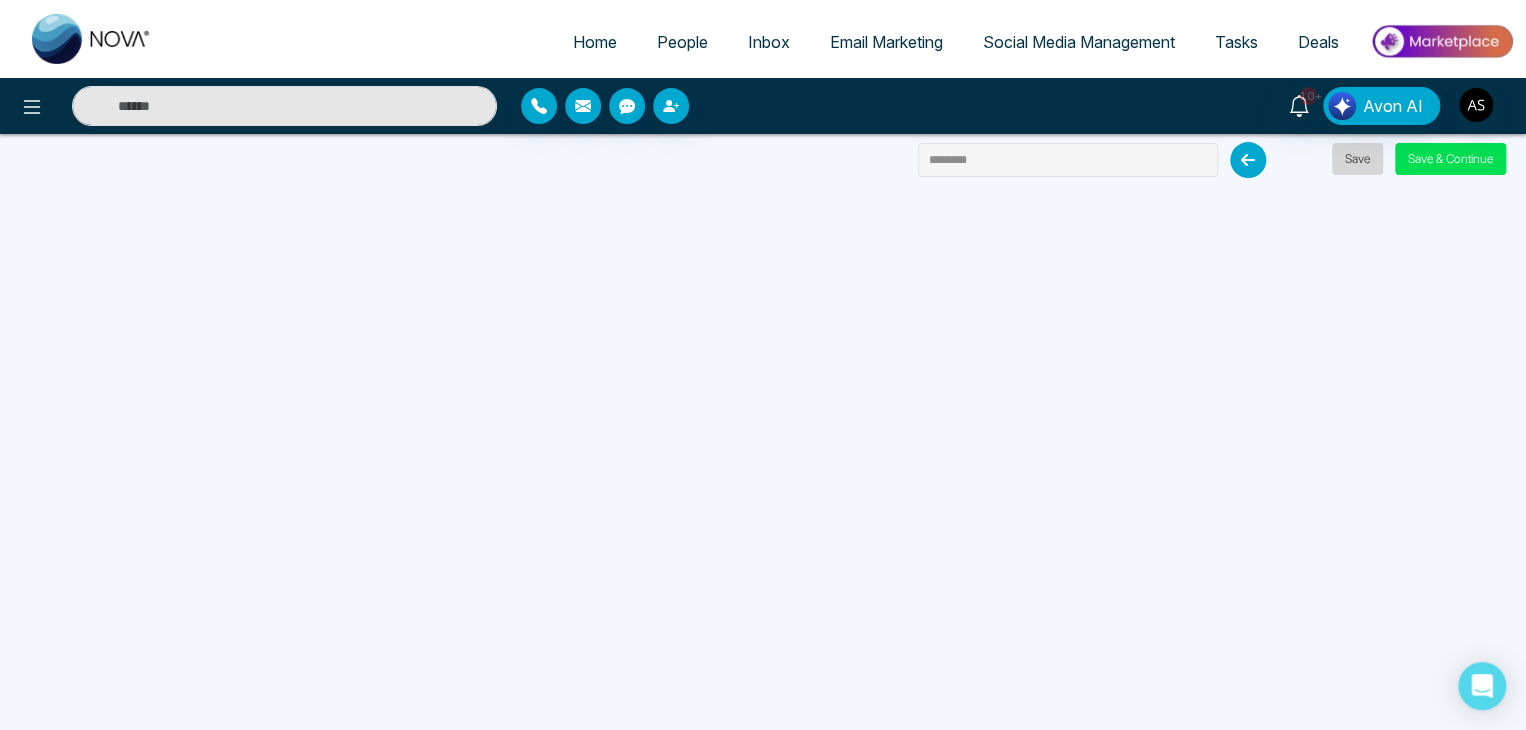 click on "Save" at bounding box center (1357, 159) 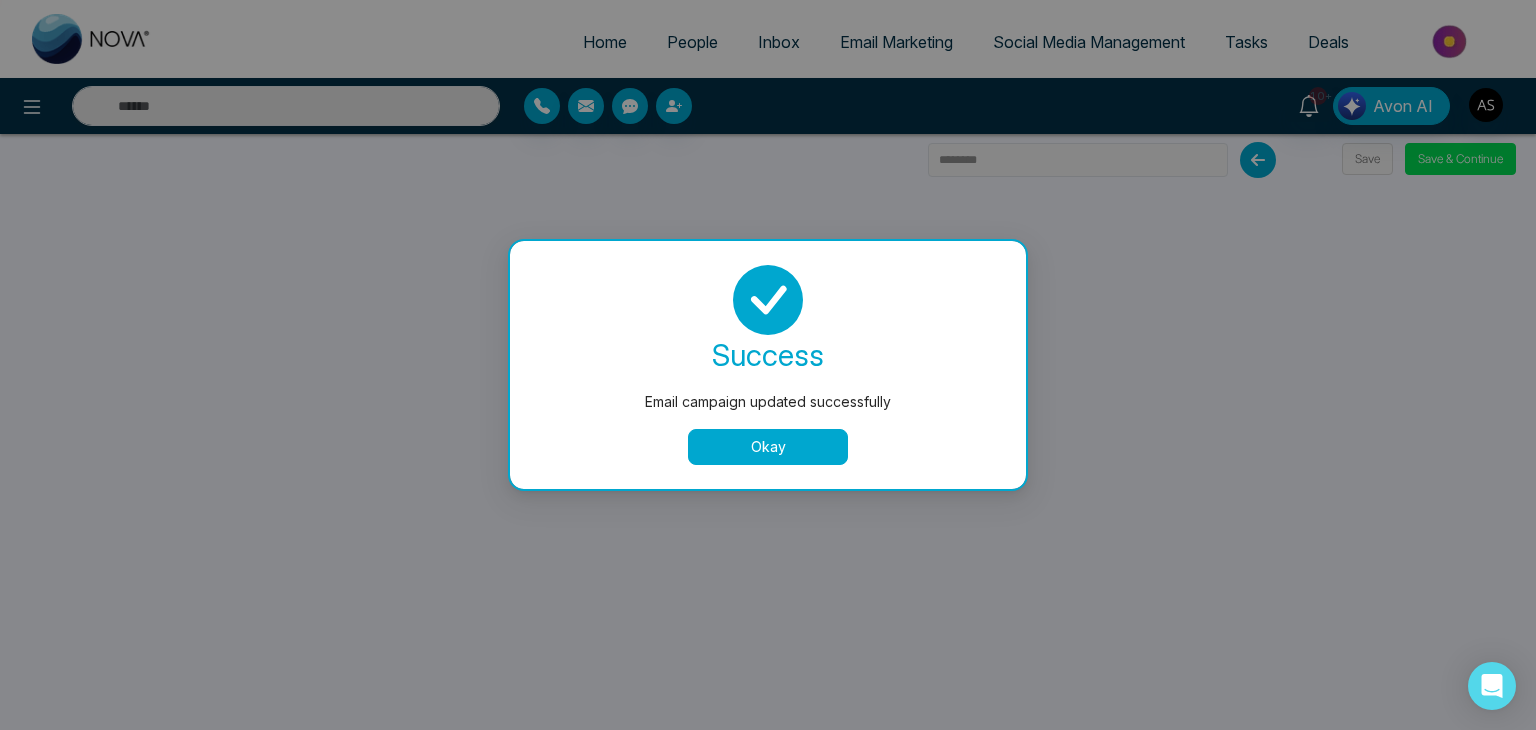 click on "Okay" at bounding box center (768, 447) 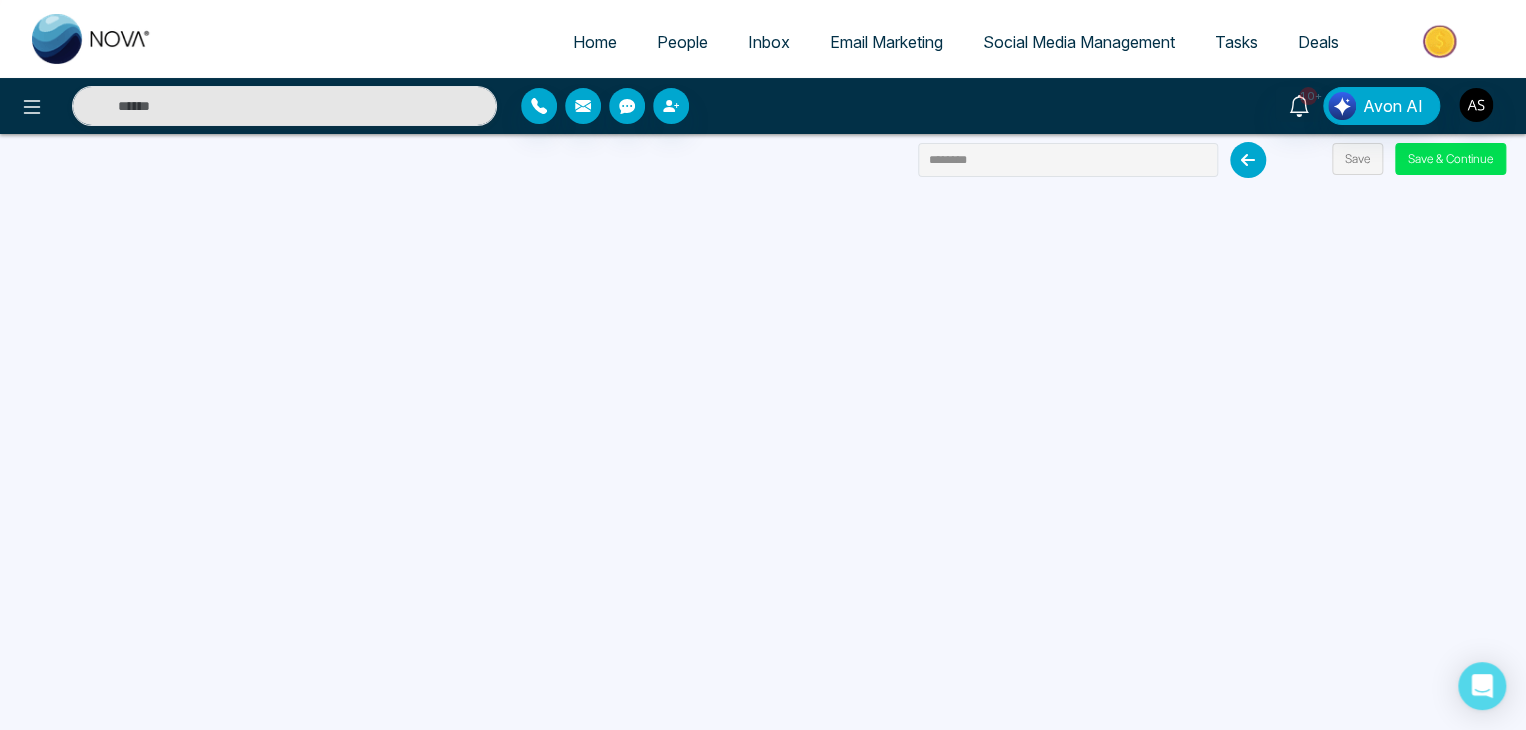 click on "Email Marketing" at bounding box center (886, 42) 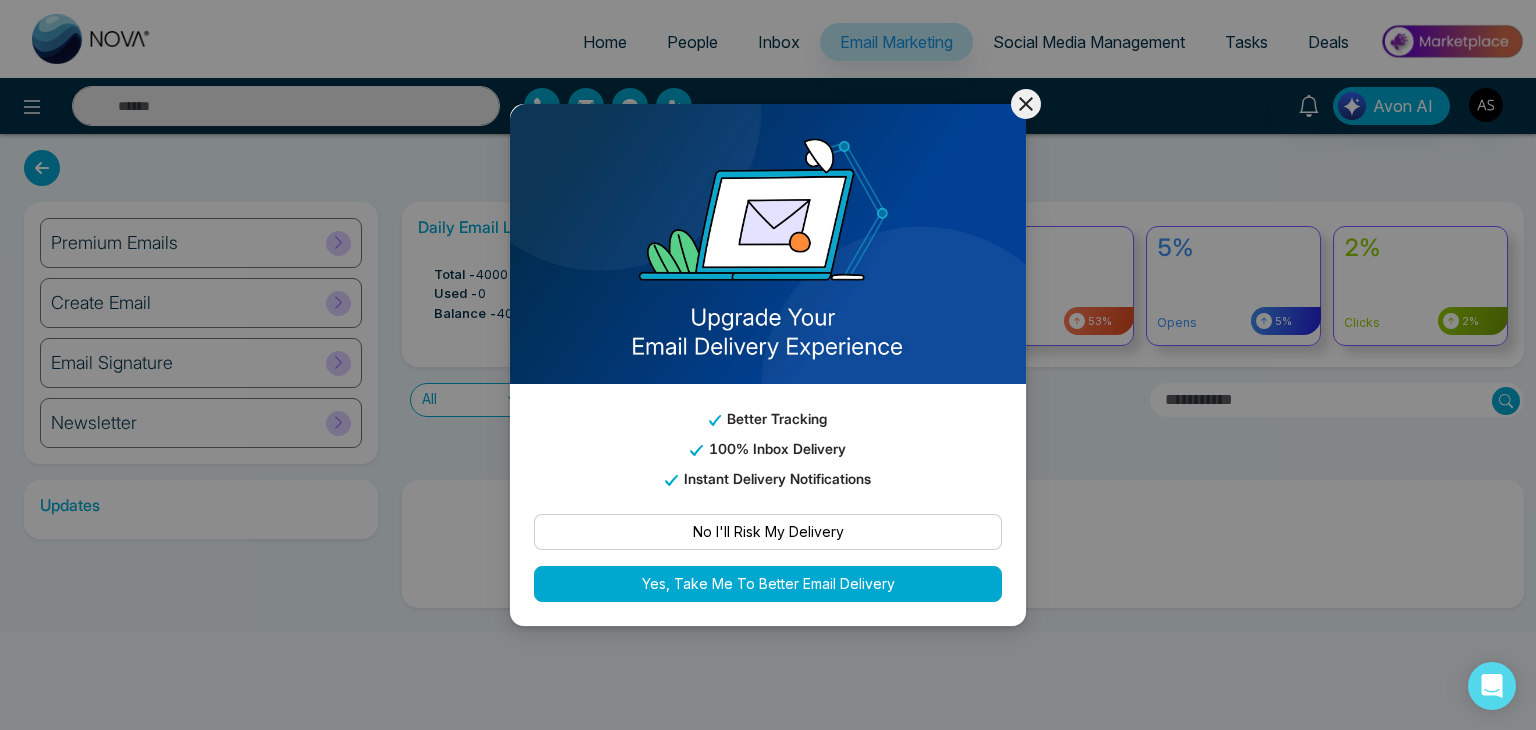 click 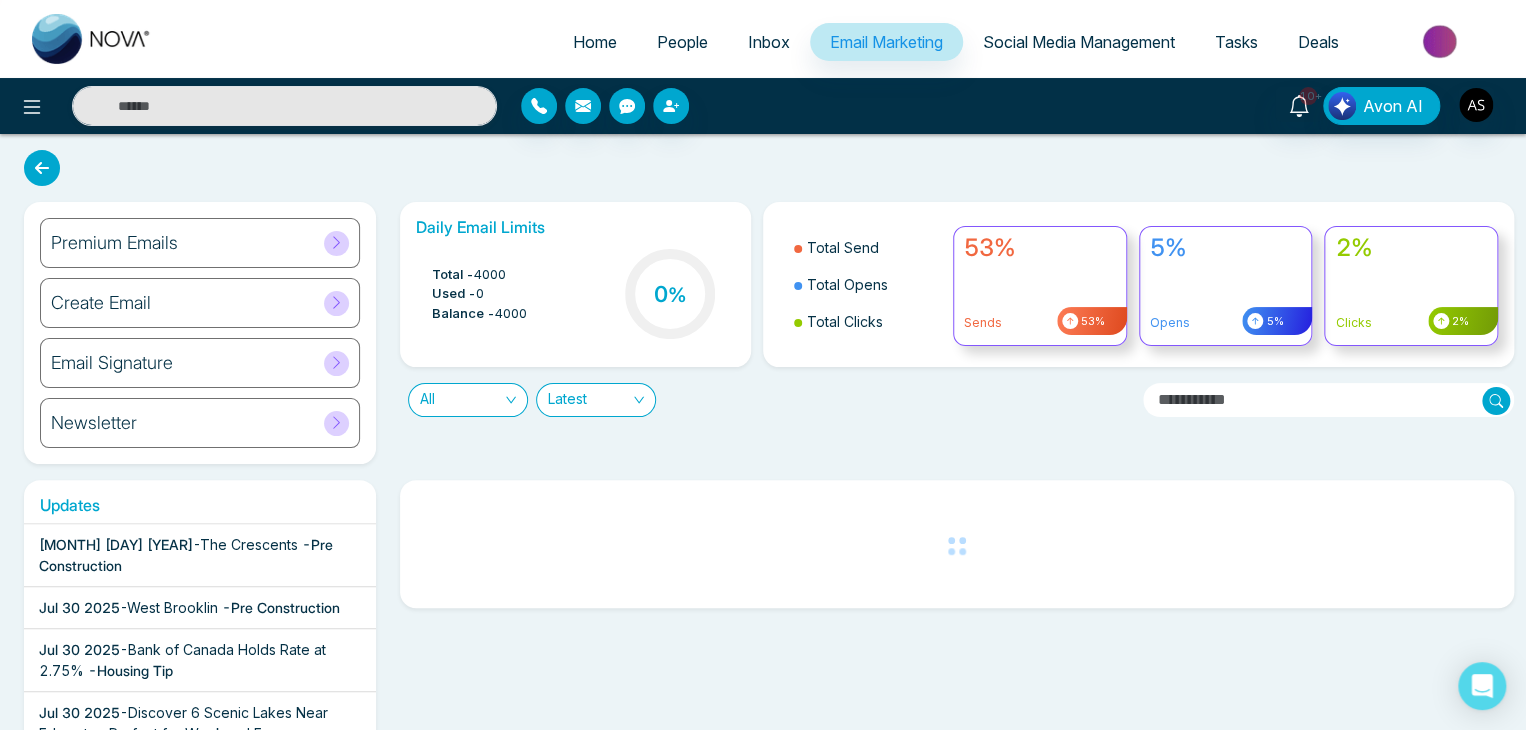 click on "Create Email" at bounding box center (200, 303) 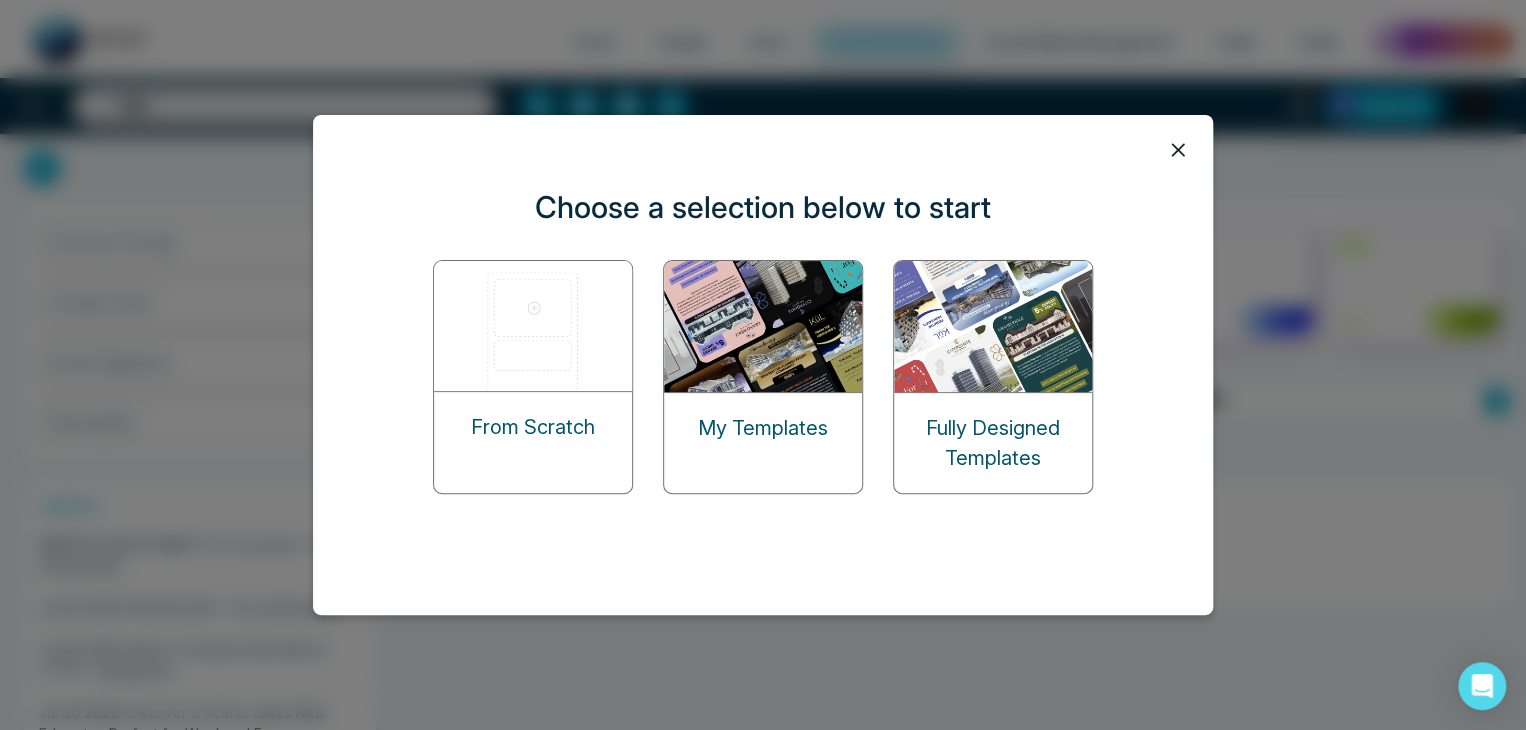 click on "My Templates" at bounding box center (763, 428) 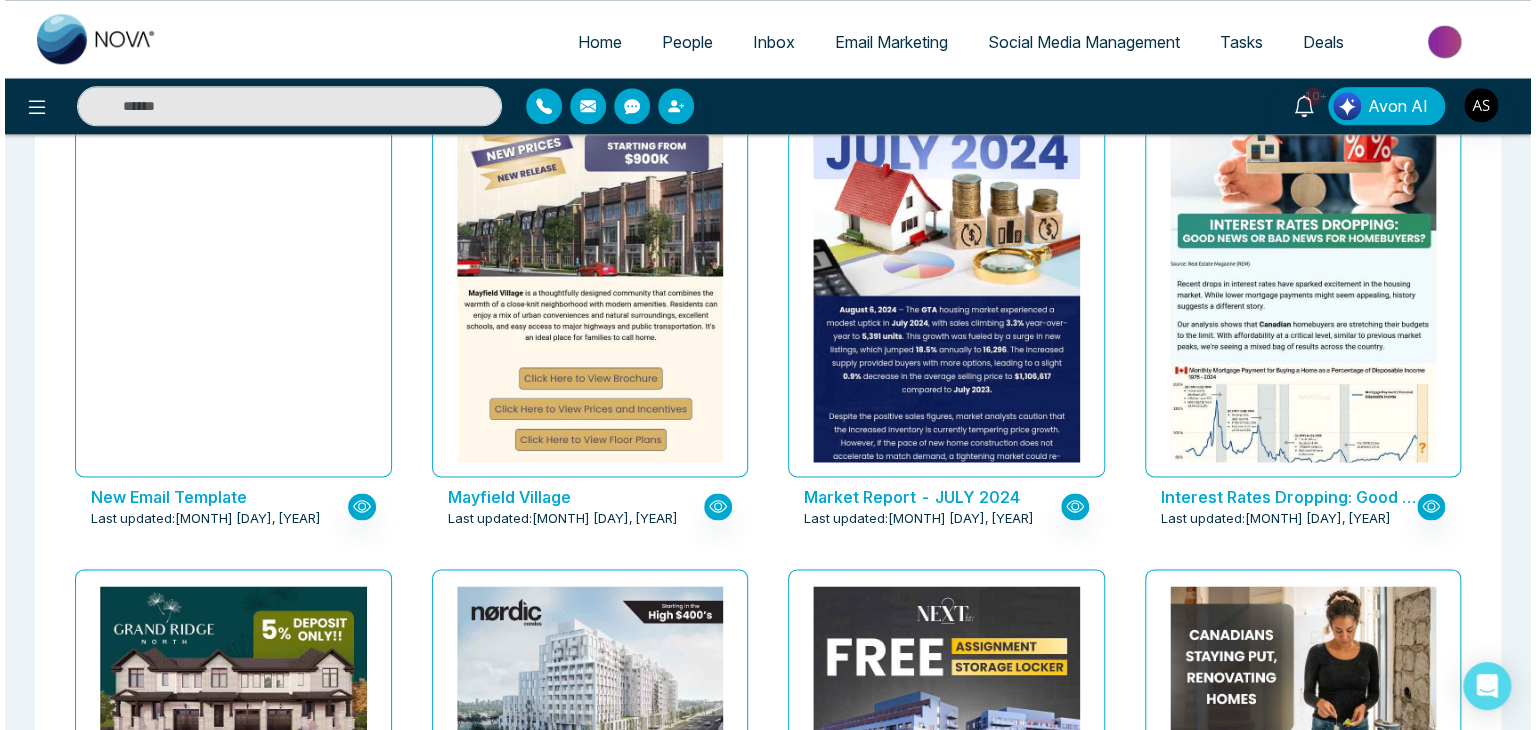 scroll, scrollTop: 1166, scrollLeft: 0, axis: vertical 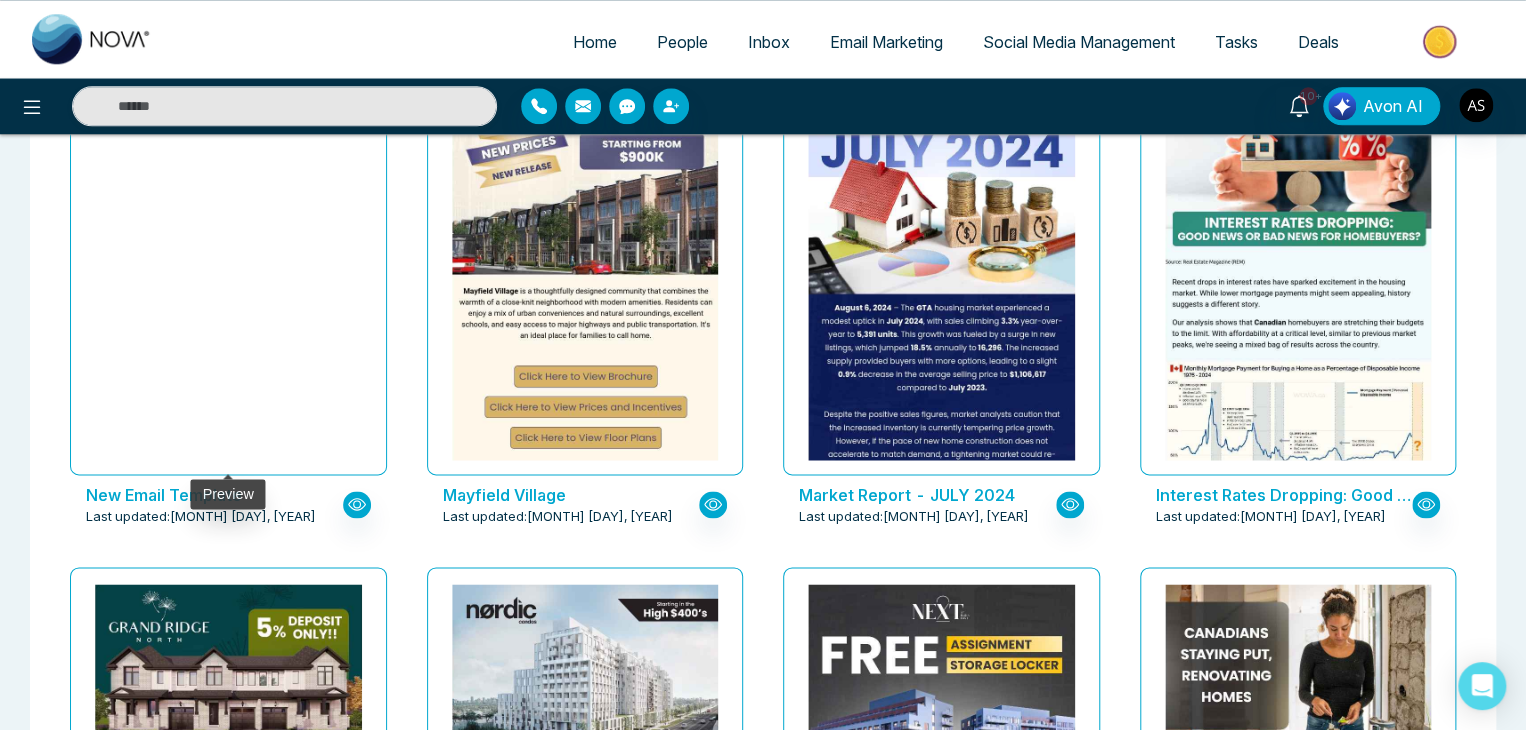 click at bounding box center [228, 277] 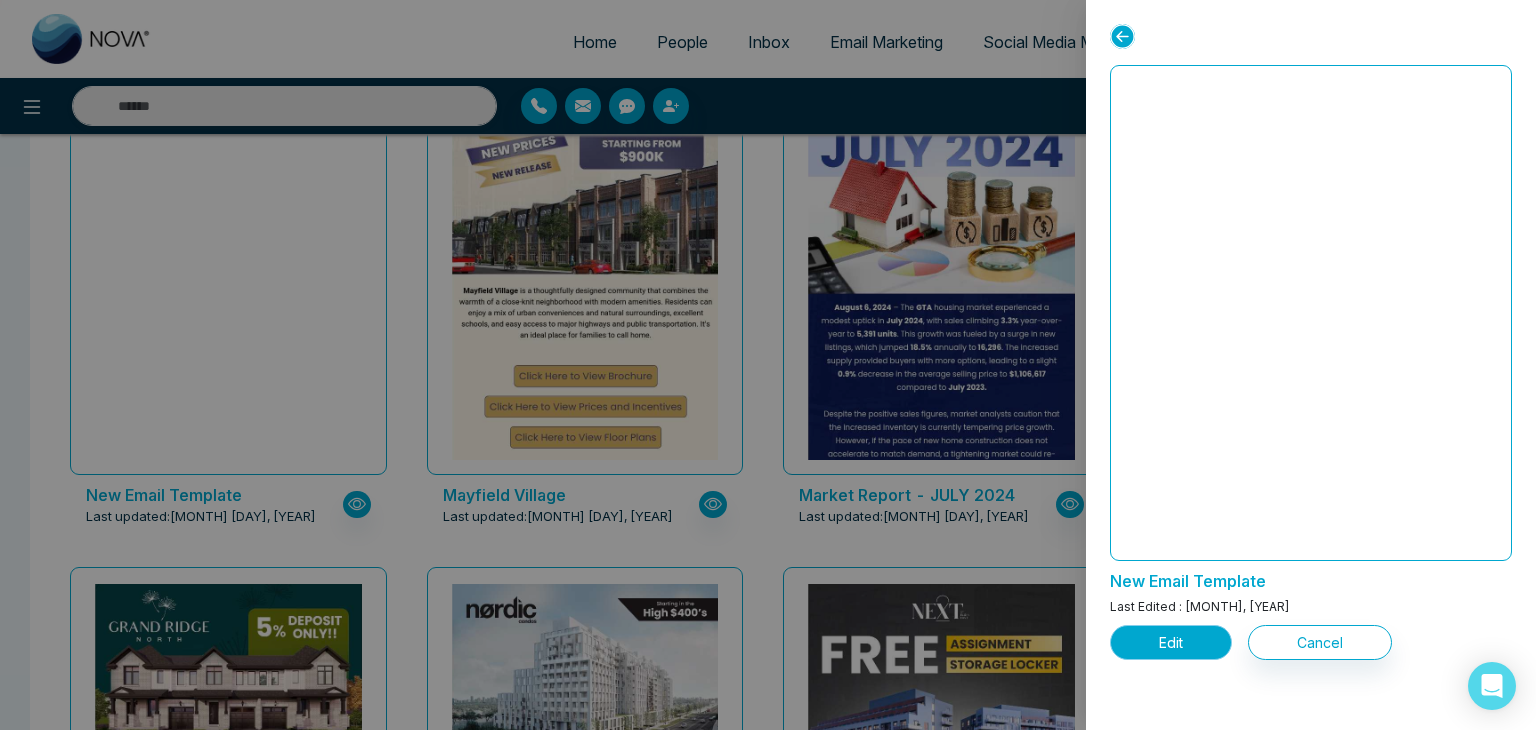 click on "Edit" at bounding box center (1171, 642) 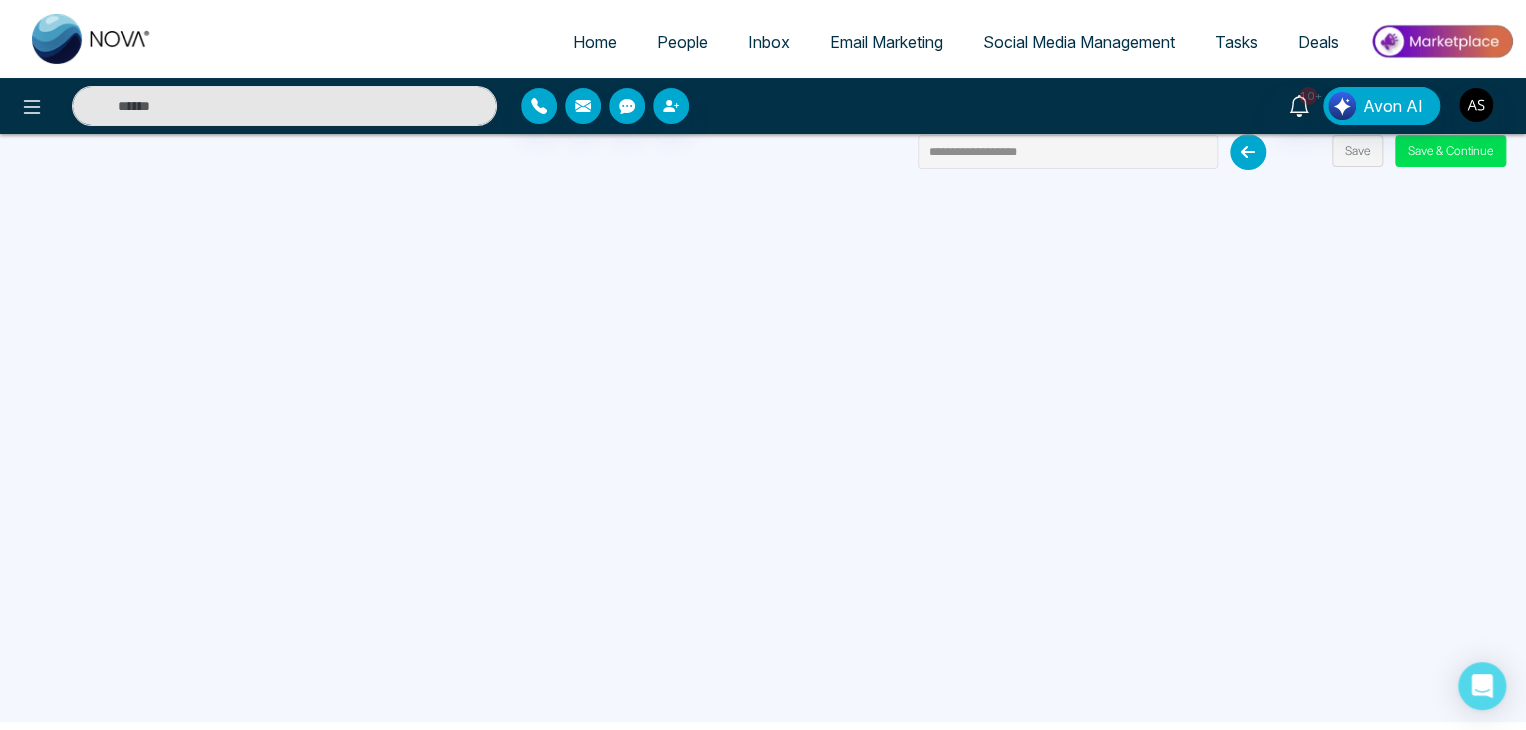 scroll, scrollTop: 0, scrollLeft: 0, axis: both 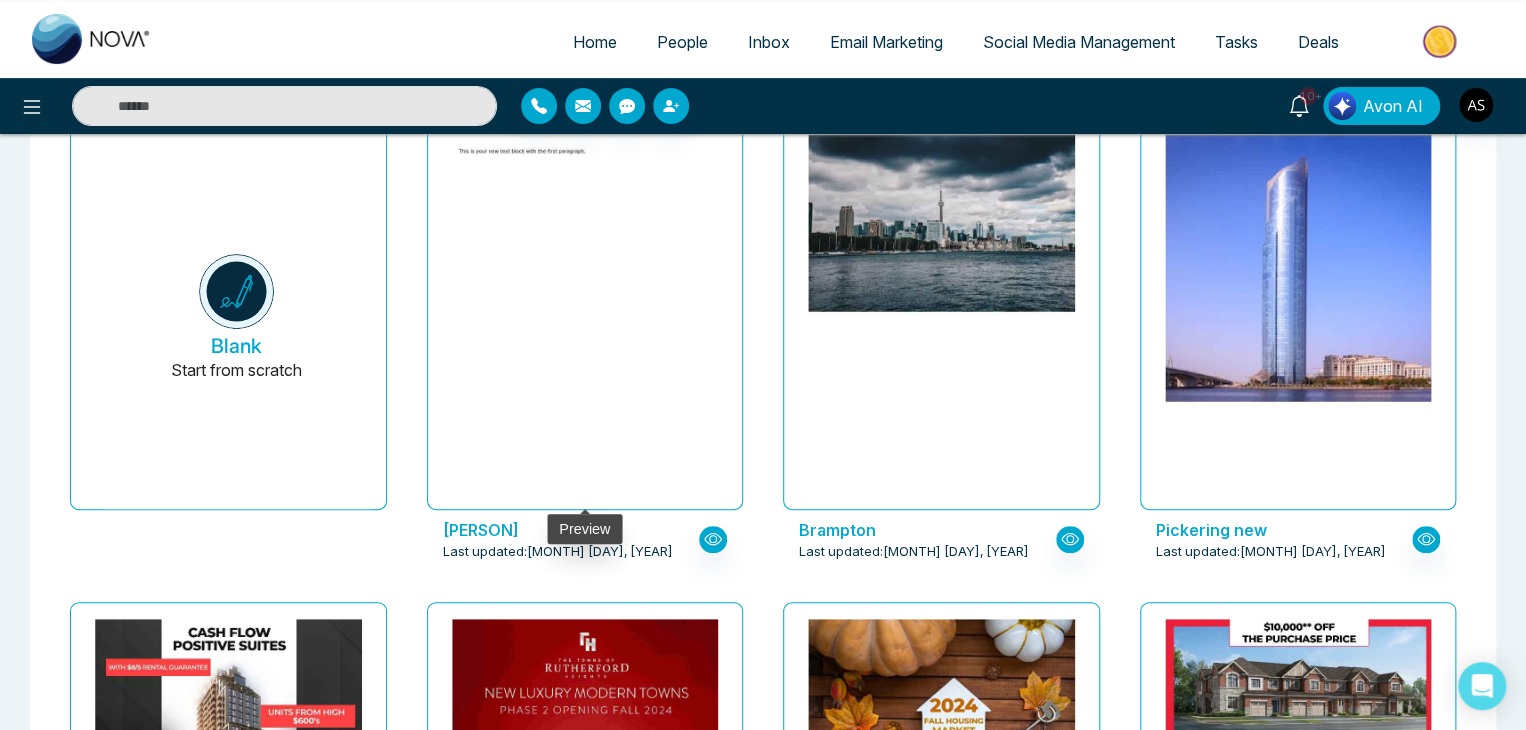 click at bounding box center (585, 312) 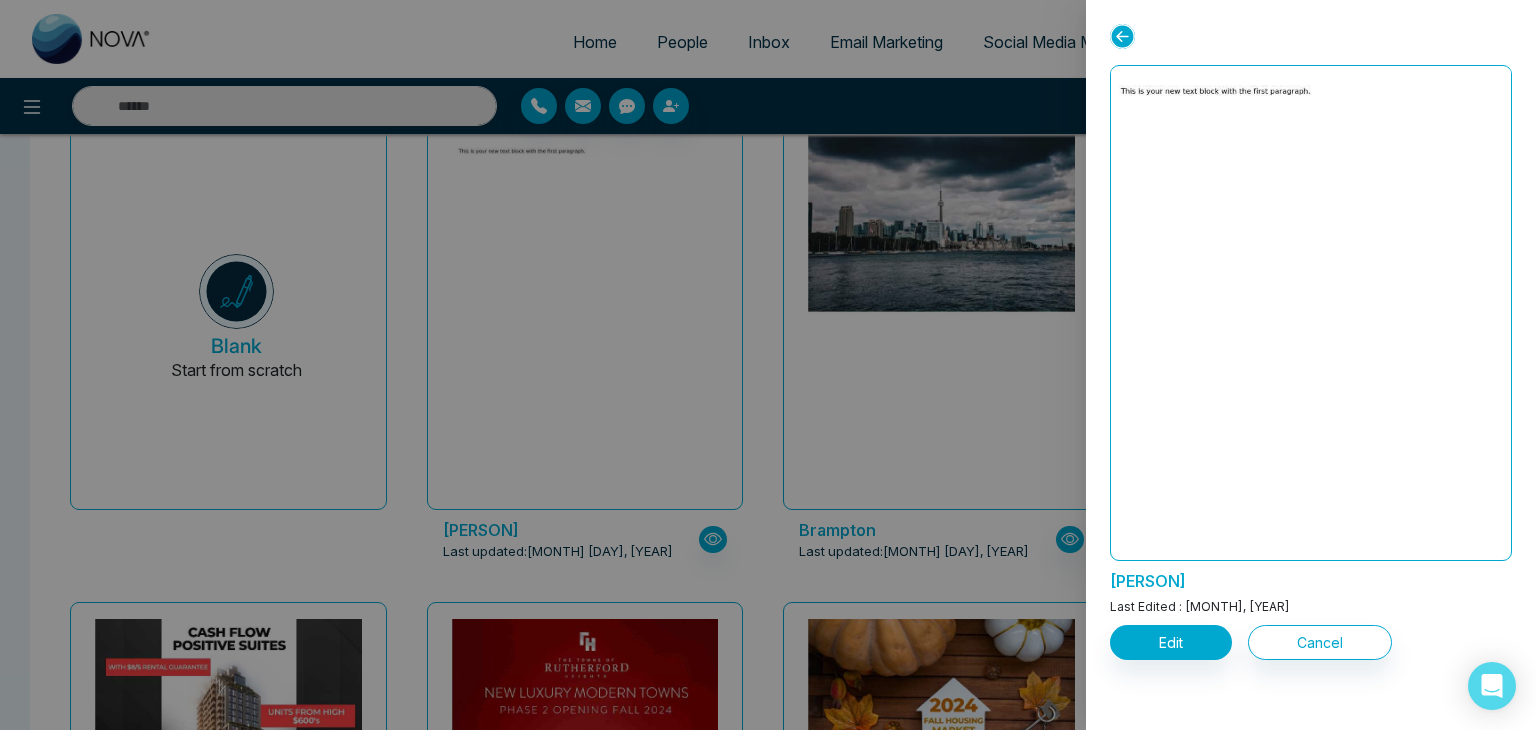click on "Georgia Last Edited : Aug 1, 2025 Edit Cancel" at bounding box center [1311, 365] 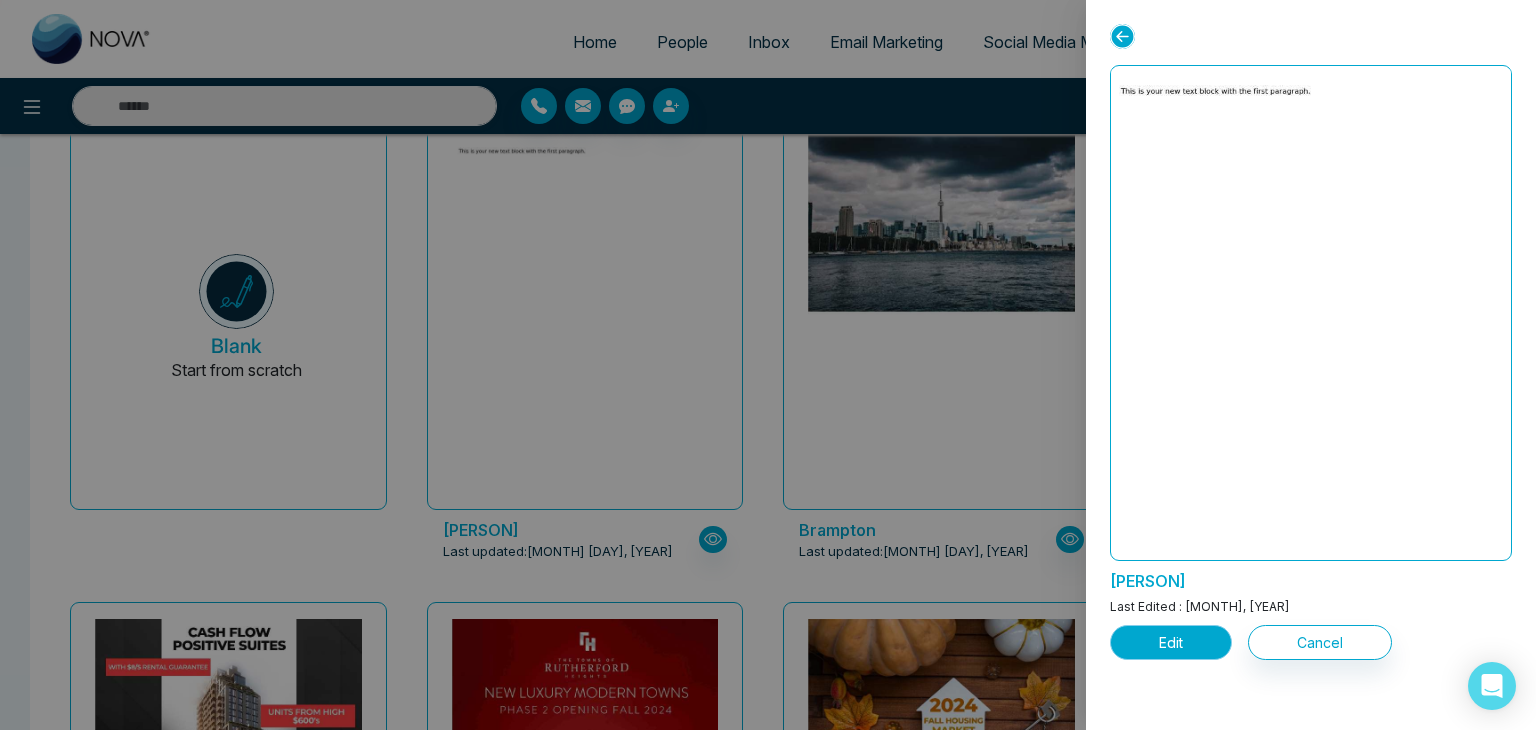 click on "Edit" at bounding box center [1171, 642] 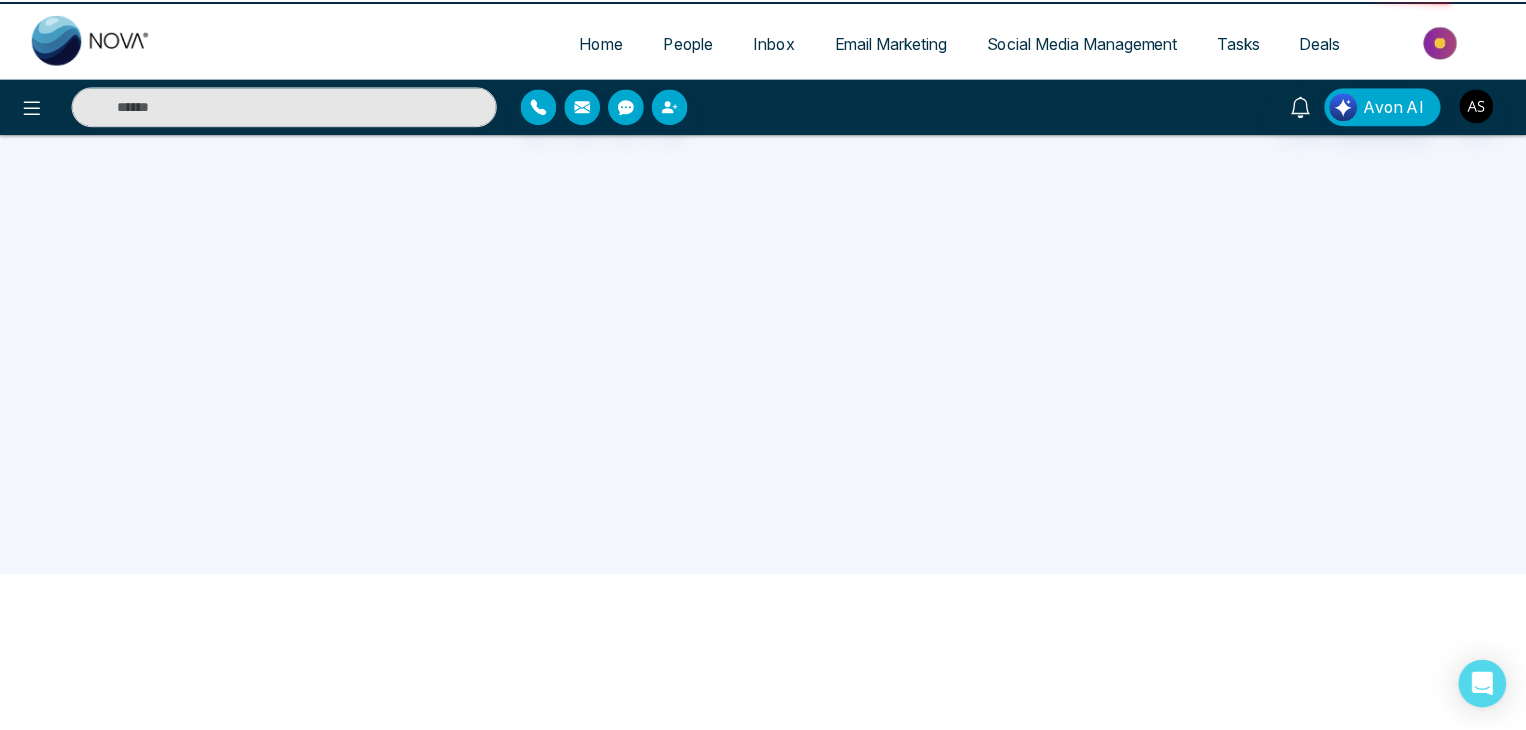 scroll, scrollTop: 0, scrollLeft: 0, axis: both 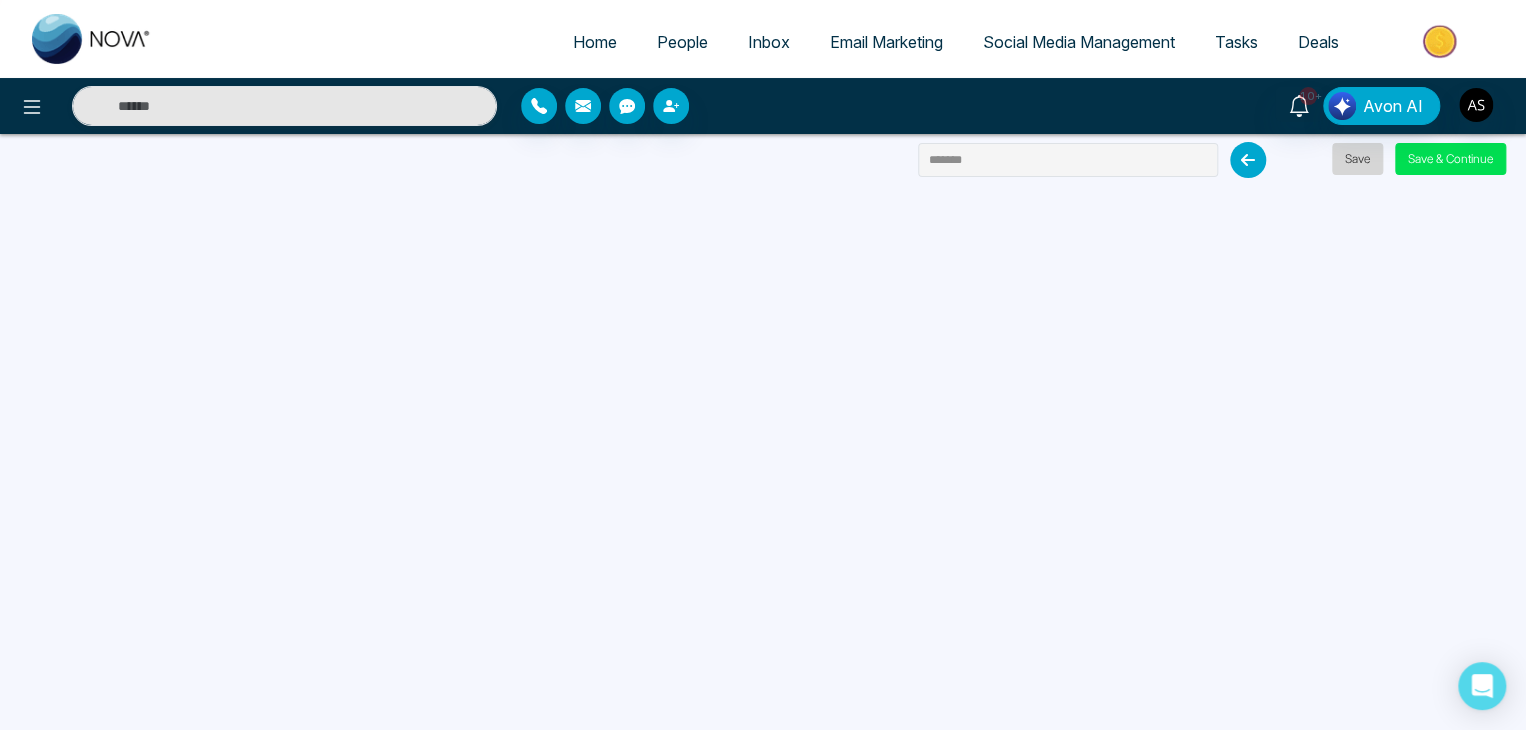 click on "Save" at bounding box center (1357, 159) 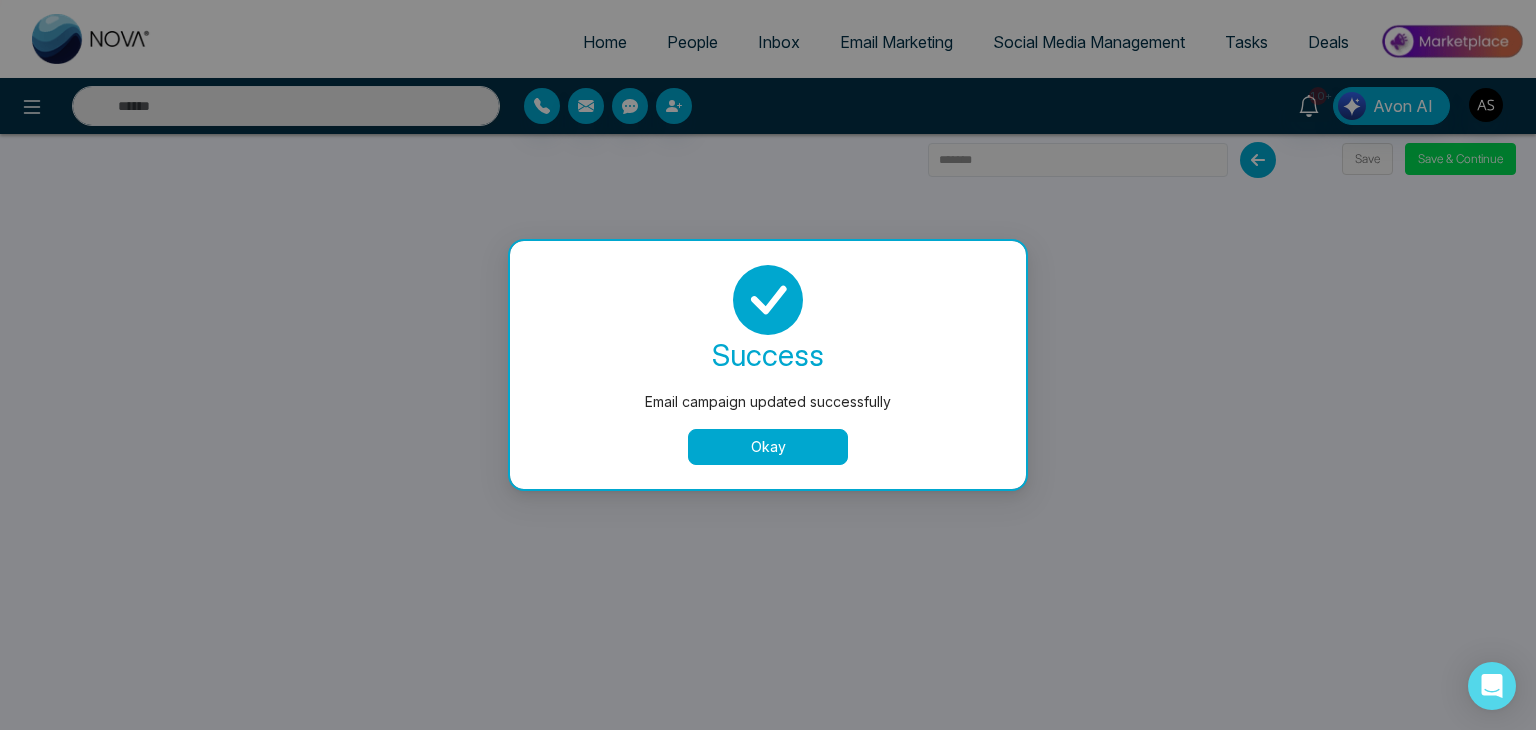 click on "Okay" at bounding box center (768, 447) 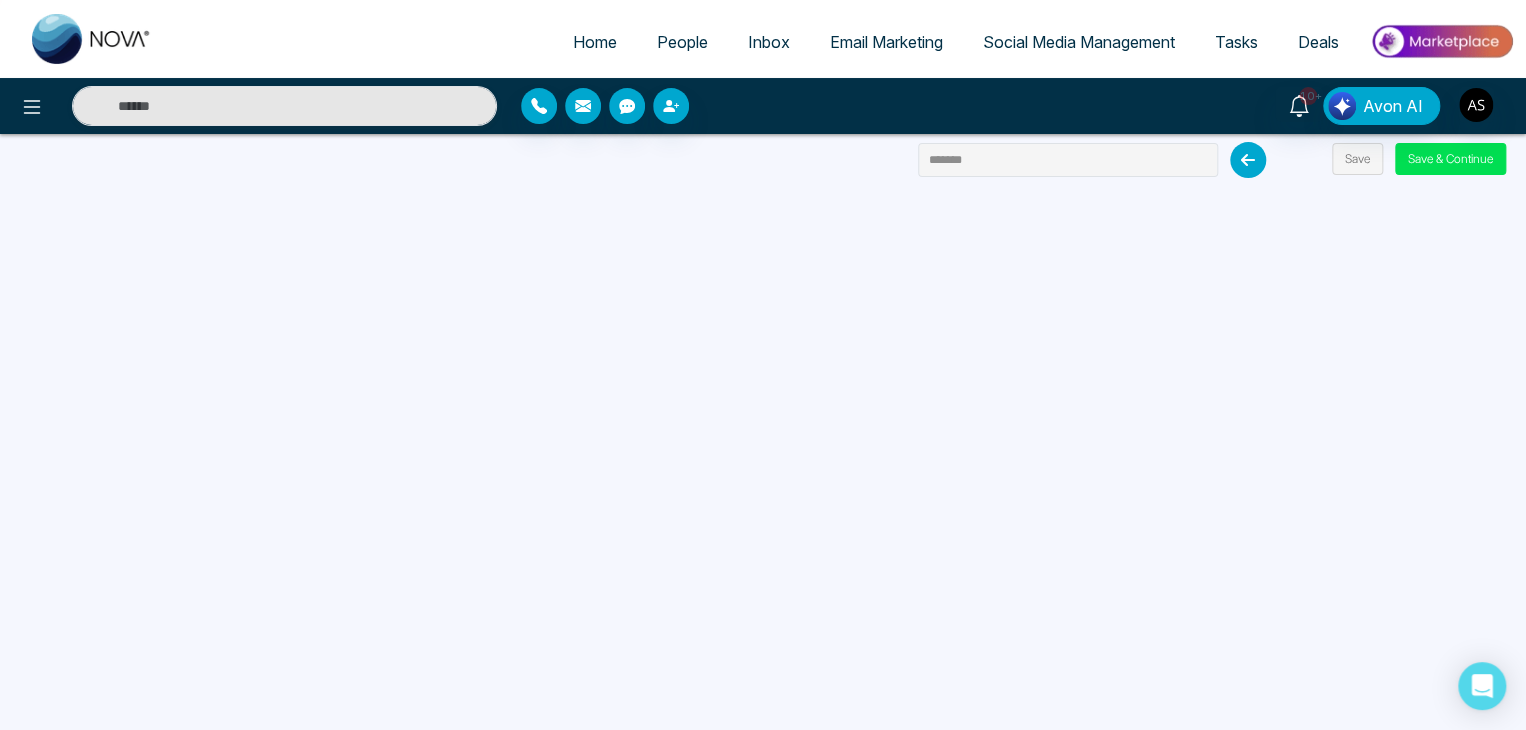 click at bounding box center (1248, 160) 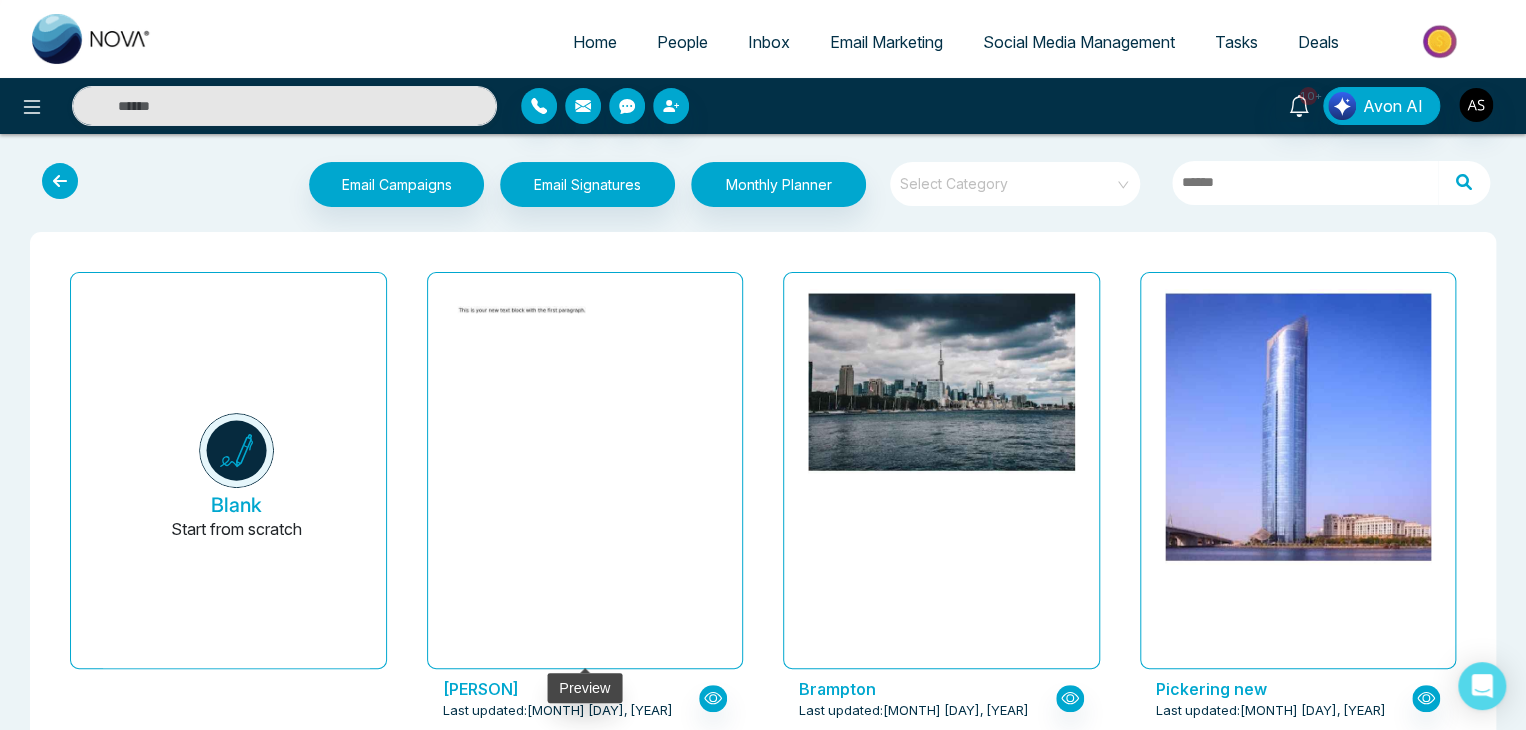 click at bounding box center [585, 471] 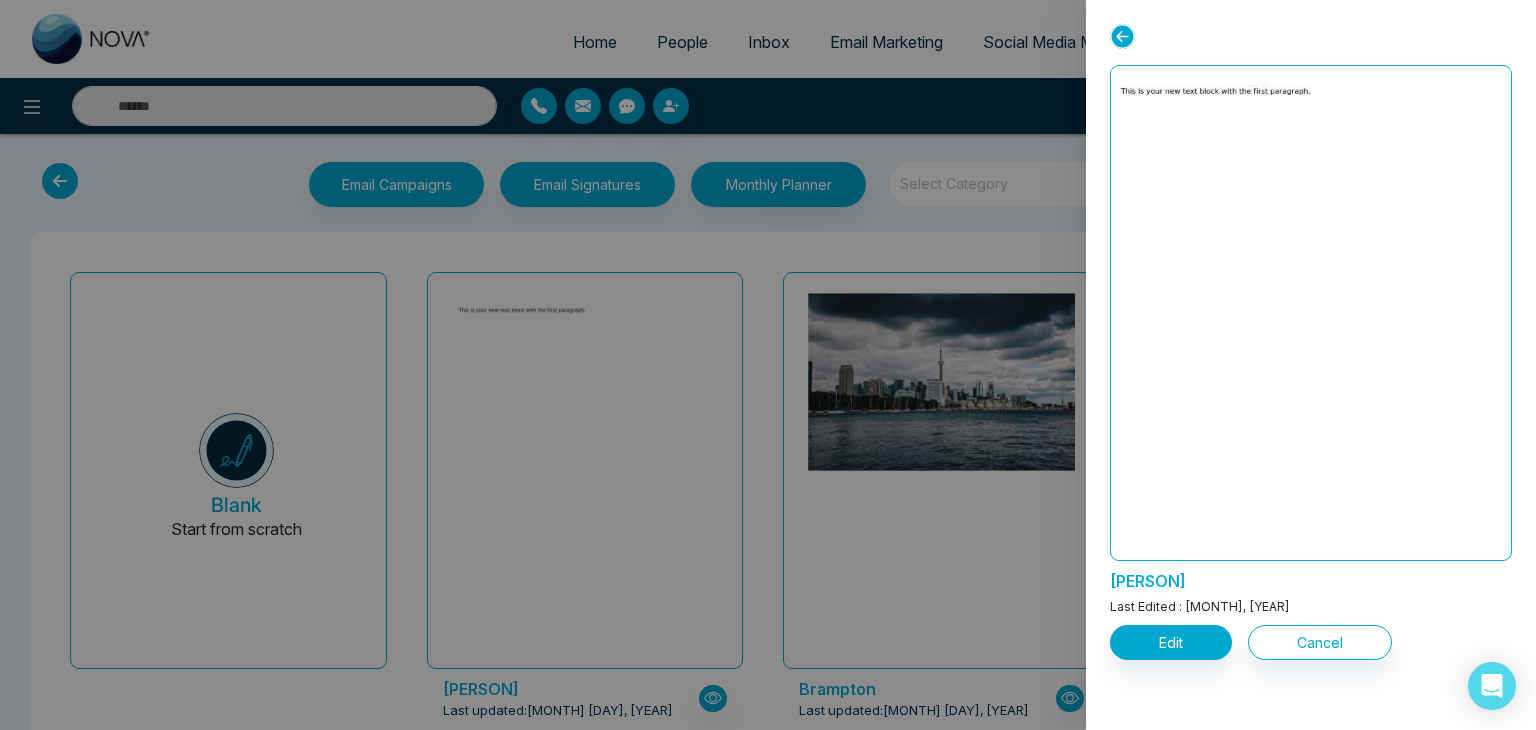 click 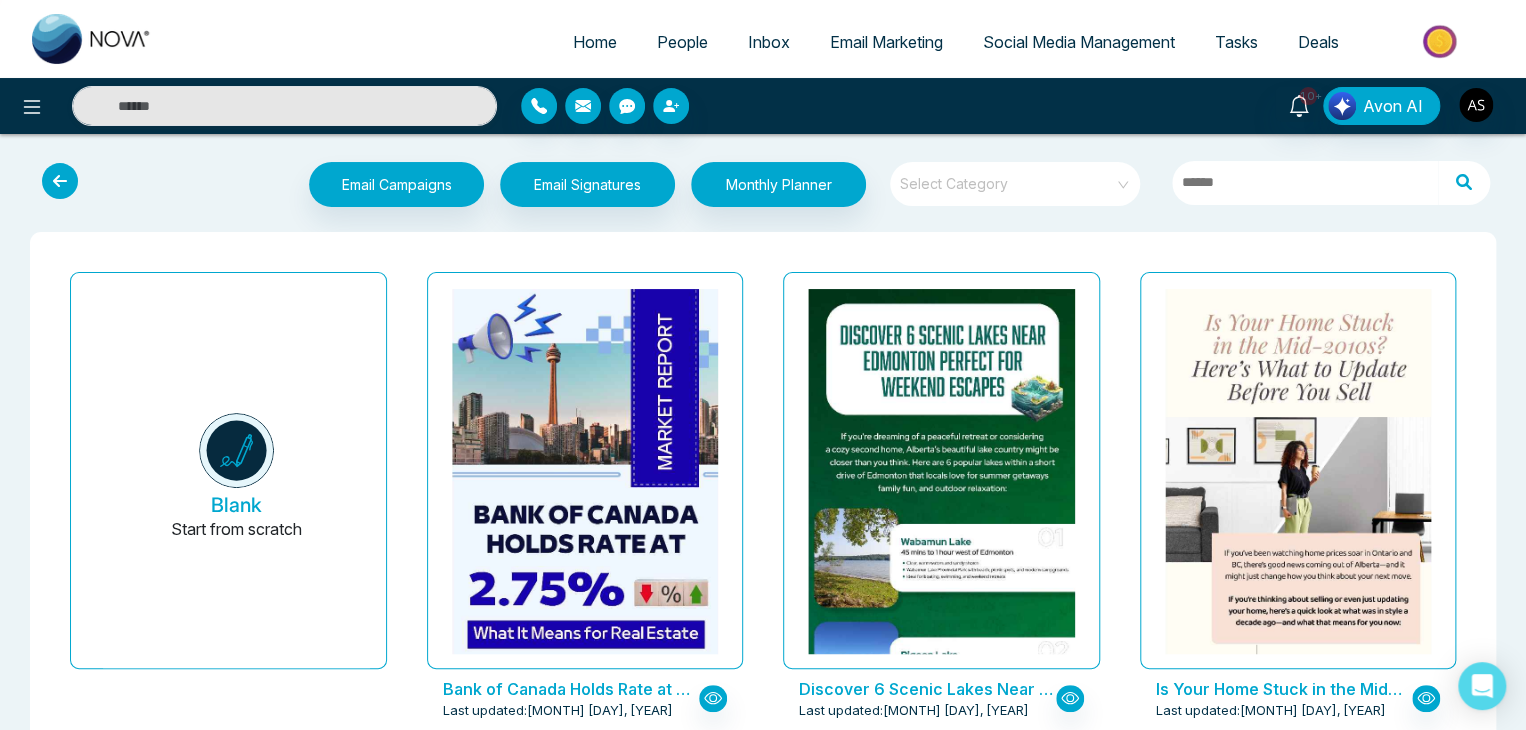 click at bounding box center [1008, 177] 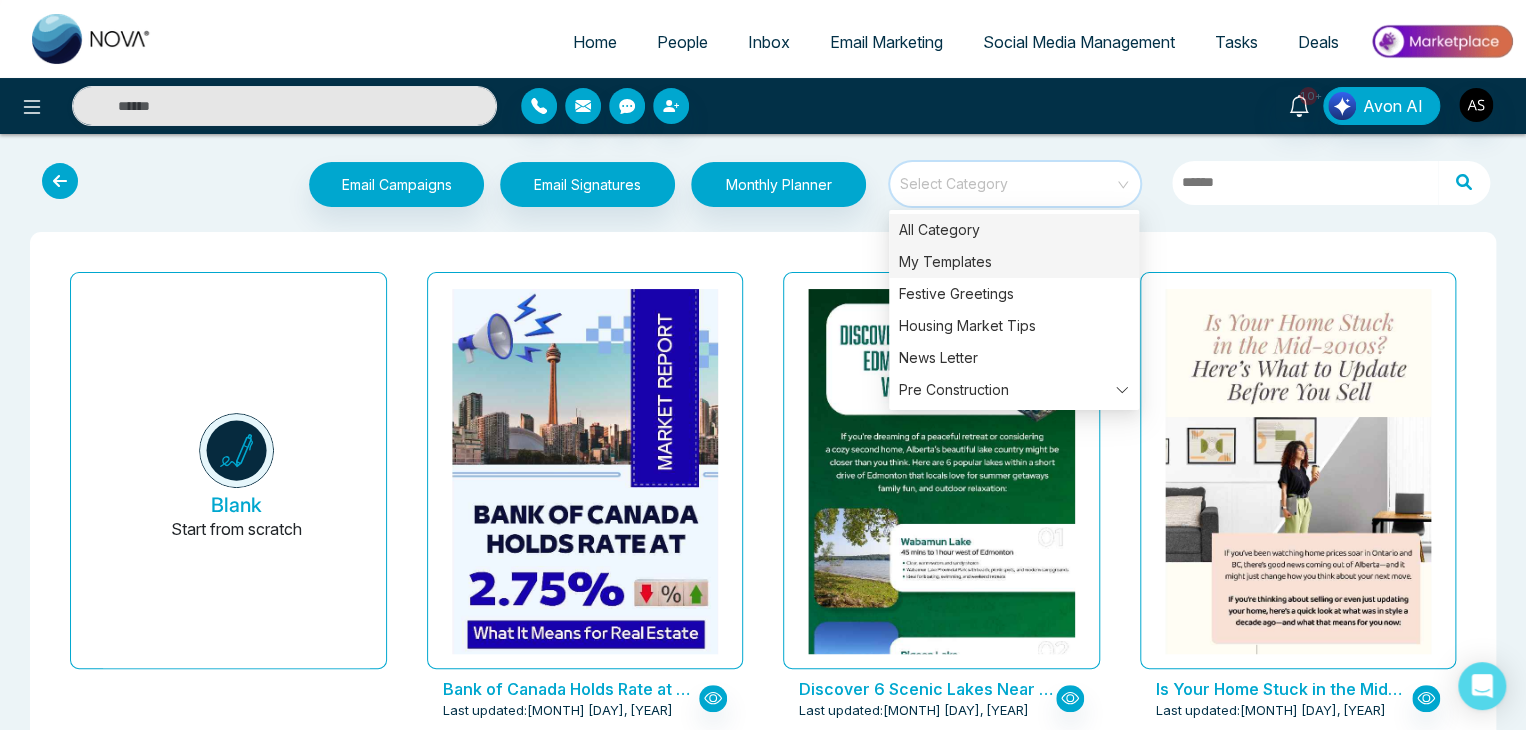 click on "My Templates" at bounding box center (1014, 262) 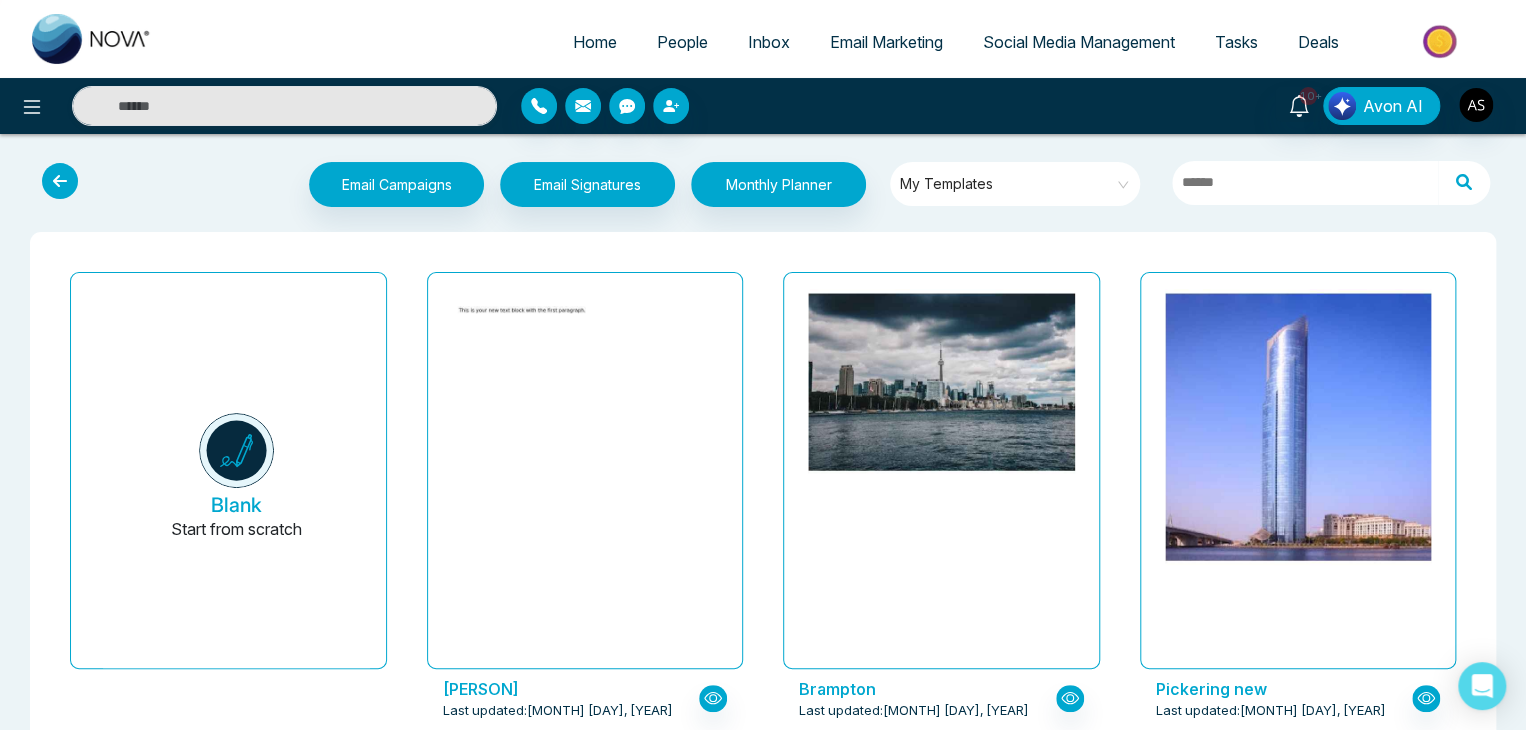 click on "Blank Start from scratch [CITY] Last updated: [MON] [DD], [YYYY] [CITY] Last updated: [MON] [DD], [YYYY] [CITY] new Last updated: [MM]/[DD]/[YYYY] [CITY] Last updated: [MON] [DD], [YYYY] [CITY] Last updated: [MON] [DD], [YYYY] [CITY] Last updated: [MON] [DD], [YYYY] [CITY] Last updated: [MON] [DD], [YYYY] [CITY] Last updated: [MON] [DD], [YYYY] [CITY] Last updated: [MON] [DD], [YYYY] [CITY] Last updated: [MON] [DD], [YYYY] [CITY] Last updated: [MON] [DD], [YYYY] [CITY] Last updated: [MON] [DD], [YYYY] [CITY] Last updated: [MON] [DD], [YYYY] [CITY] Last updated: [MON] [DD], [YYYY] [CITY] Last updated: [MON] [DD], [YYYY] How A Larger Down Payment Will Change Your Monthly Mortgage Payment Across Canada Last updated: [MON] [DD], [YYYY]" at bounding box center (763, 2706) 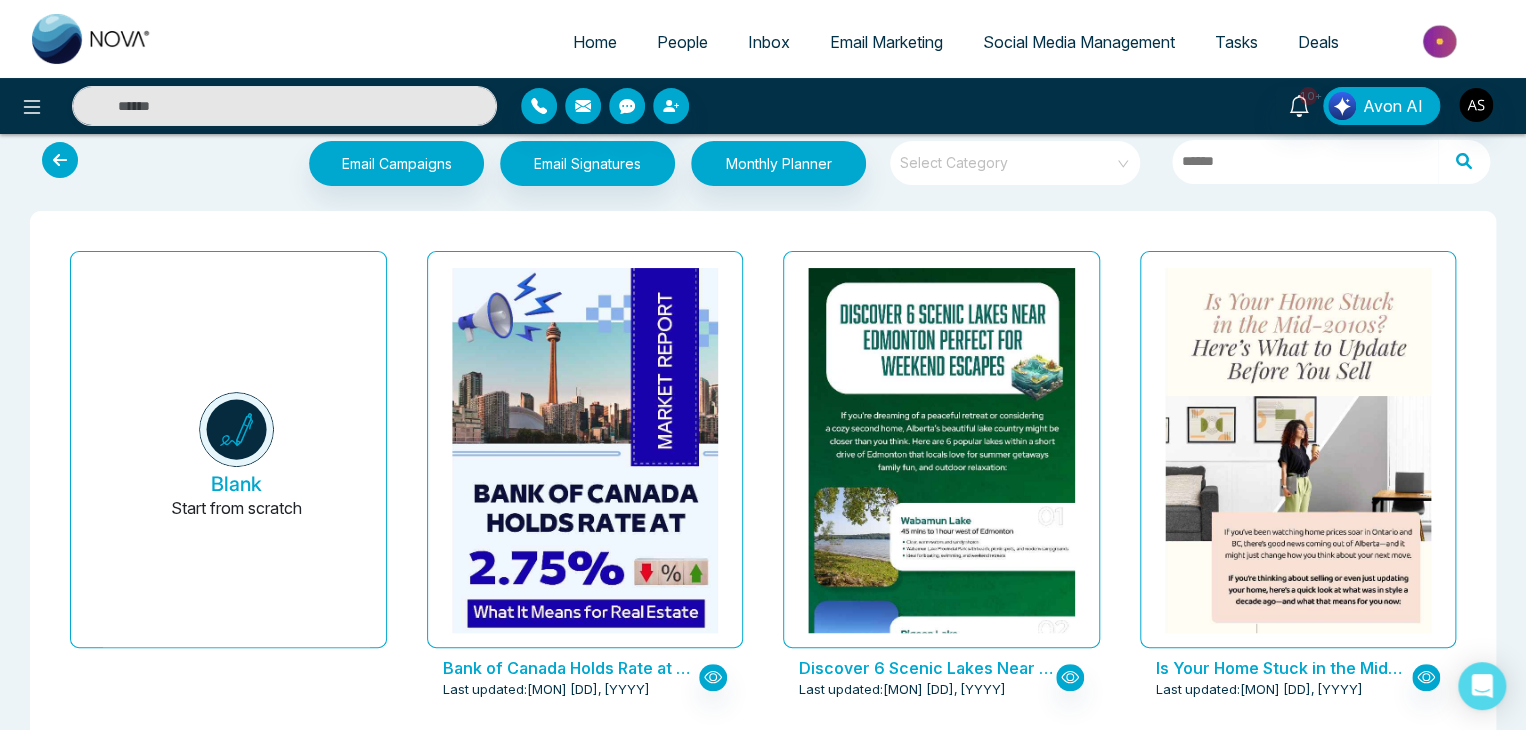 scroll, scrollTop: 0, scrollLeft: 0, axis: both 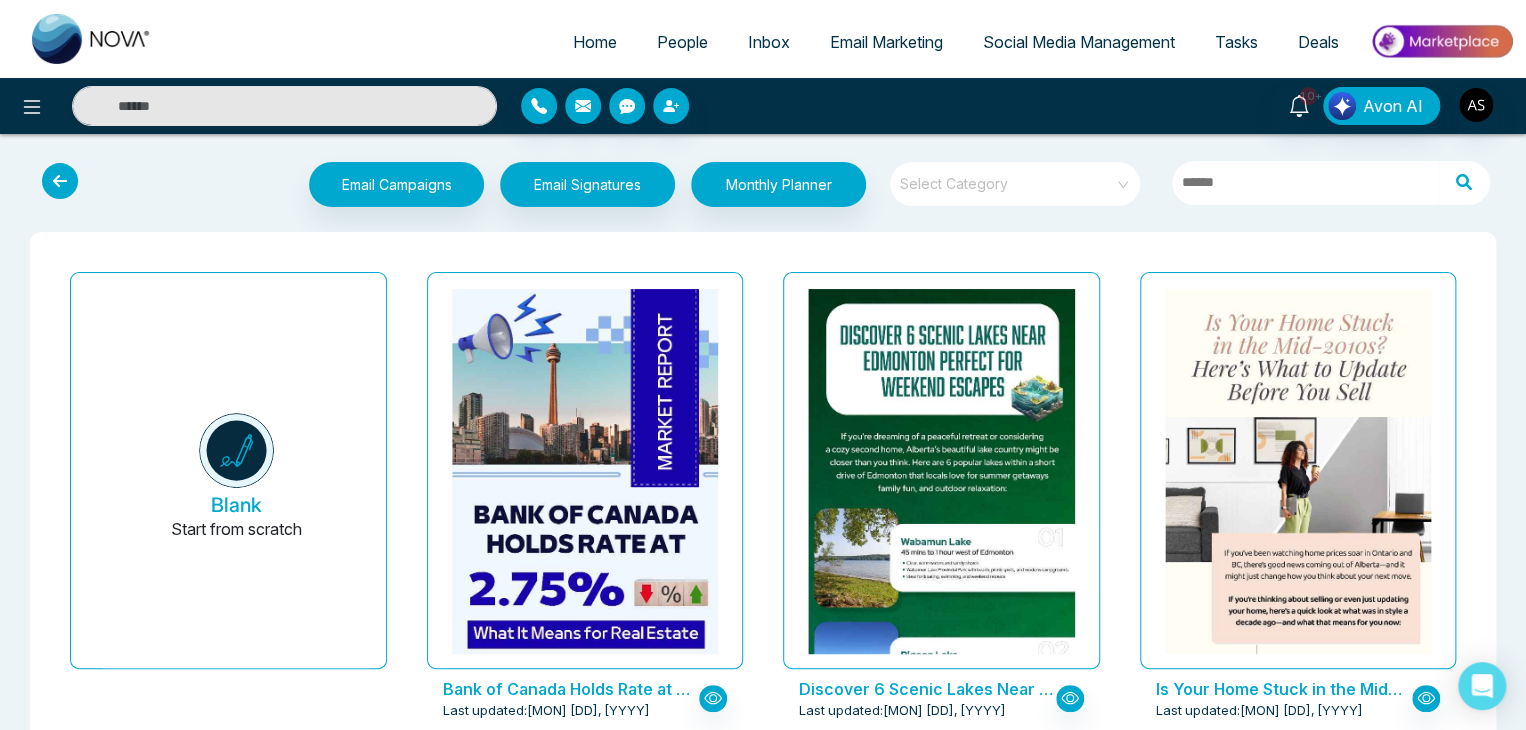 click at bounding box center [1008, 177] 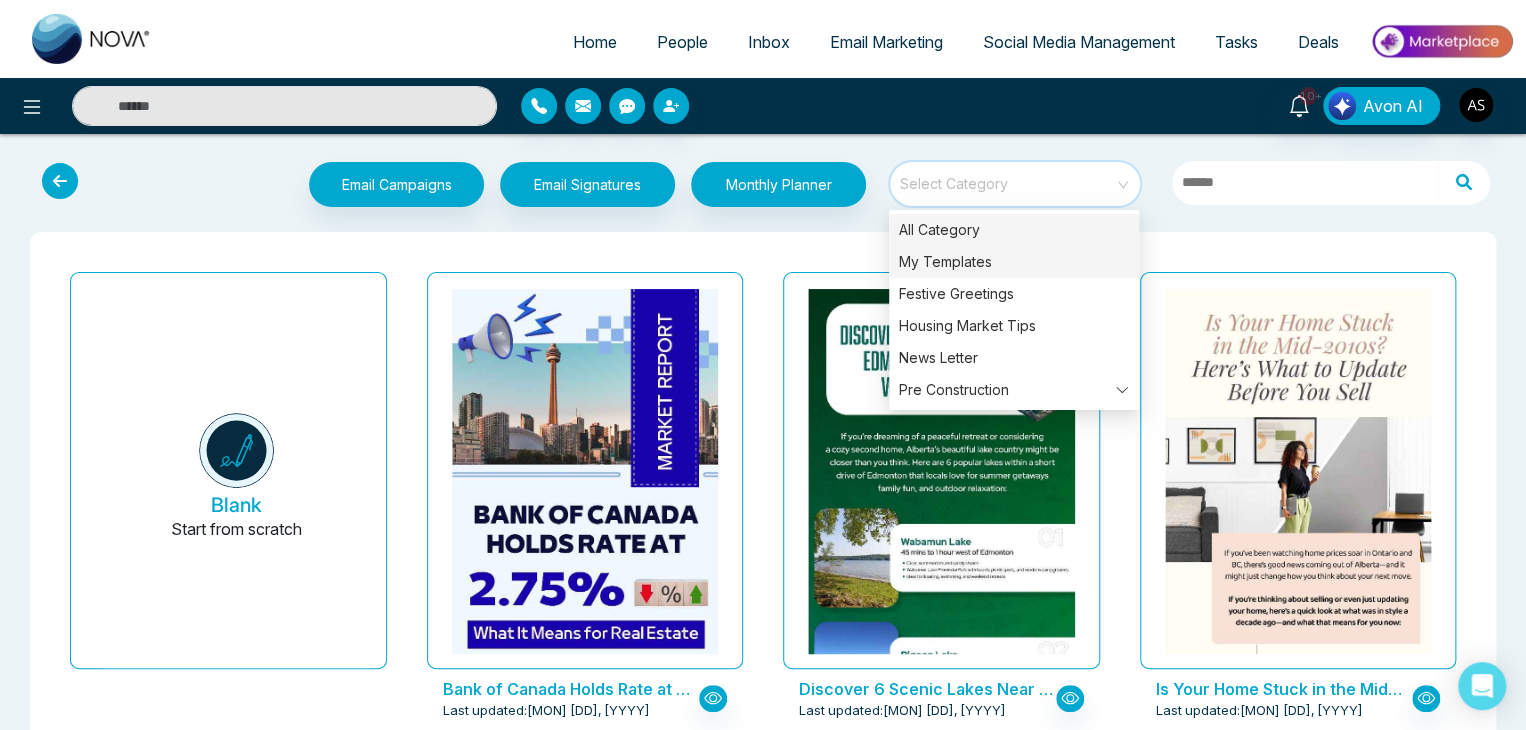 click on "My Templates" at bounding box center [1014, 262] 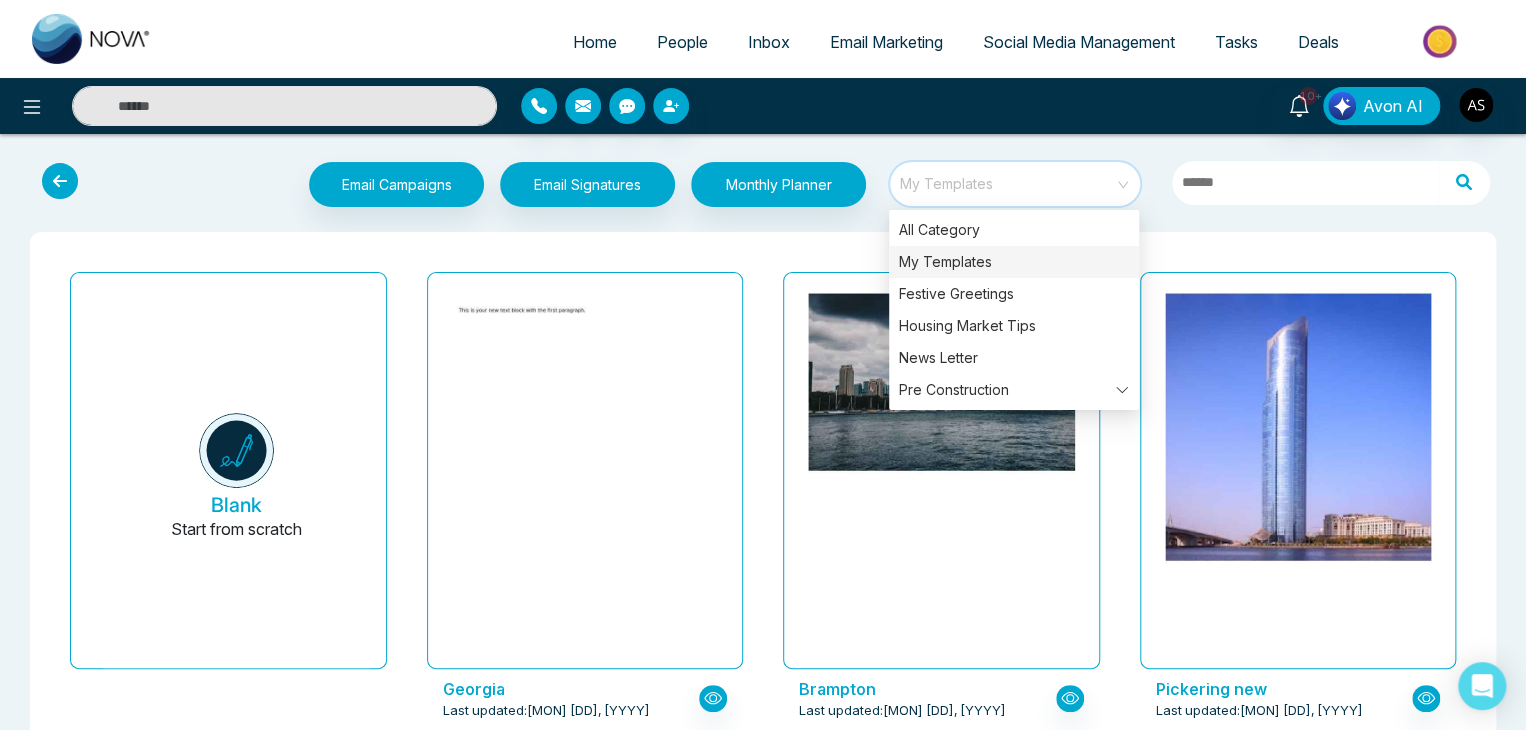 click on "Blank Start from scratch [CITY] Last updated: [MON] [DD], [YYYY] [CITY] Last updated: [MON] [DD], [YYYY] [CITY] new Last updated: [MM]/[DD]/[YYYY] [CITY] Last updated: [MON] [DD], [YYYY] [CITY] Last updated: [MON] [DD], [YYYY] [CITY] Last updated: [MON] [DD], [YYYY] [CITY] Last updated: [MON] [DD], [YYYY] [CITY] Last updated: [MON] [DD], [YYYY] [CITY] Last updated: [MON] [DD], [YYYY] [CITY] Last updated: [MON] [DD], [YYYY] [CITY] Last updated: [MON] [DD], [YYYY] [CITY] Last updated: [MON] [DD], [YYYY] [CITY] Last updated: [MON] [DD], [YYYY] [CITY] Last updated: [MON] [DD], [YYYY] [CITY] Last updated: [MON] [DD], [YYYY] How A Larger Down Payment Will Change Your Monthly Mortgage Payment Across Canada Last updated: [MON] [DD], [YYYY]" at bounding box center (763, 2706) 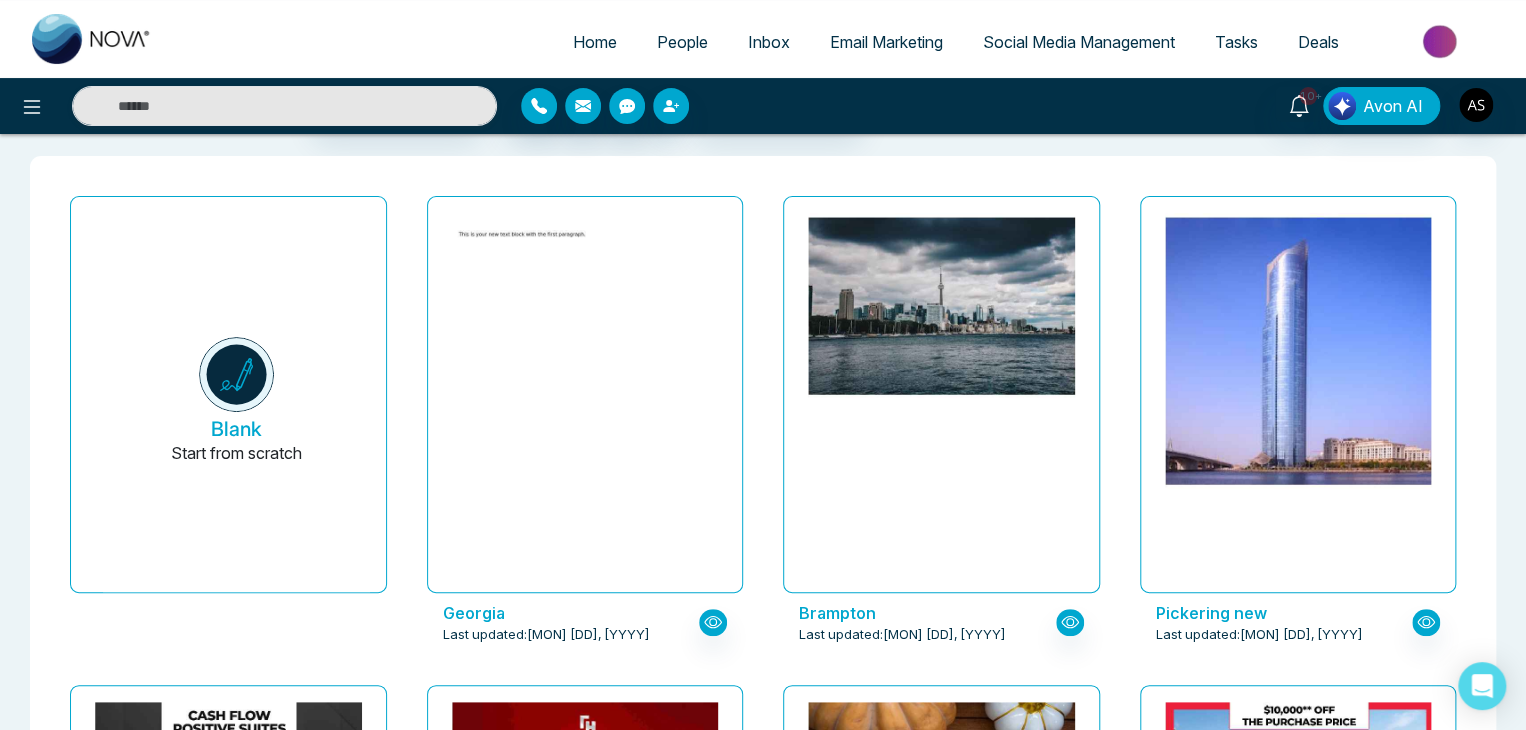 scroll, scrollTop: 75, scrollLeft: 0, axis: vertical 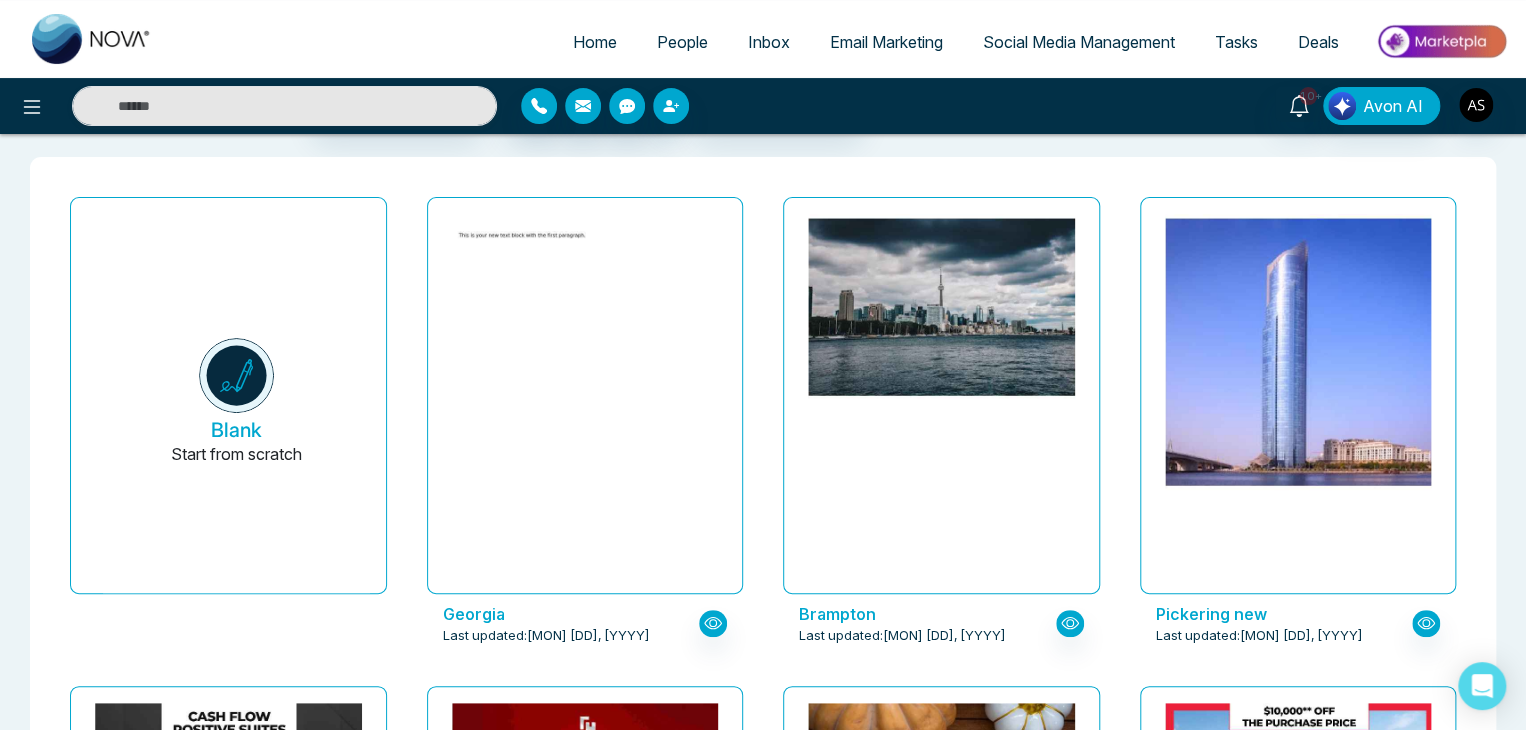 click on "Home" at bounding box center (595, 42) 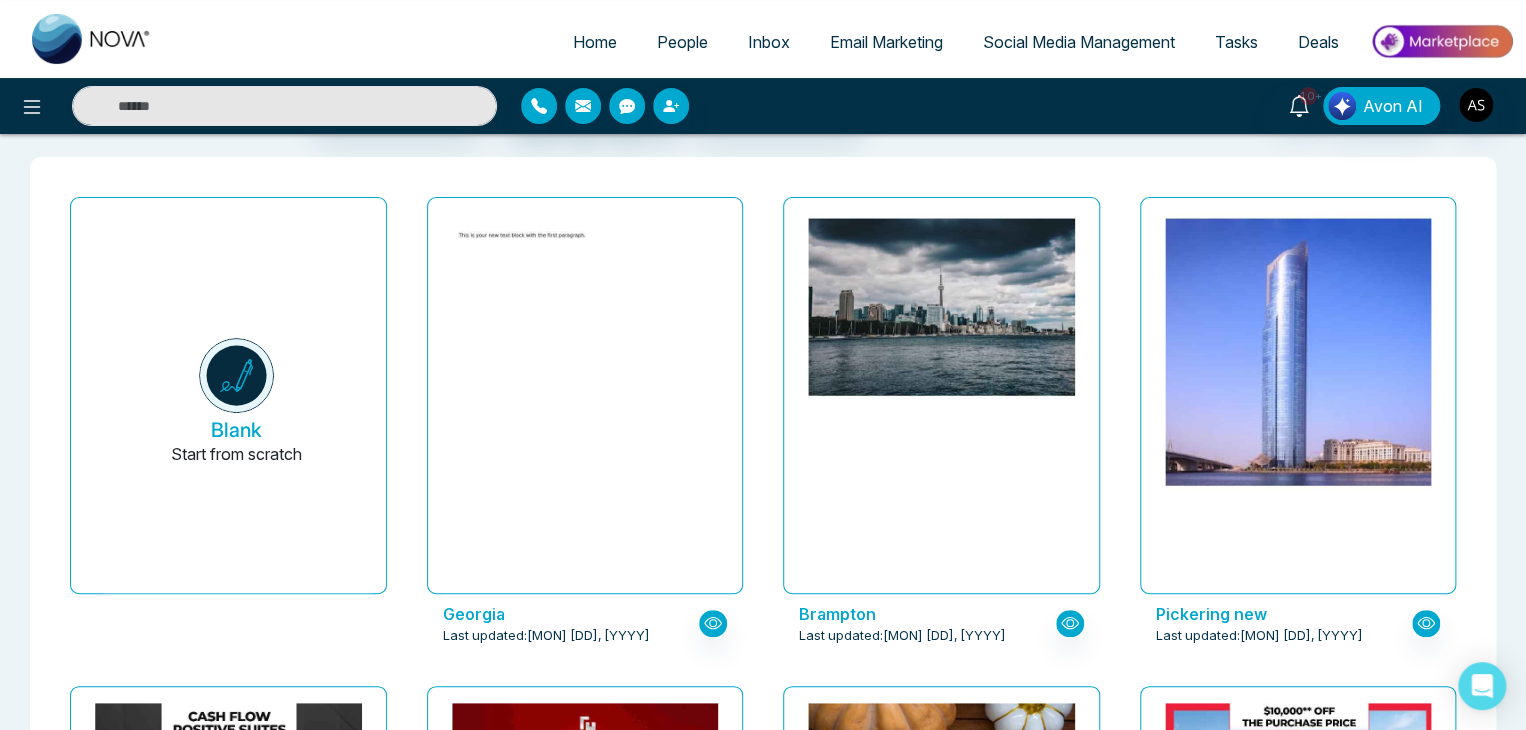 select on "*" 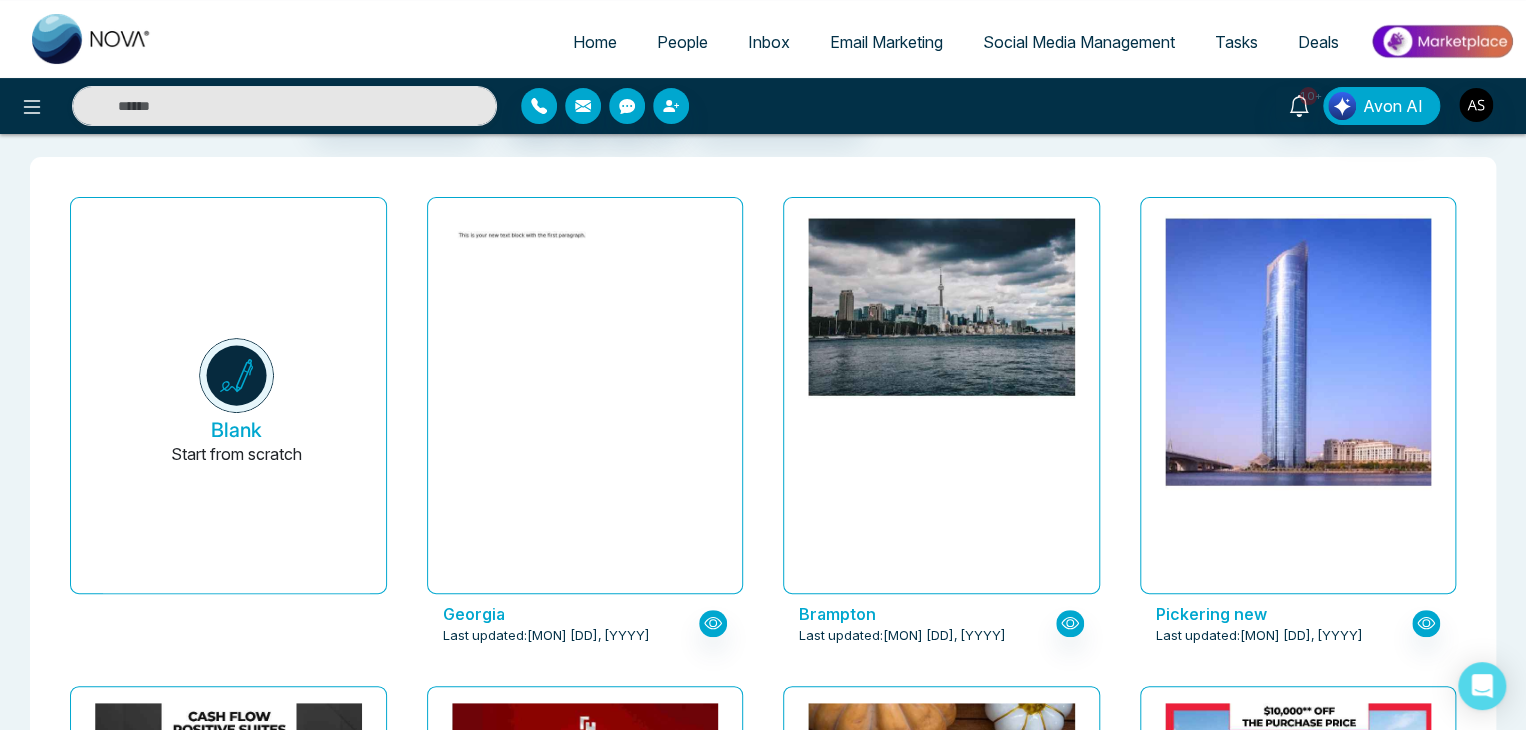 select on "*" 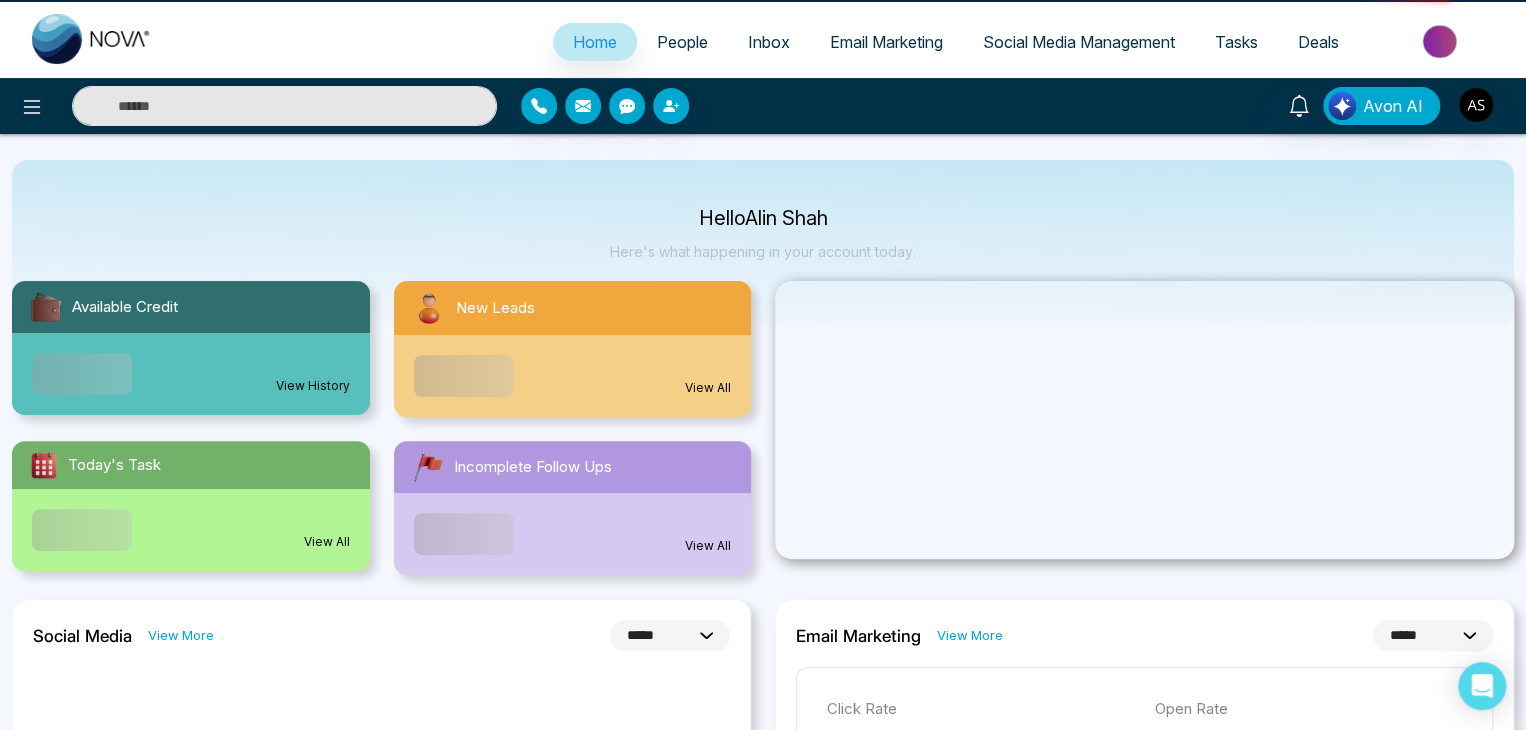 scroll, scrollTop: 0, scrollLeft: 0, axis: both 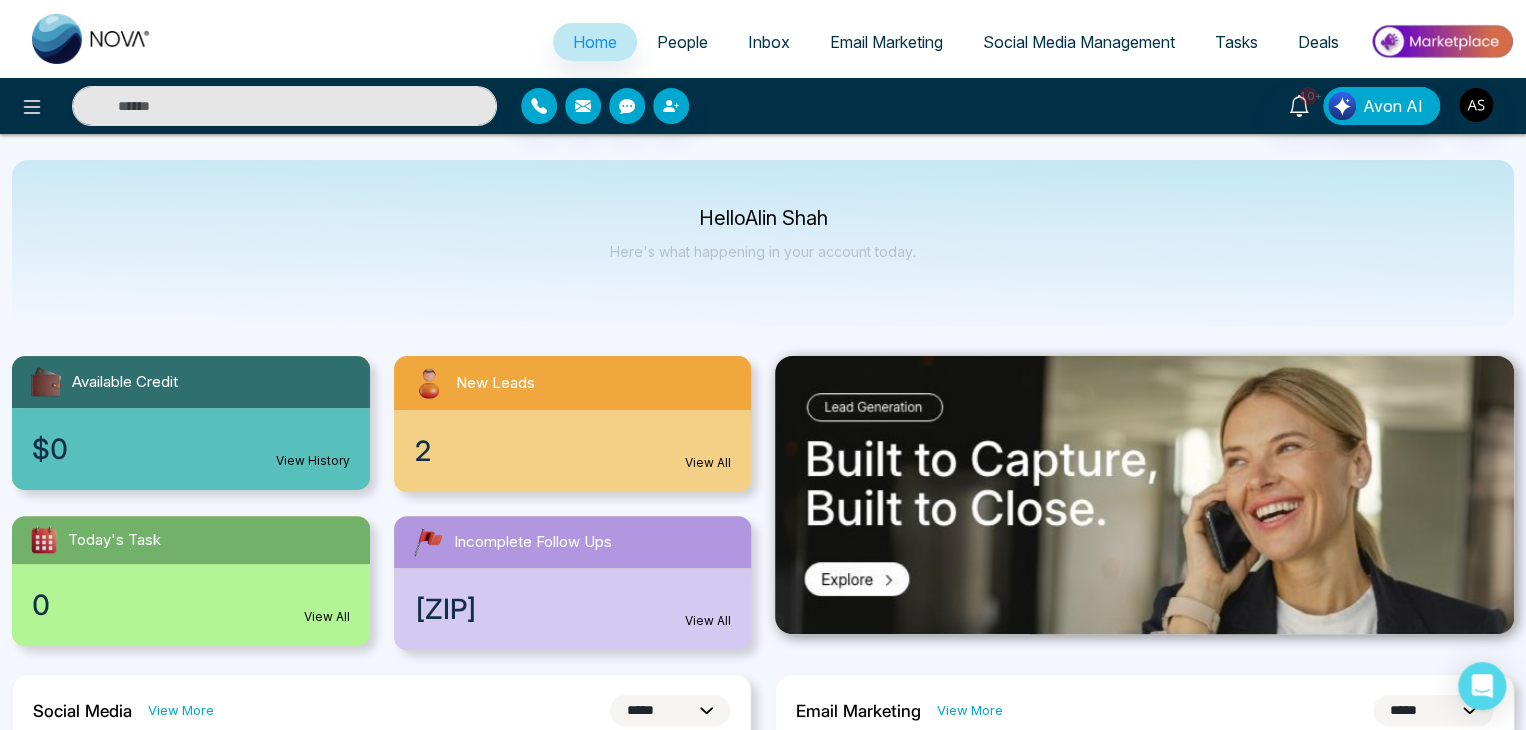 click on "Email Marketing" at bounding box center (886, 42) 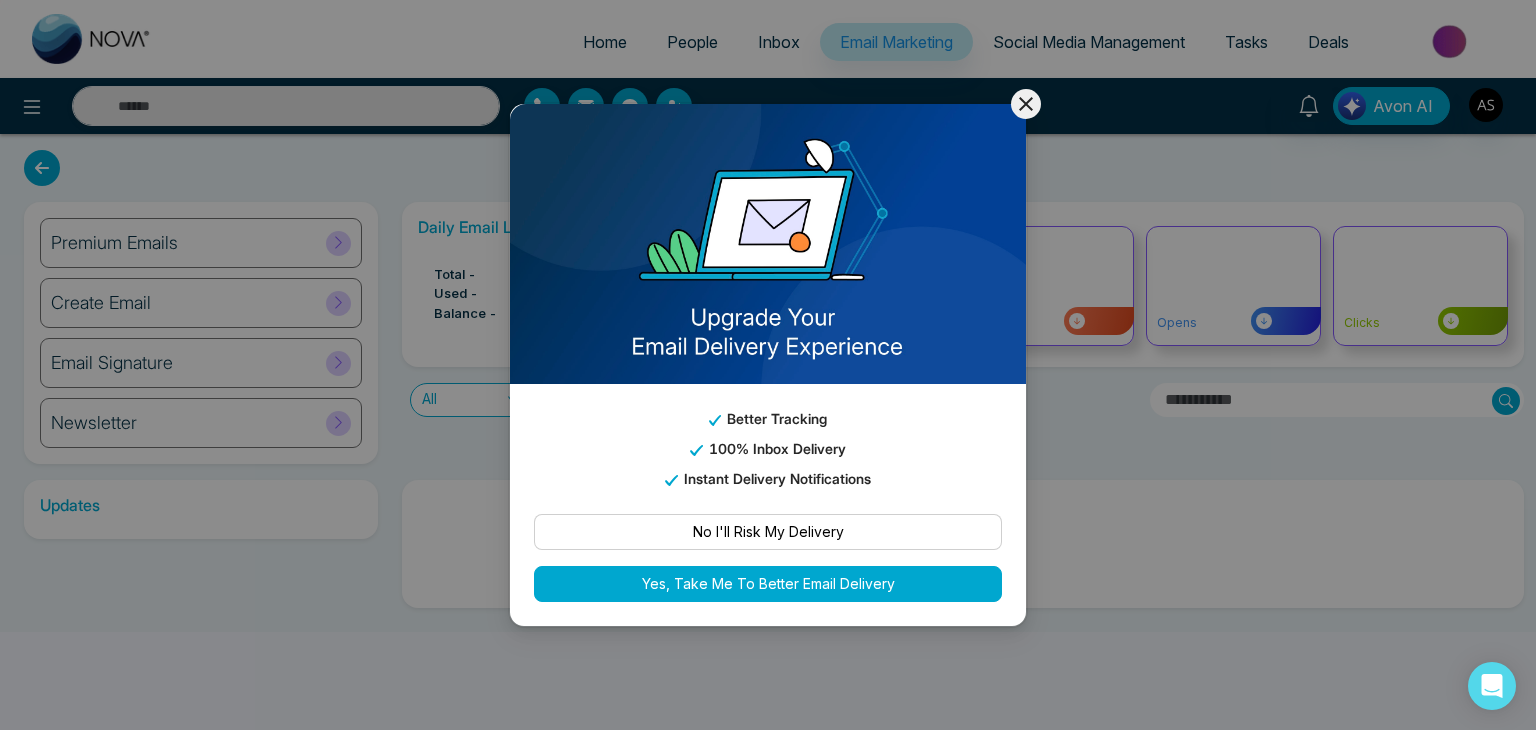 click 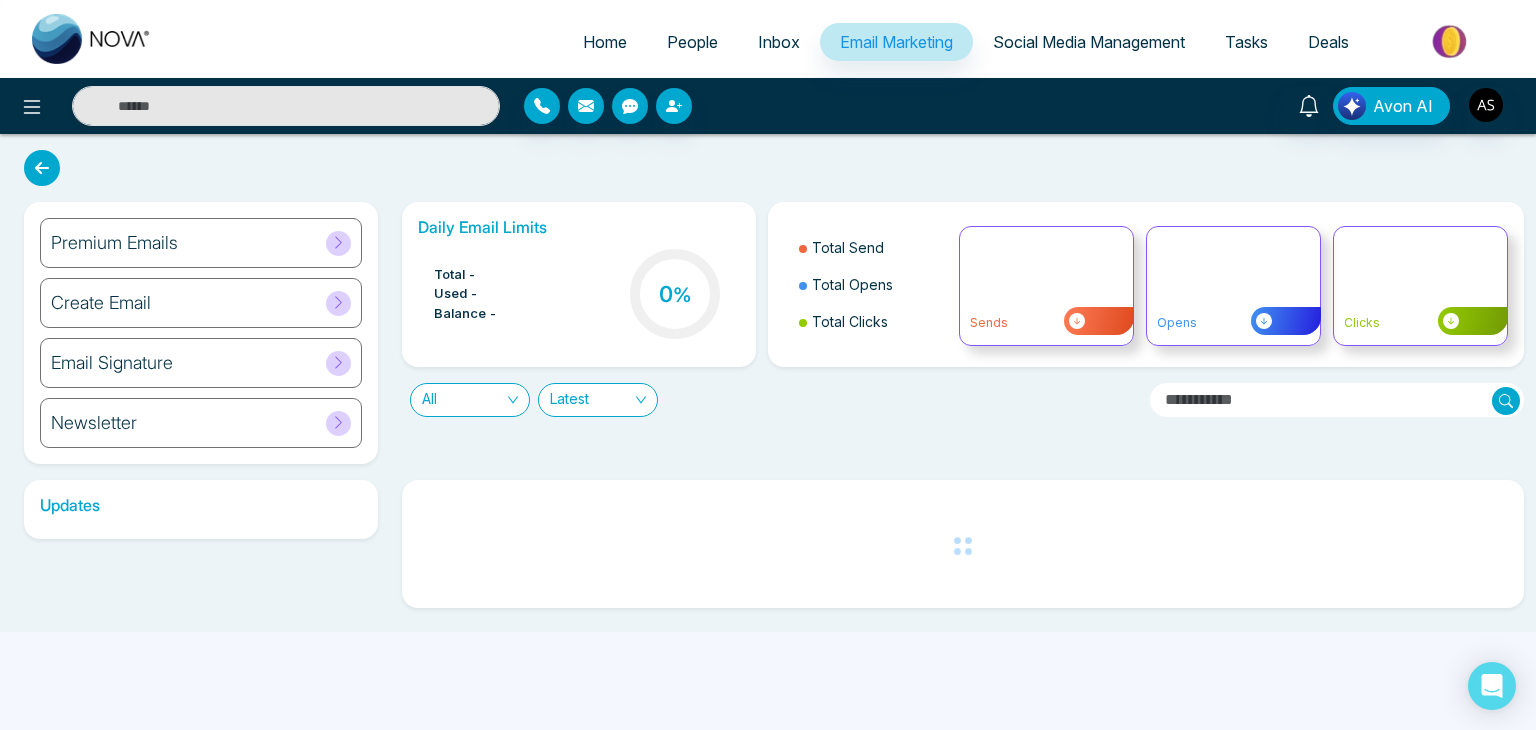 click on "Home People Inbox Email Marketing Social Media Management Tasks Deals" at bounding box center [848, 43] 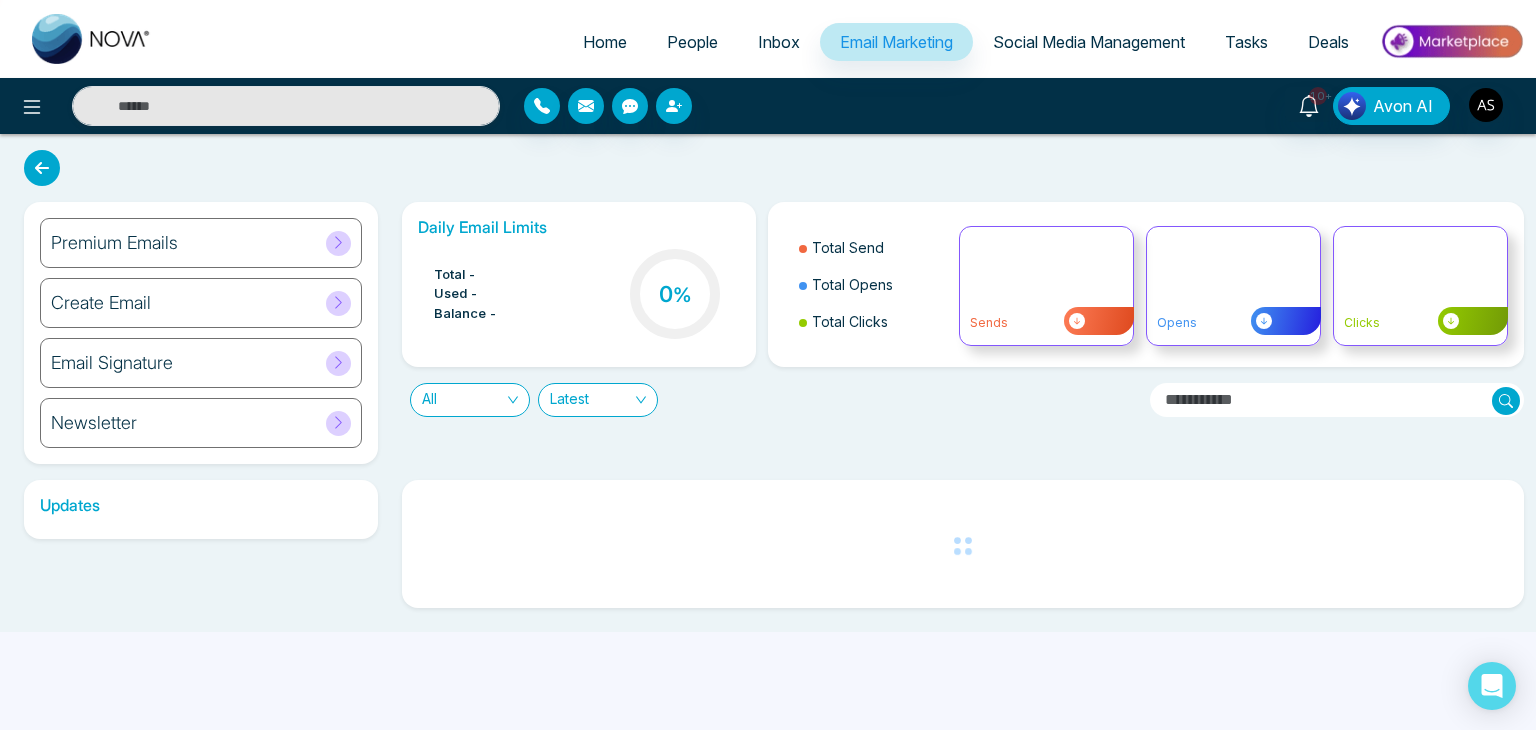 click on "Social Media Management" at bounding box center [1089, 42] 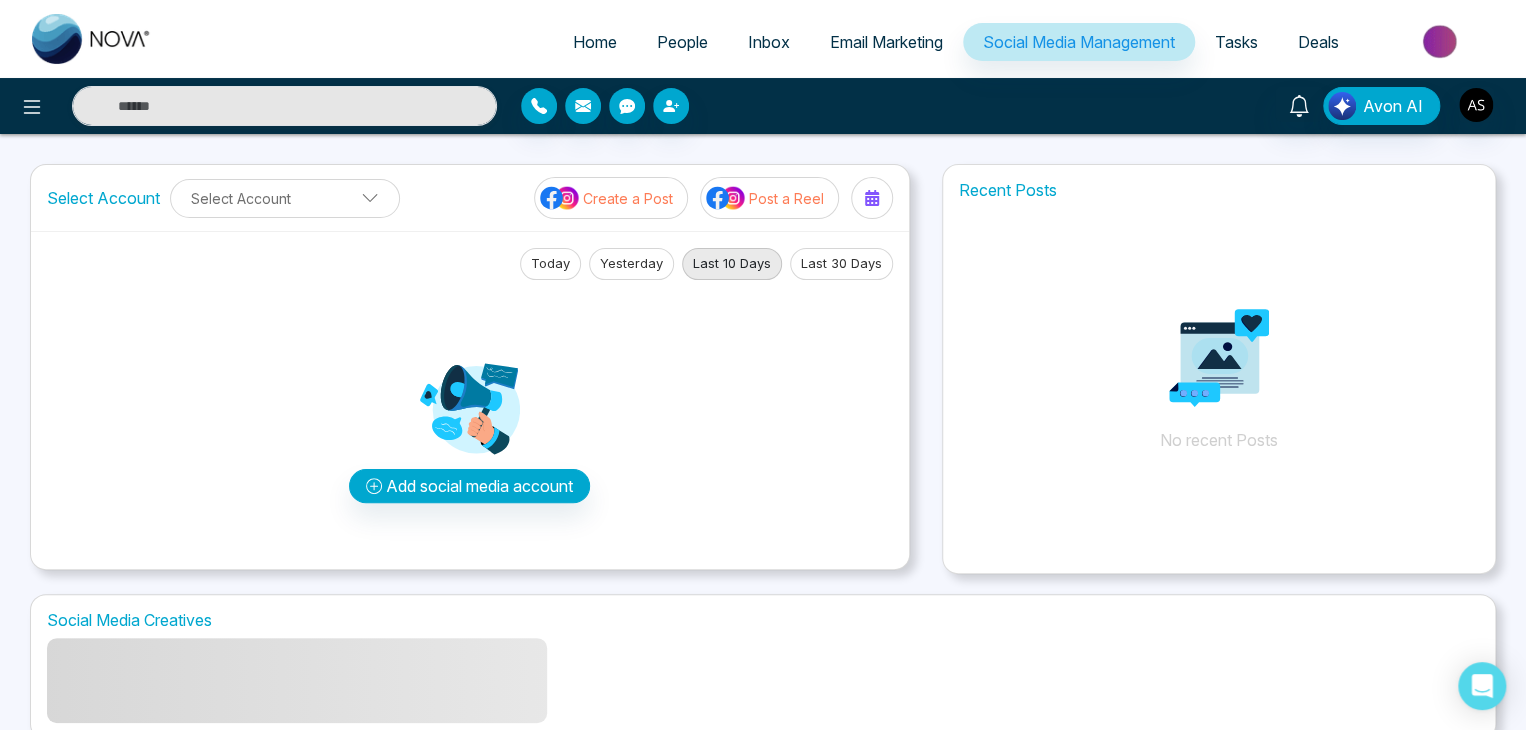 click on "Email Marketing" at bounding box center [886, 42] 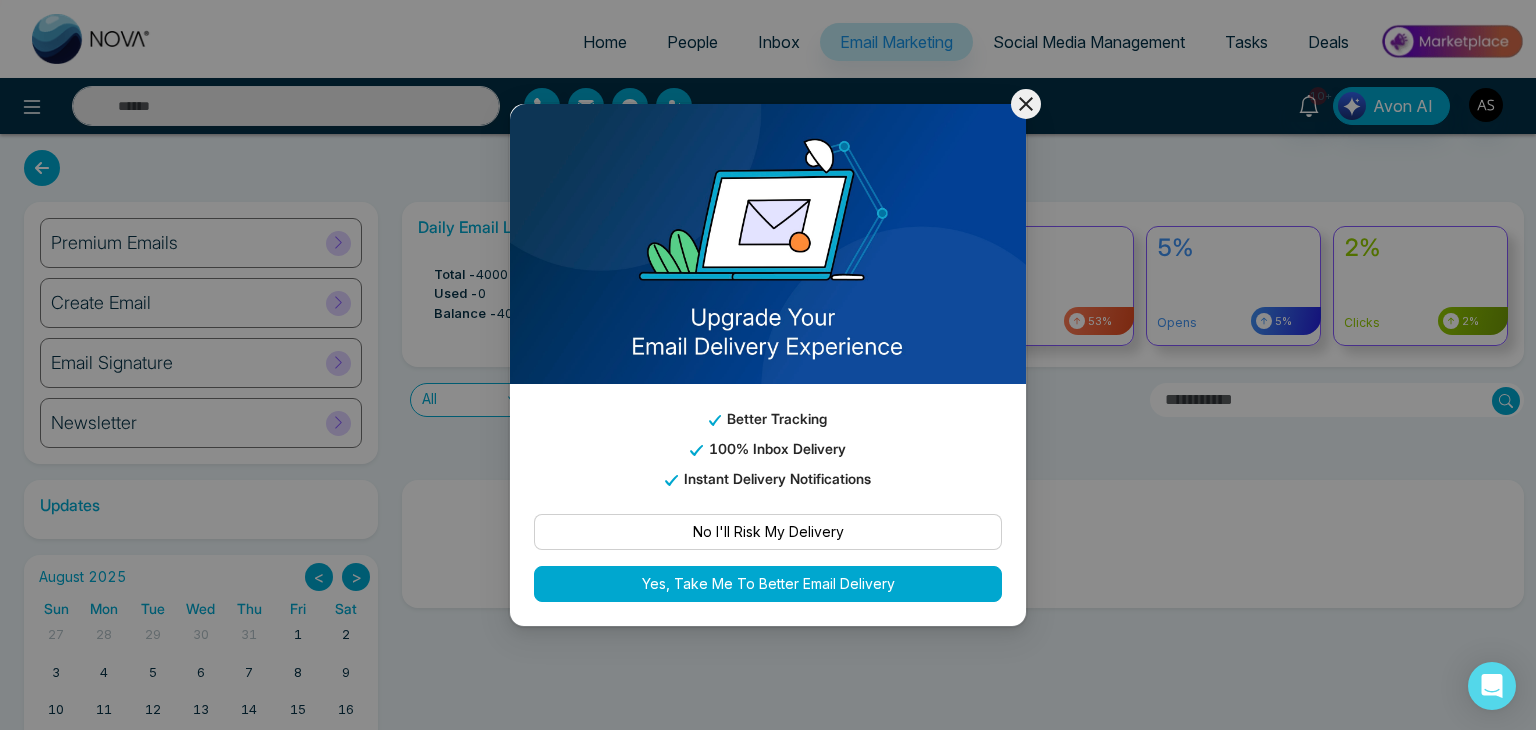 click 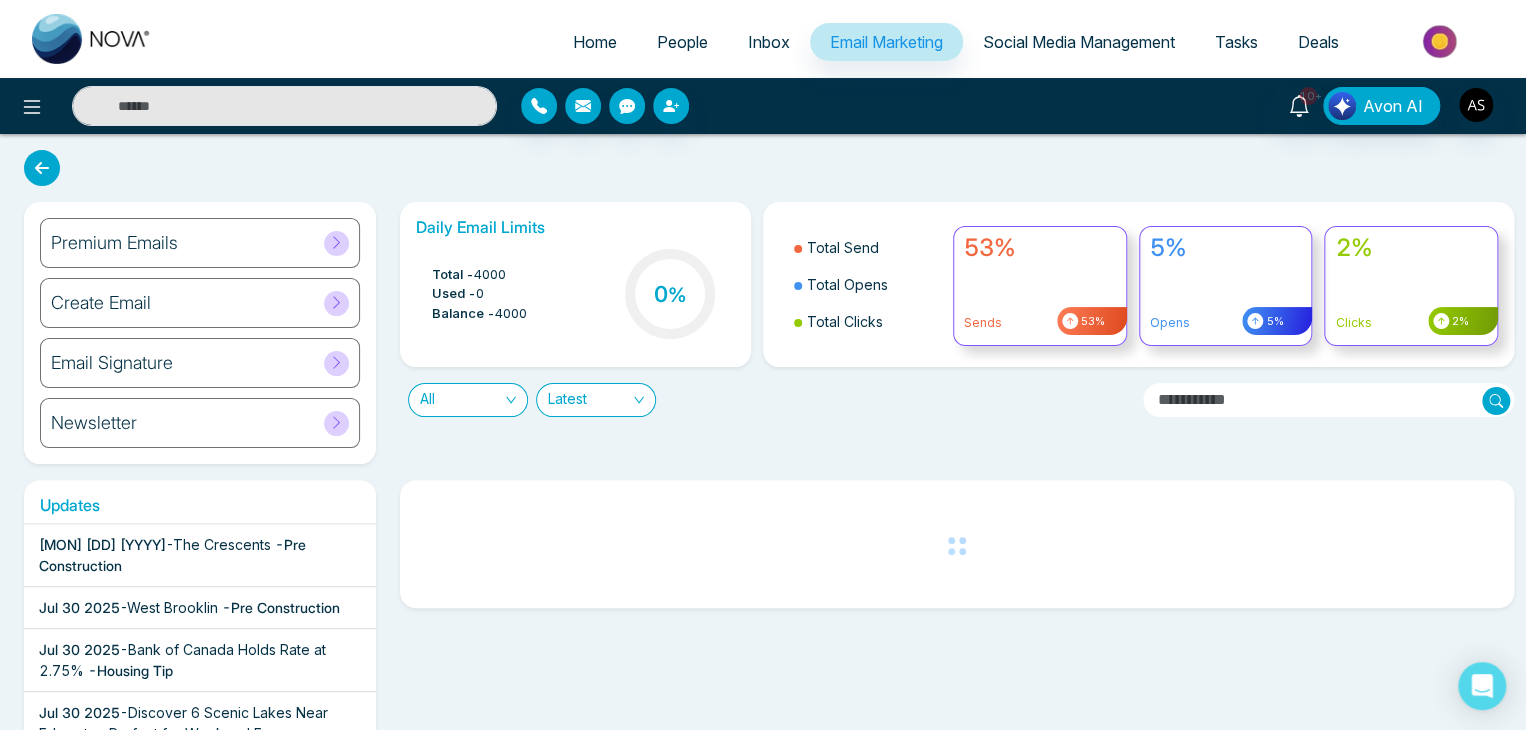 click on "Premium Emails" at bounding box center [200, 243] 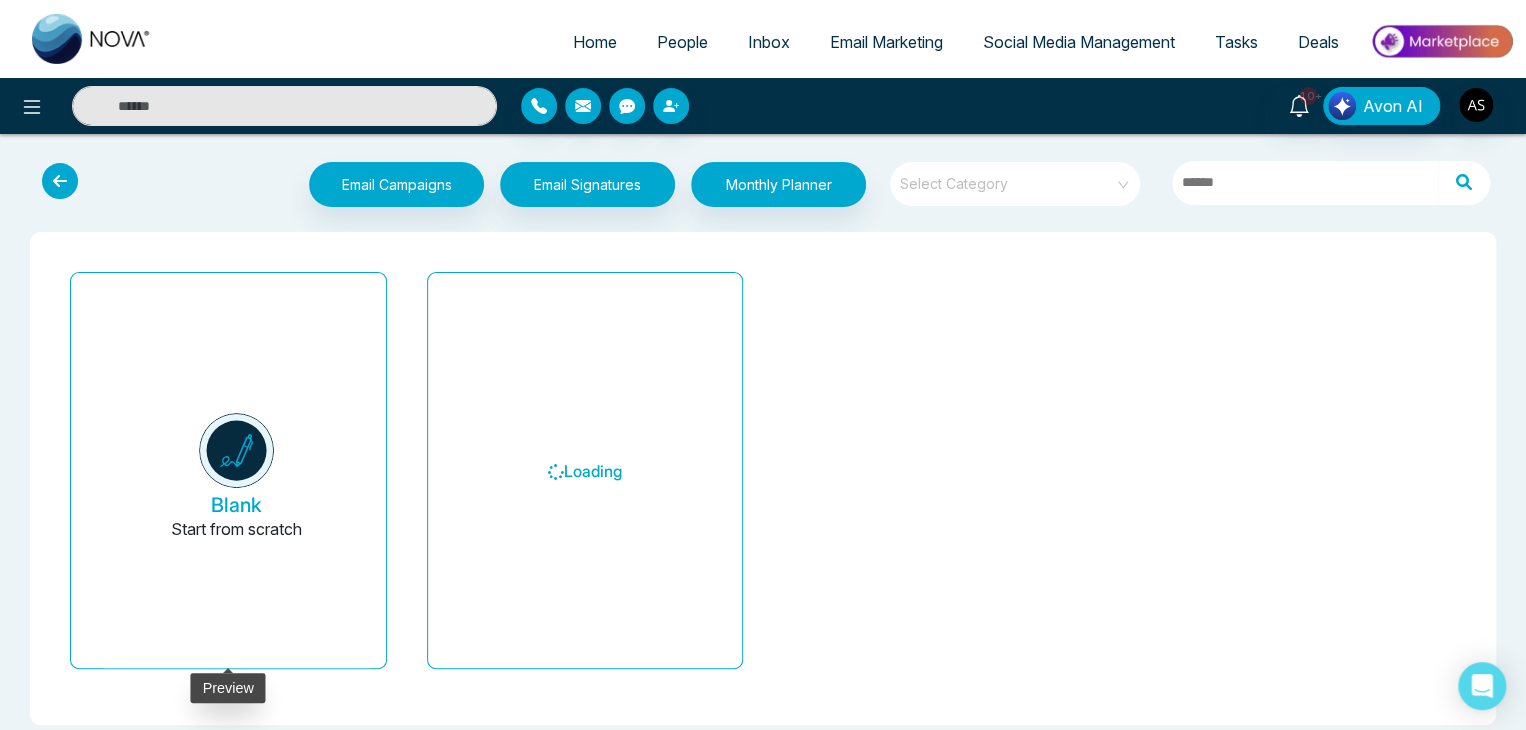 click on "Blank Start from scratch" at bounding box center (236, 478) 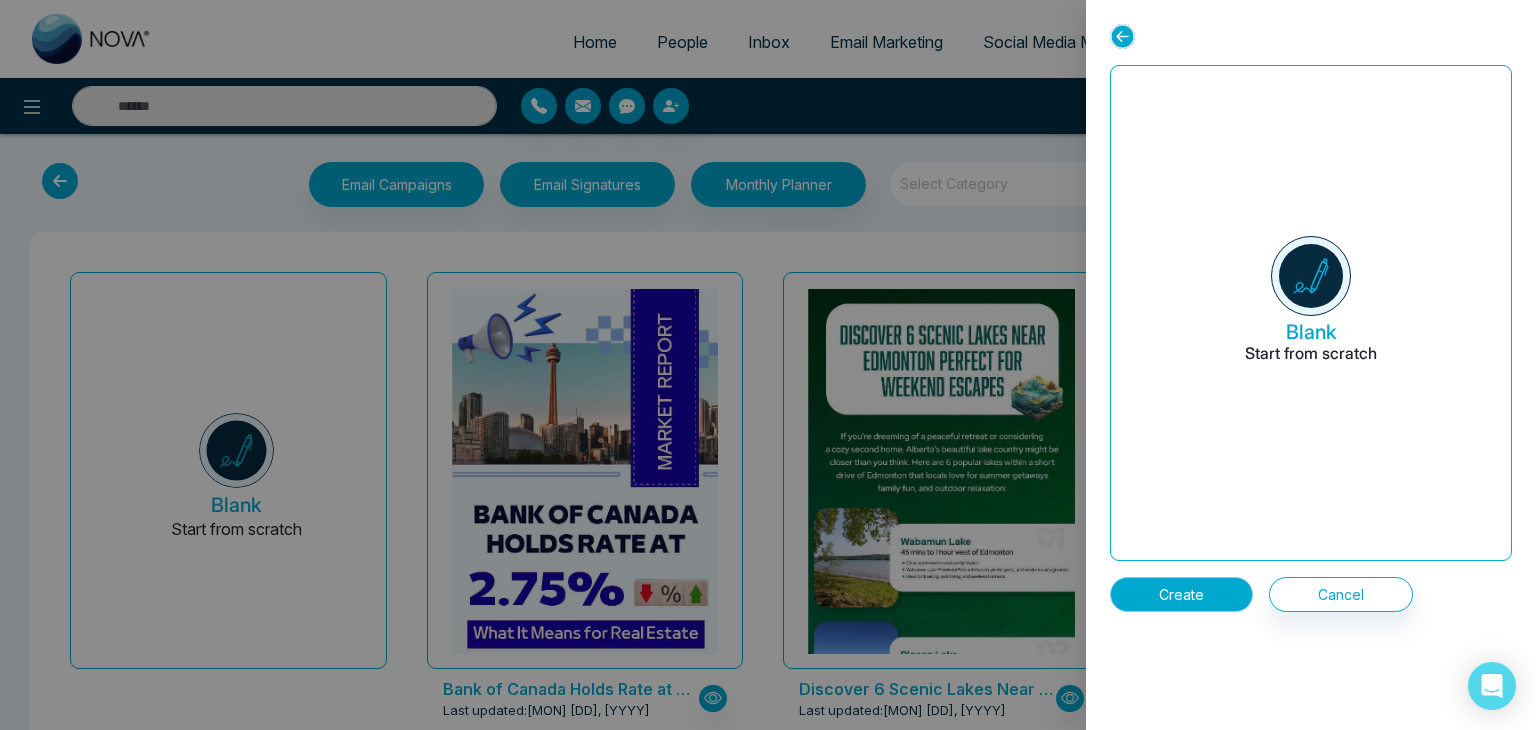 click on "Create" at bounding box center (1181, 594) 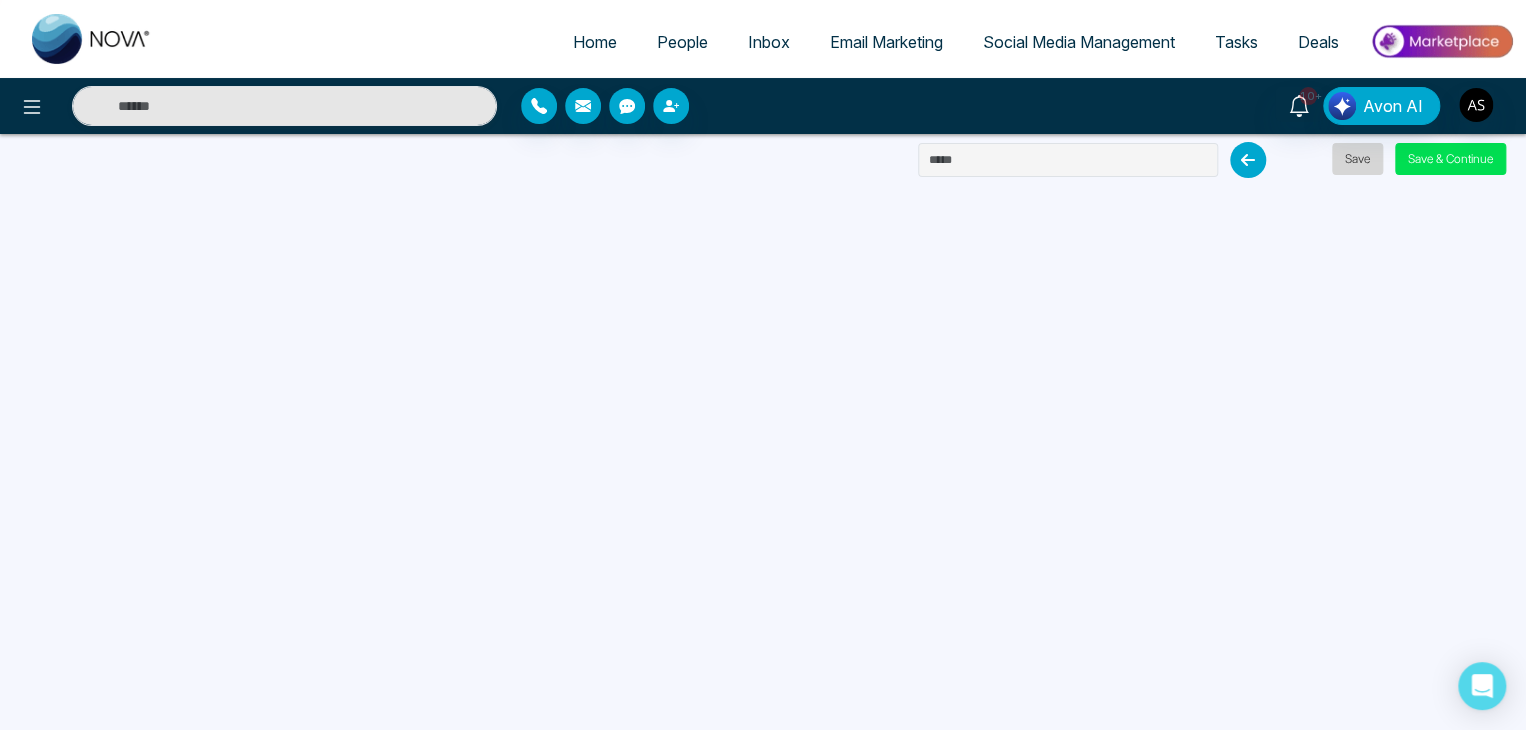 click on "Save" at bounding box center [1357, 159] 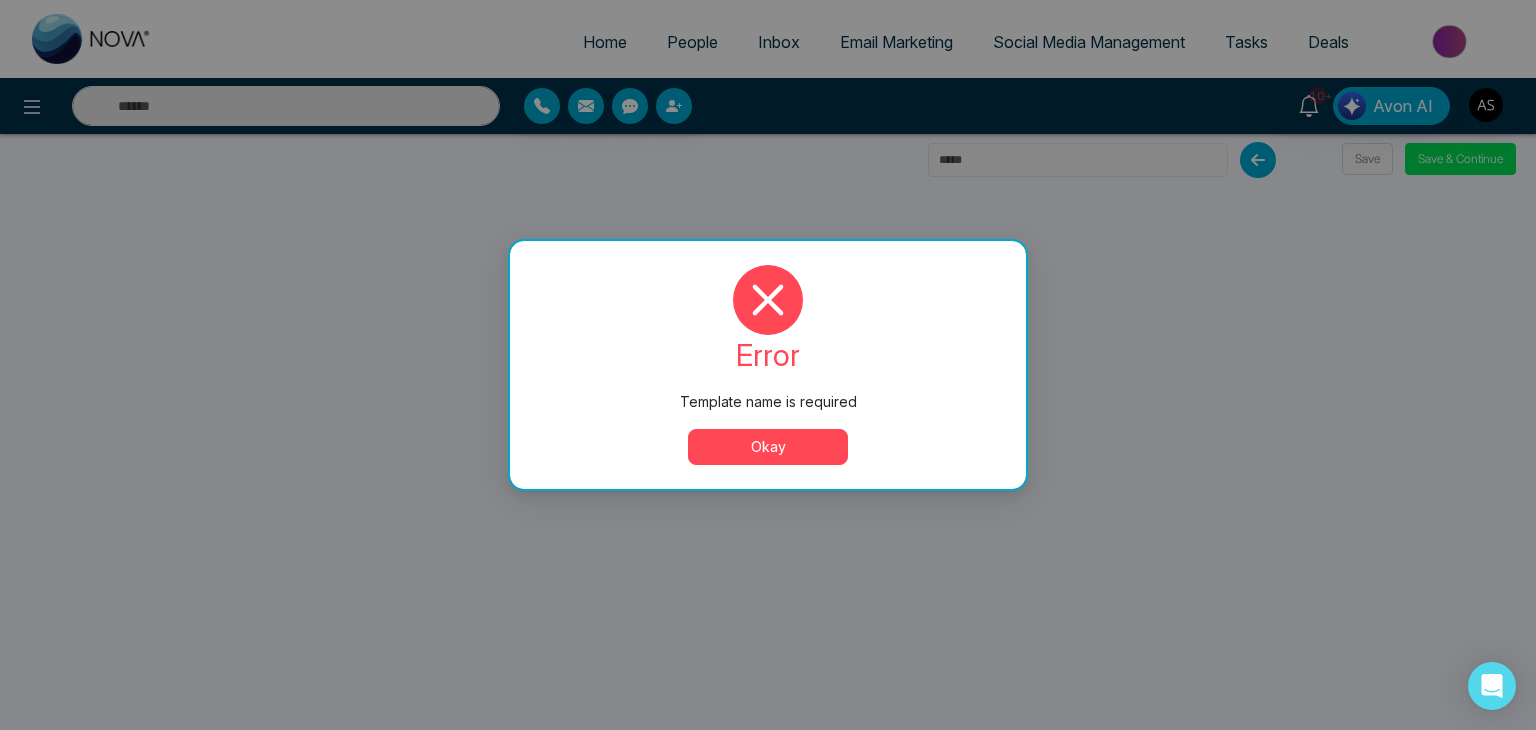 click on "Okay" at bounding box center (768, 447) 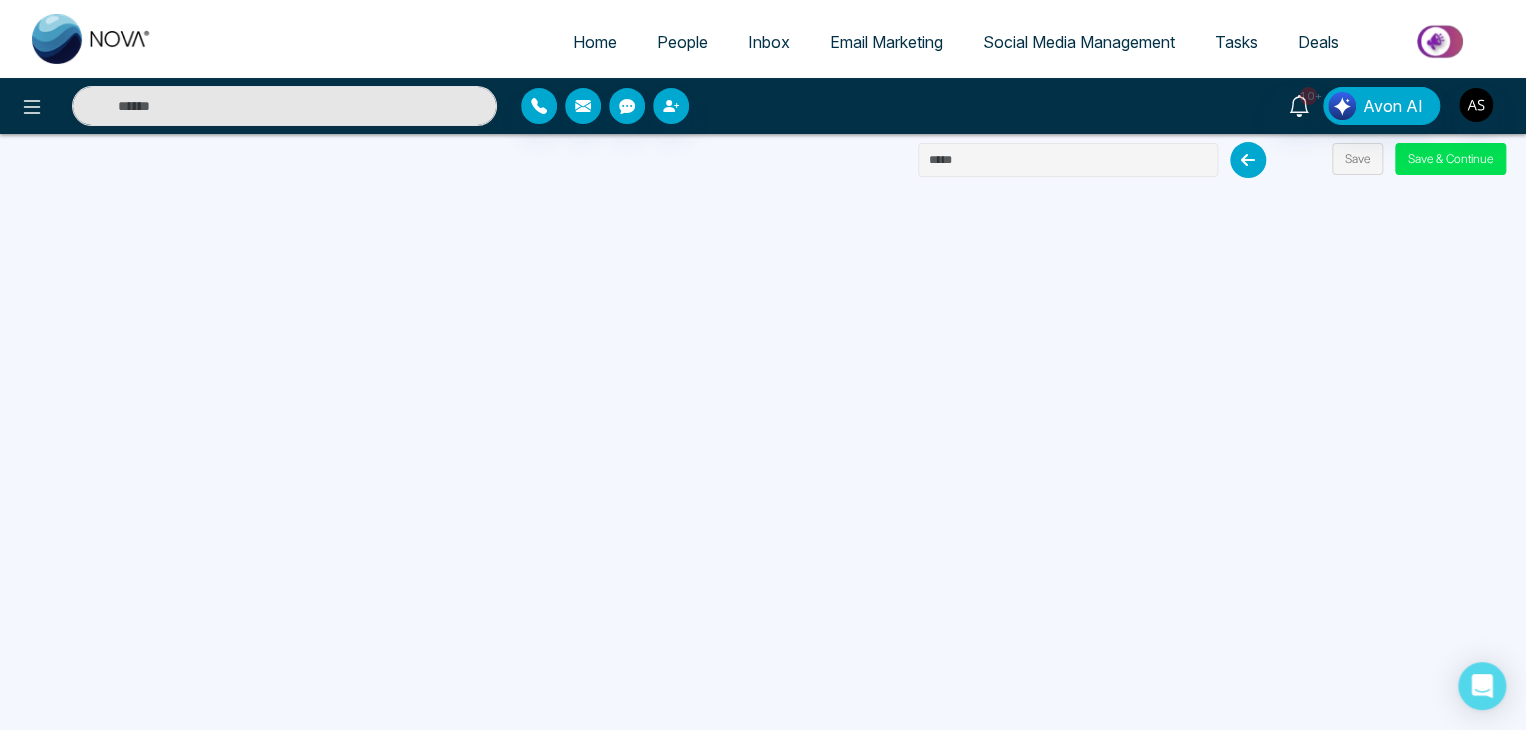 click at bounding box center (1068, 160) 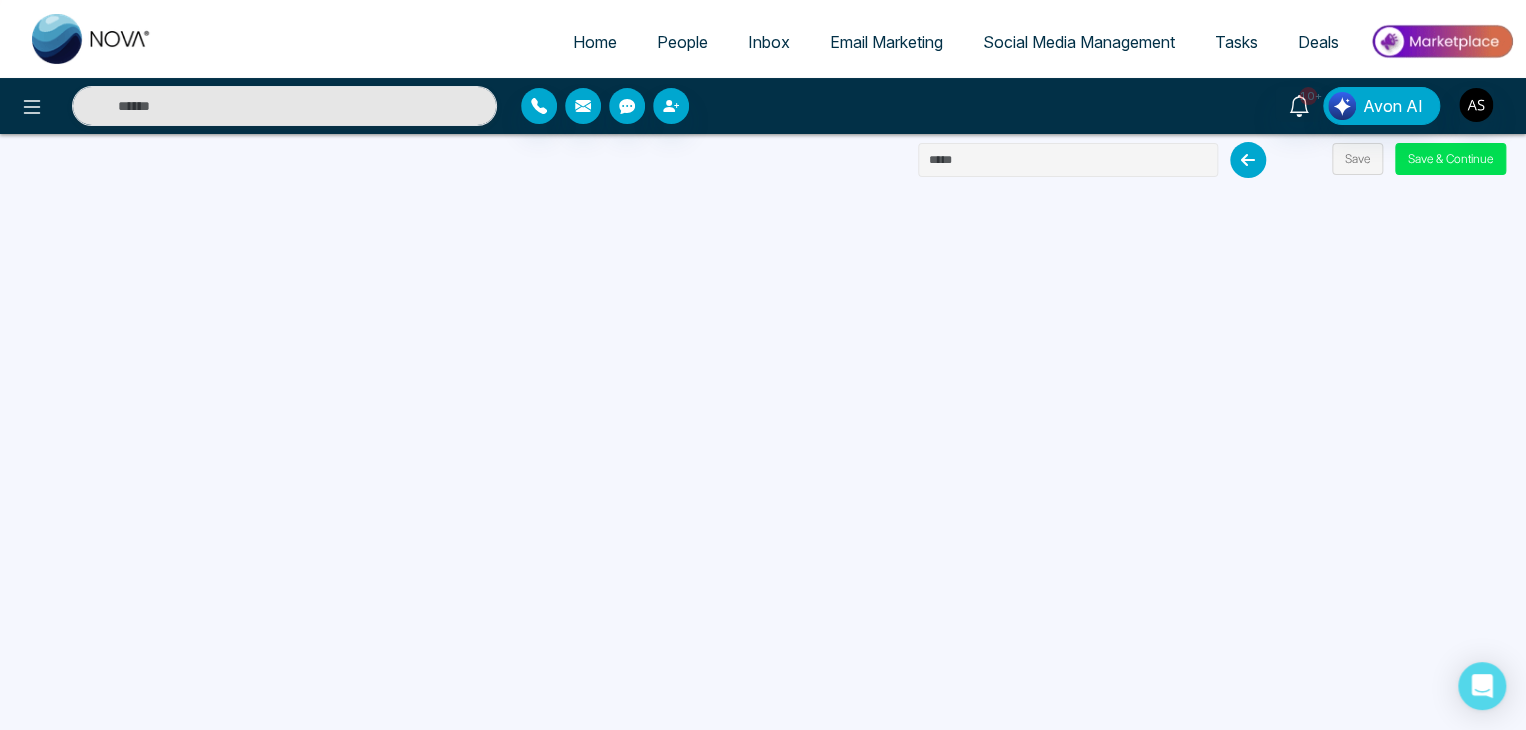 click at bounding box center (1068, 160) 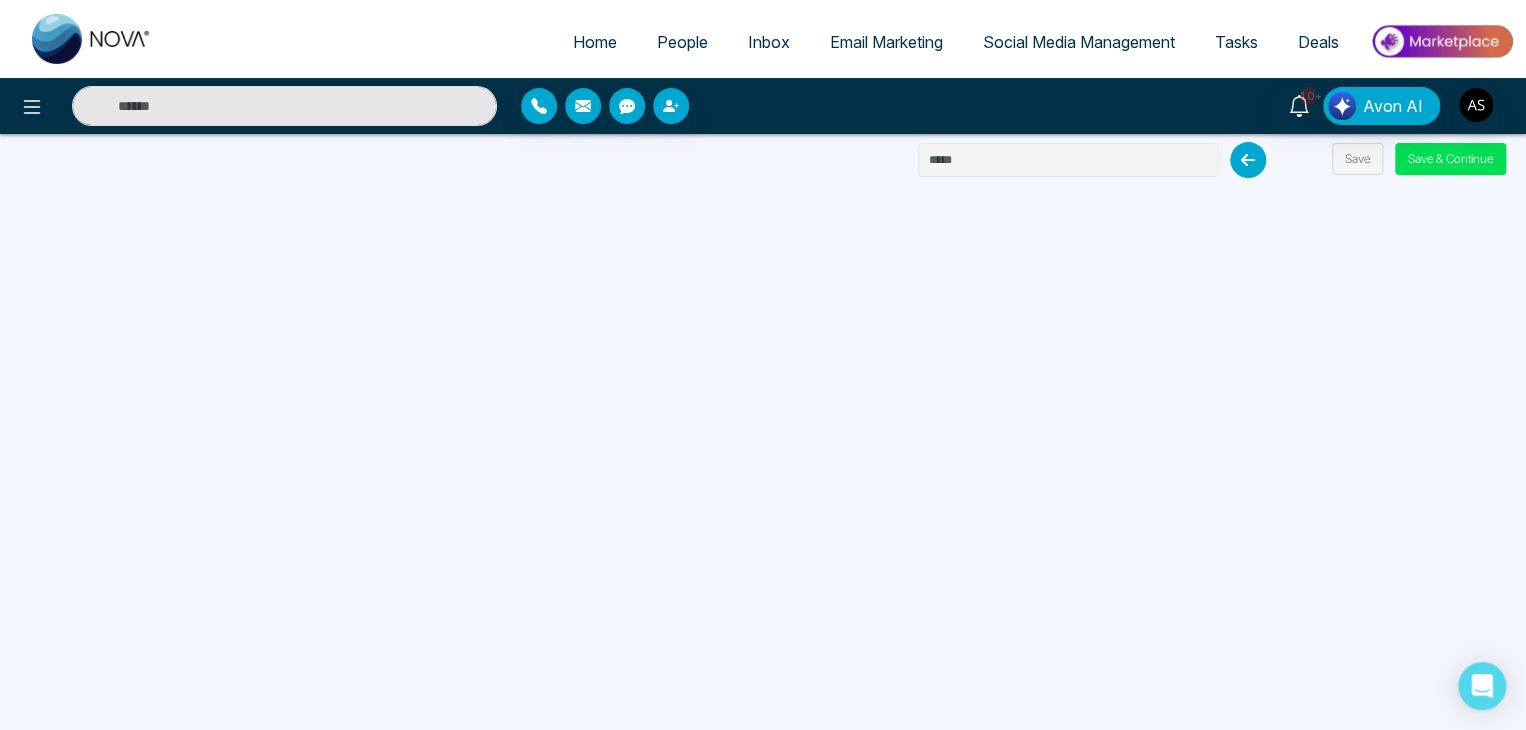 click at bounding box center (1068, 160) 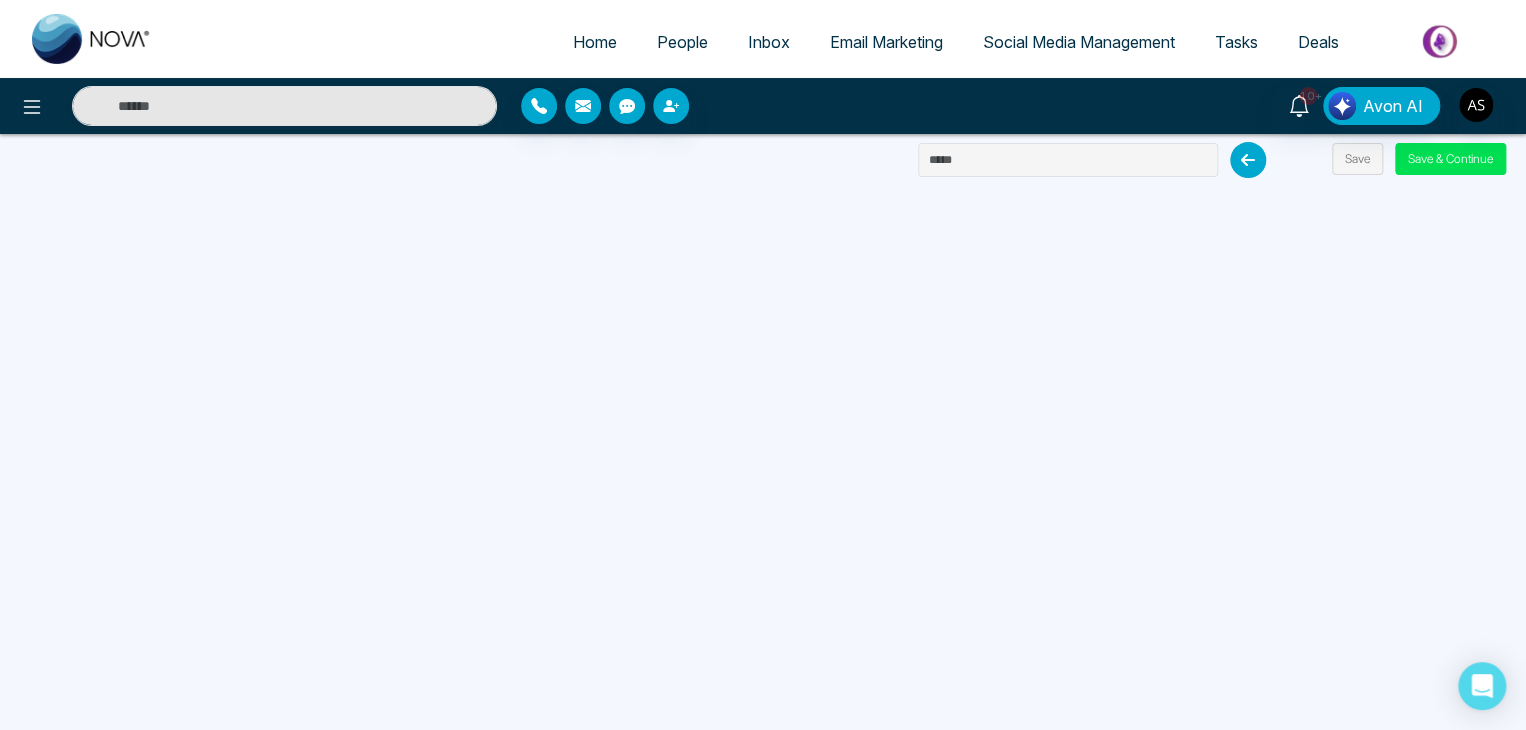click on "Home People Inbox Email Marketing Social Media Management Tasks Deals 10+ Avon AI Save Save & Continue" at bounding box center [763, 365] 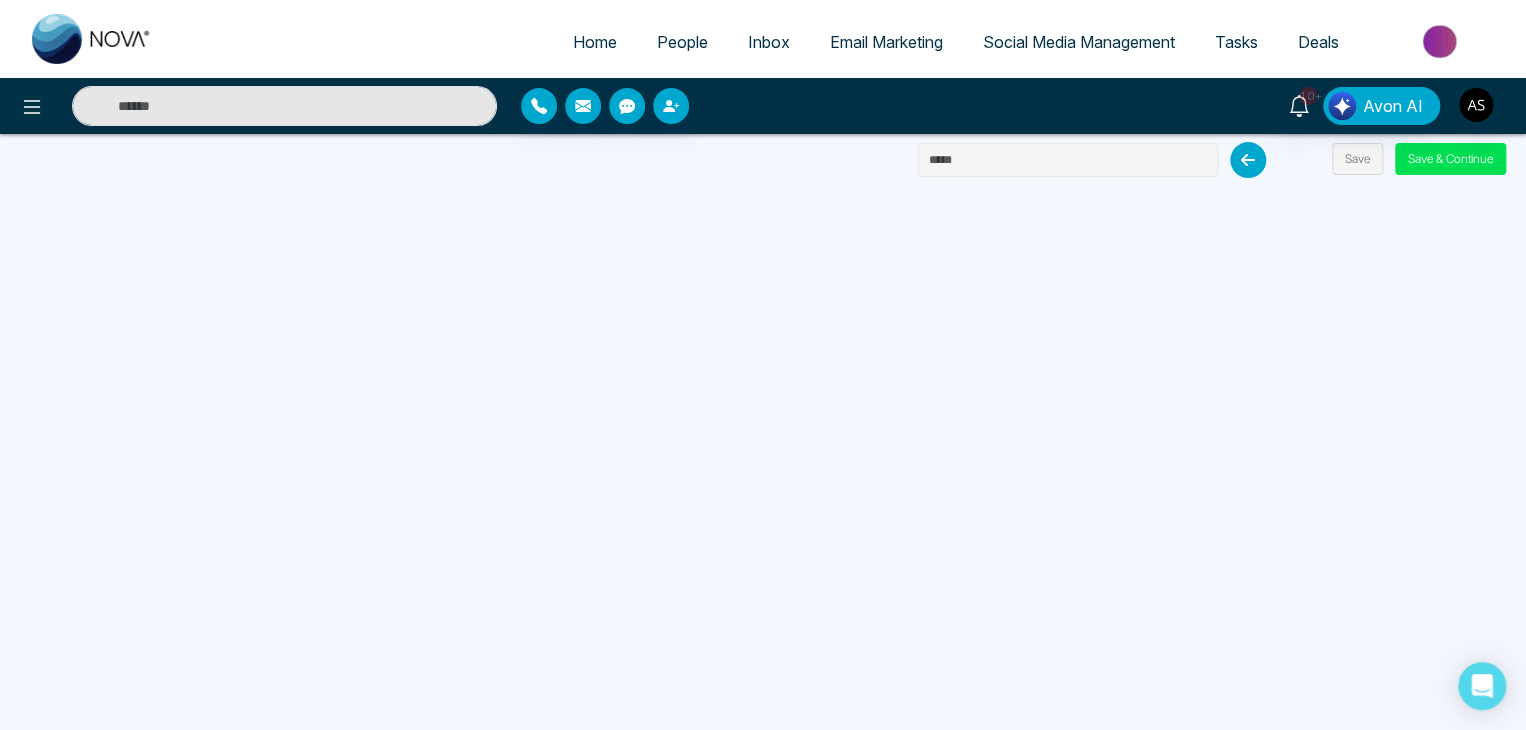click at bounding box center [1068, 160] 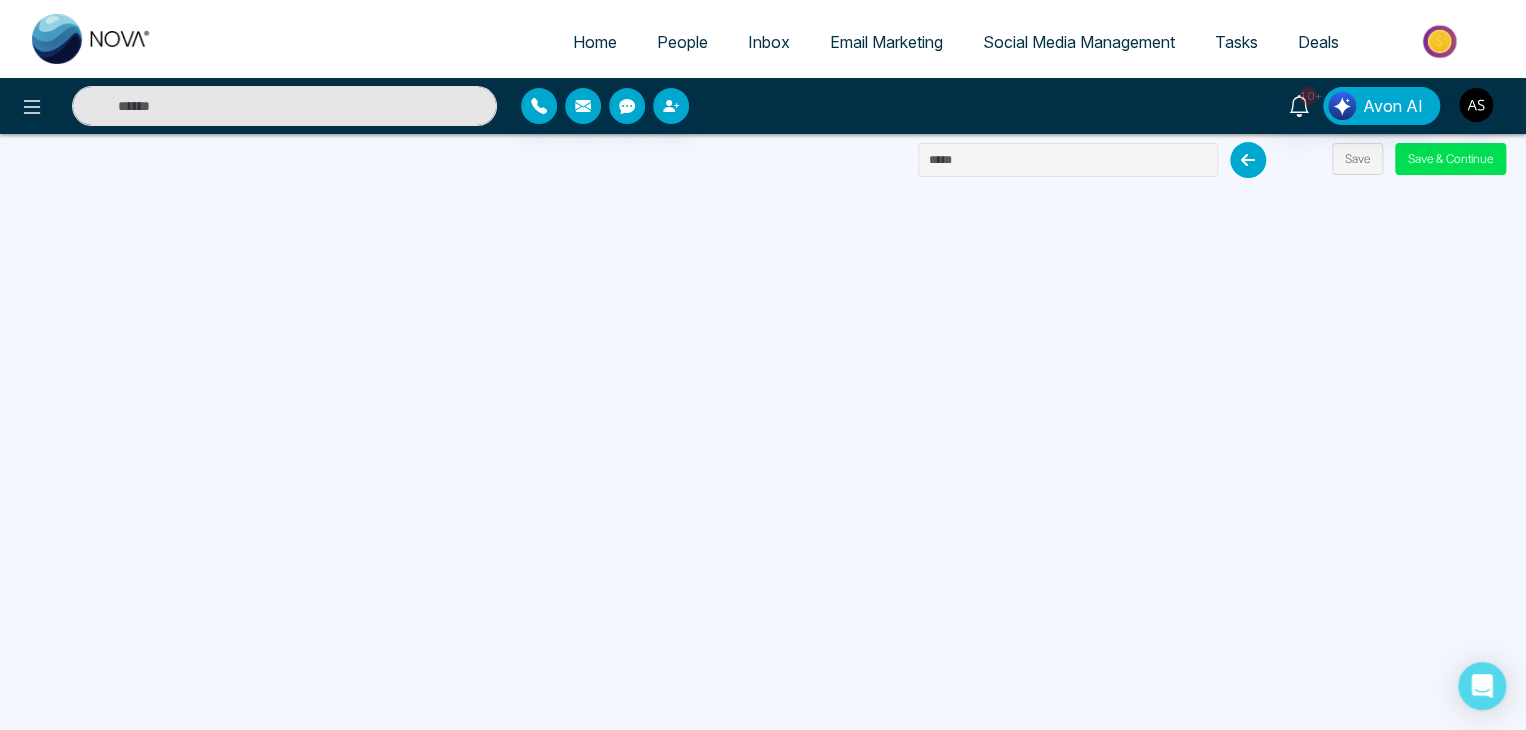 click on "Home People Inbox Email Marketing Social Media Management Tasks Deals 10+ Avon AI Save Save & Continue" at bounding box center [763, 365] 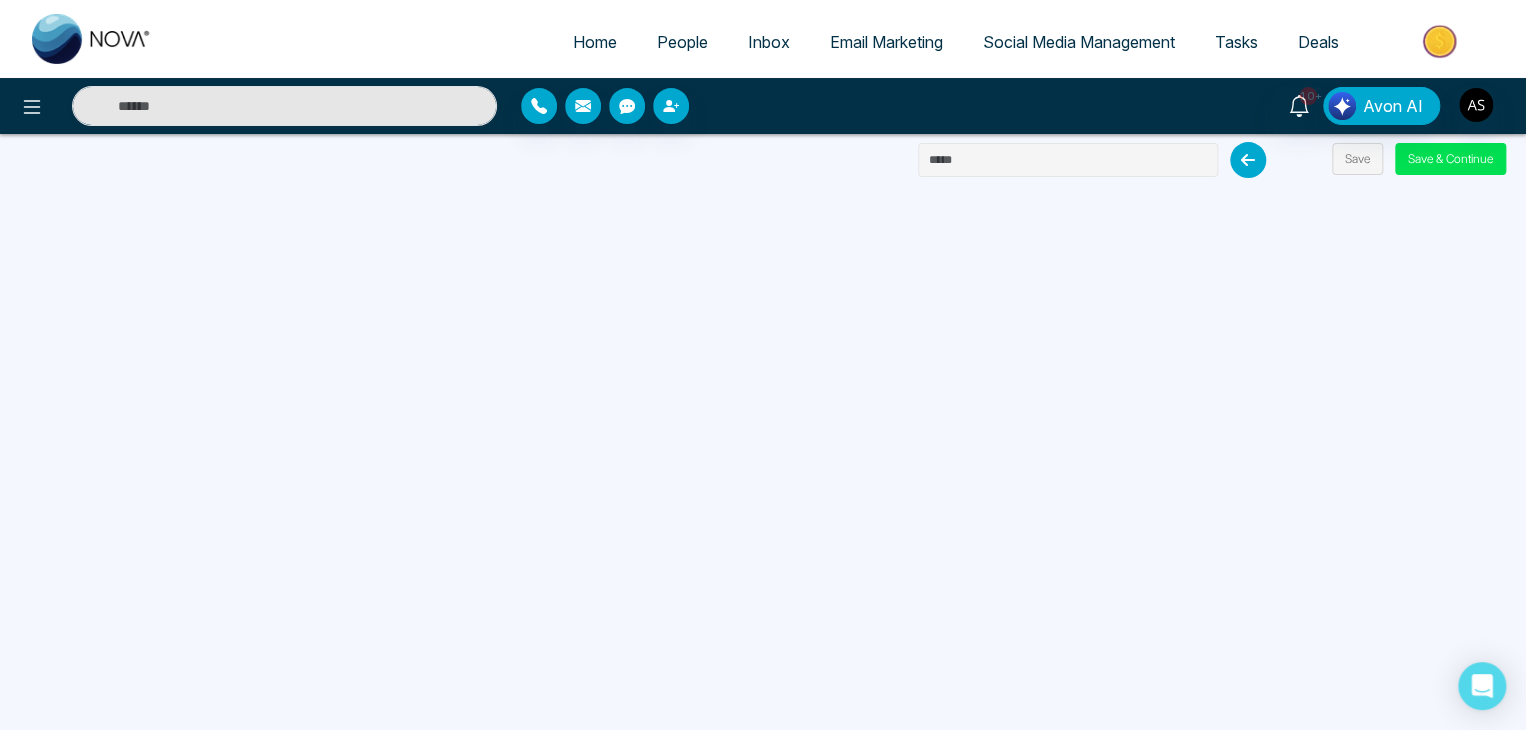click at bounding box center [1068, 160] 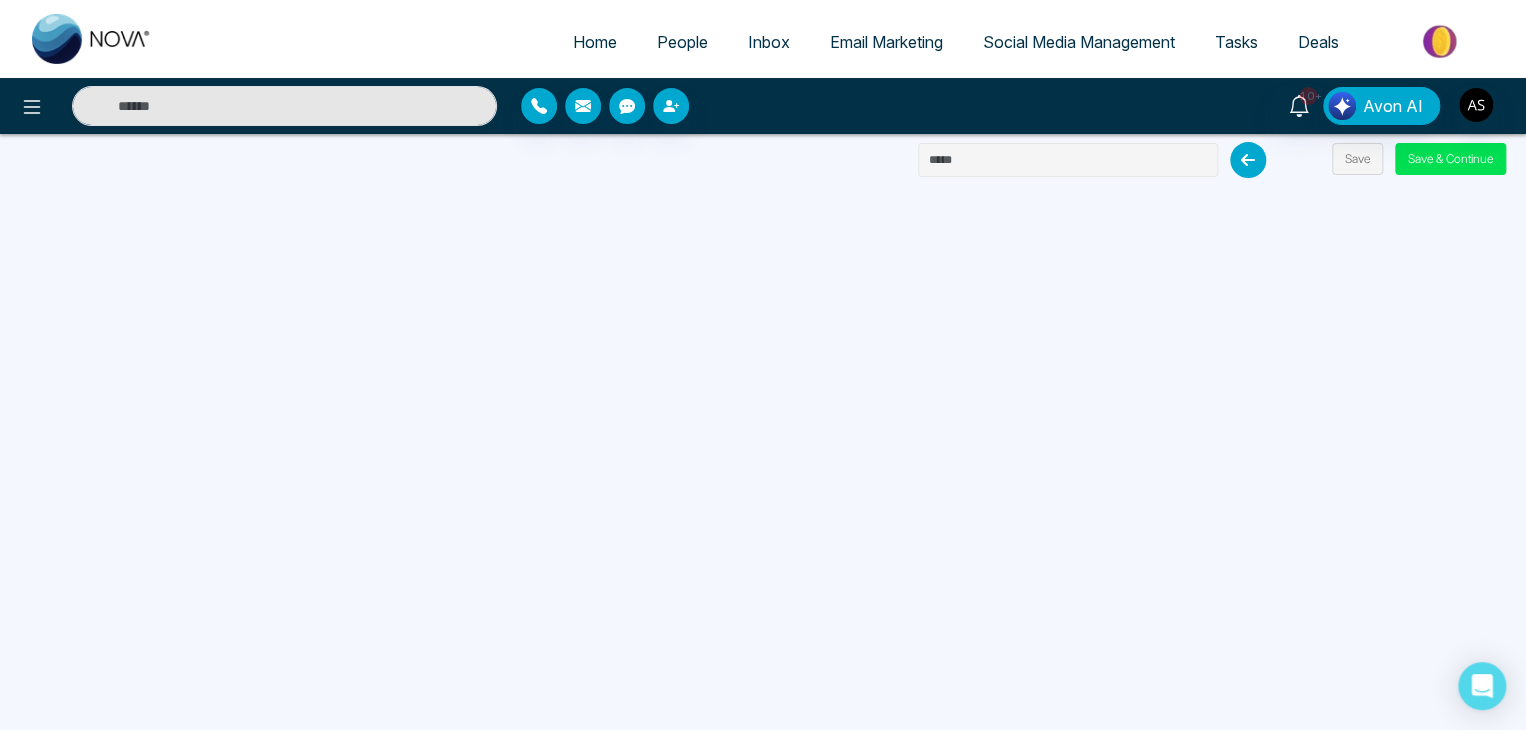 click at bounding box center (1068, 160) 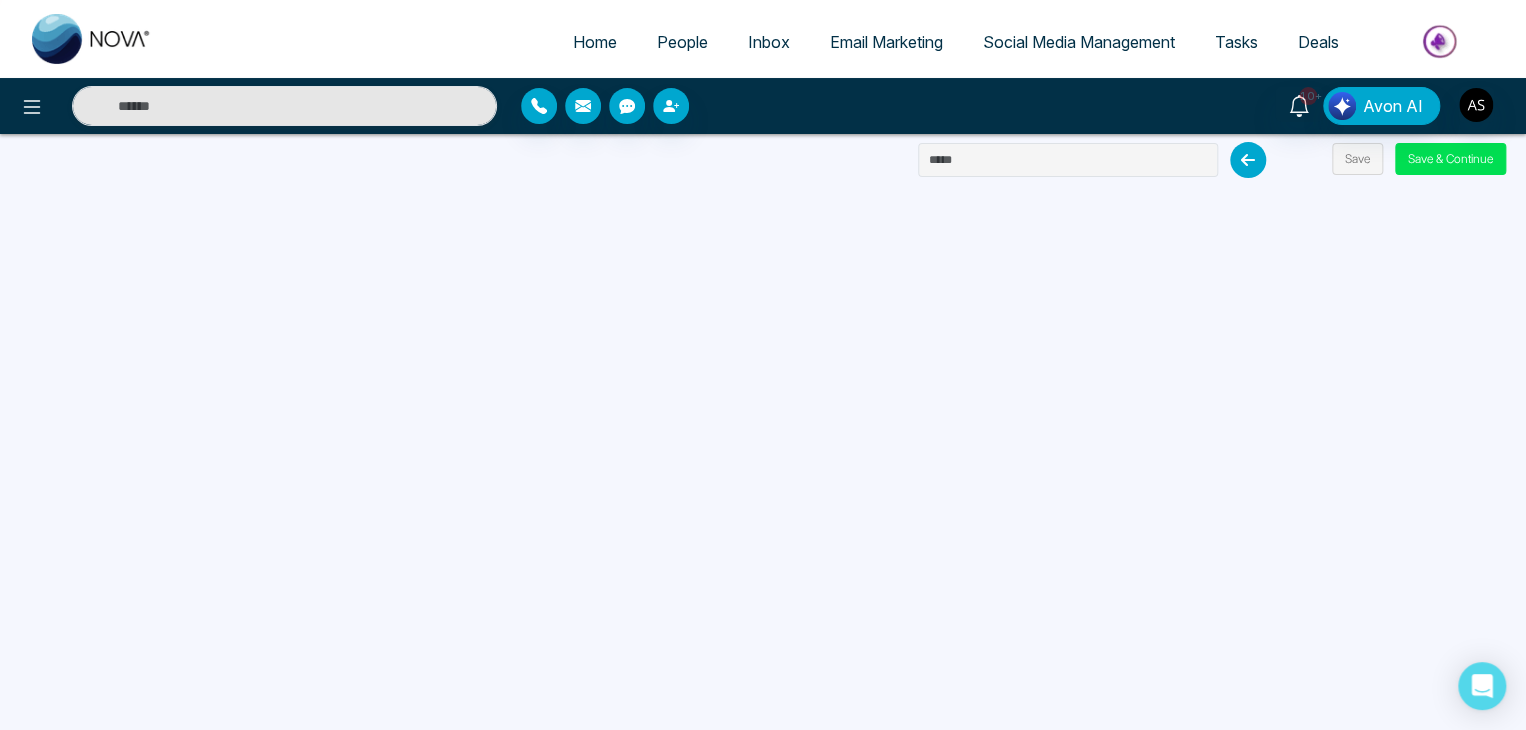 click on "Home People Inbox Email Marketing Social Media Management Tasks Deals 10+ Avon AI Save Save & Continue" at bounding box center [763, 365] 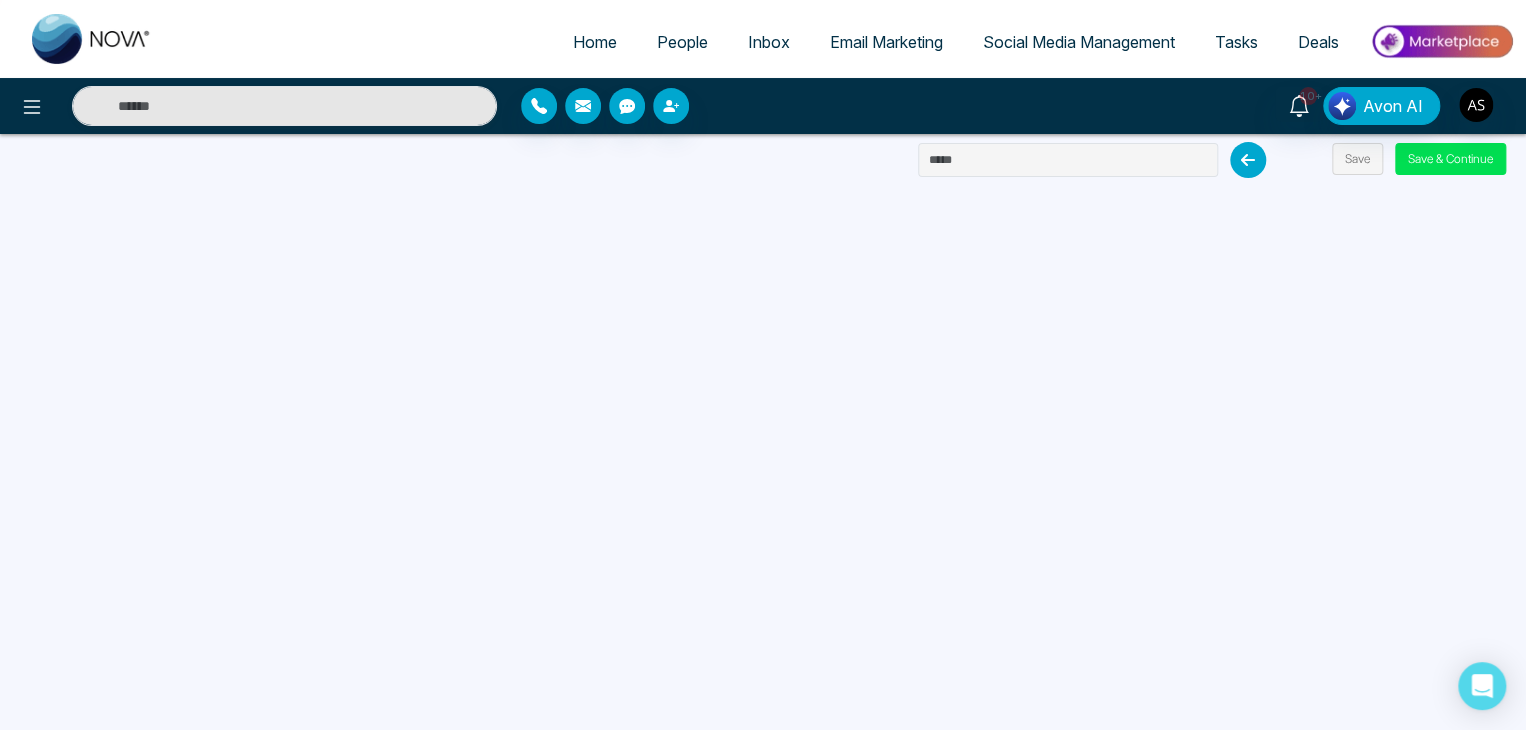 click on "Home" at bounding box center [595, 42] 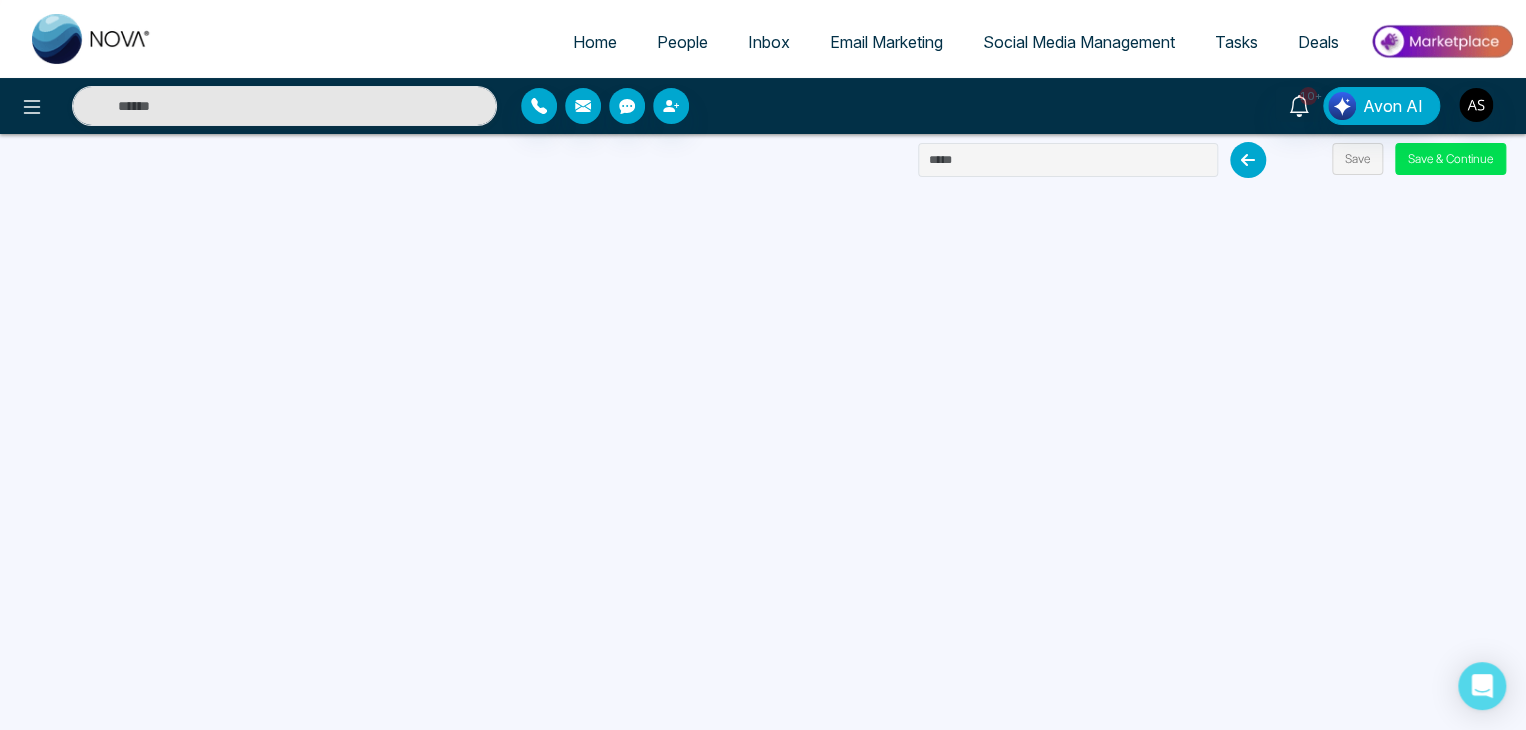 select on "*" 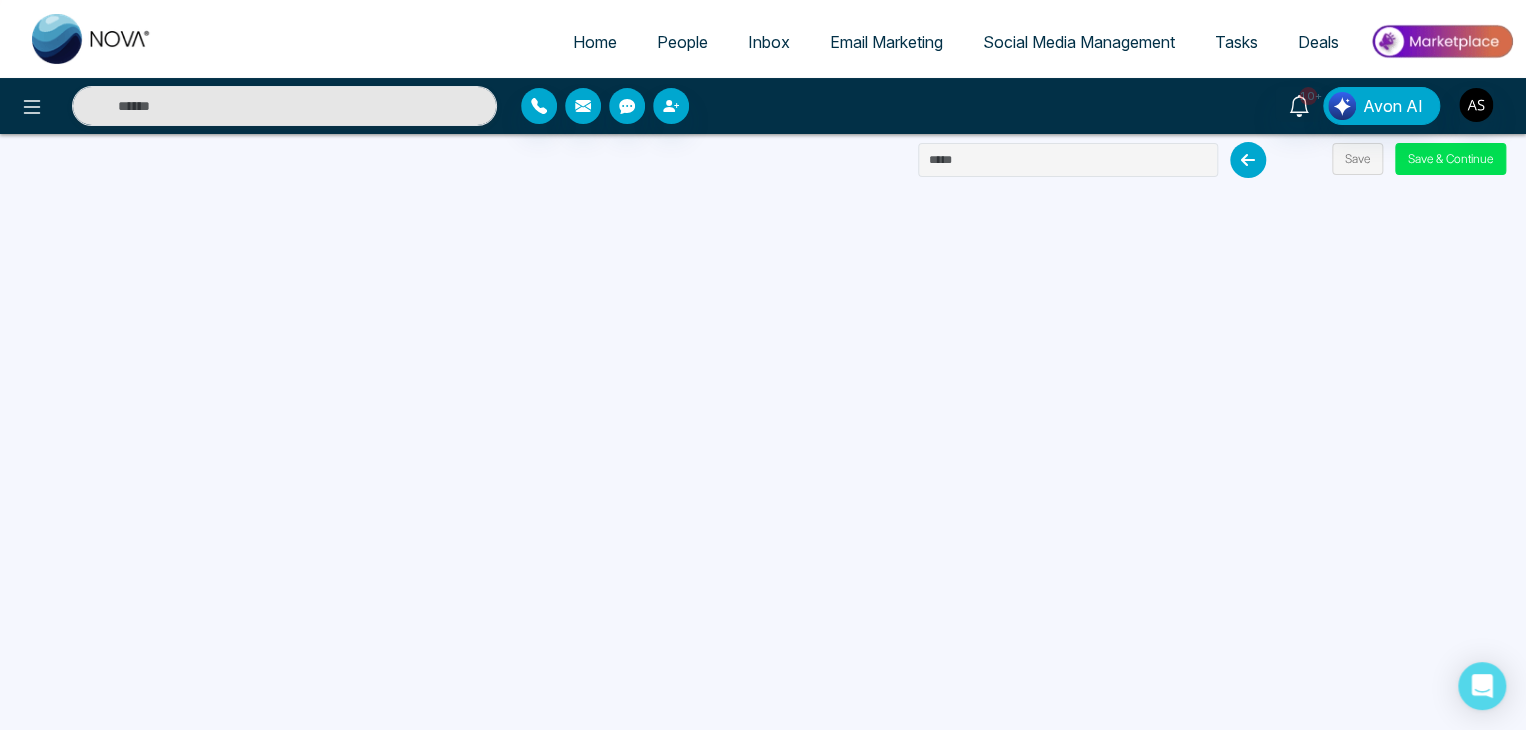 select on "*" 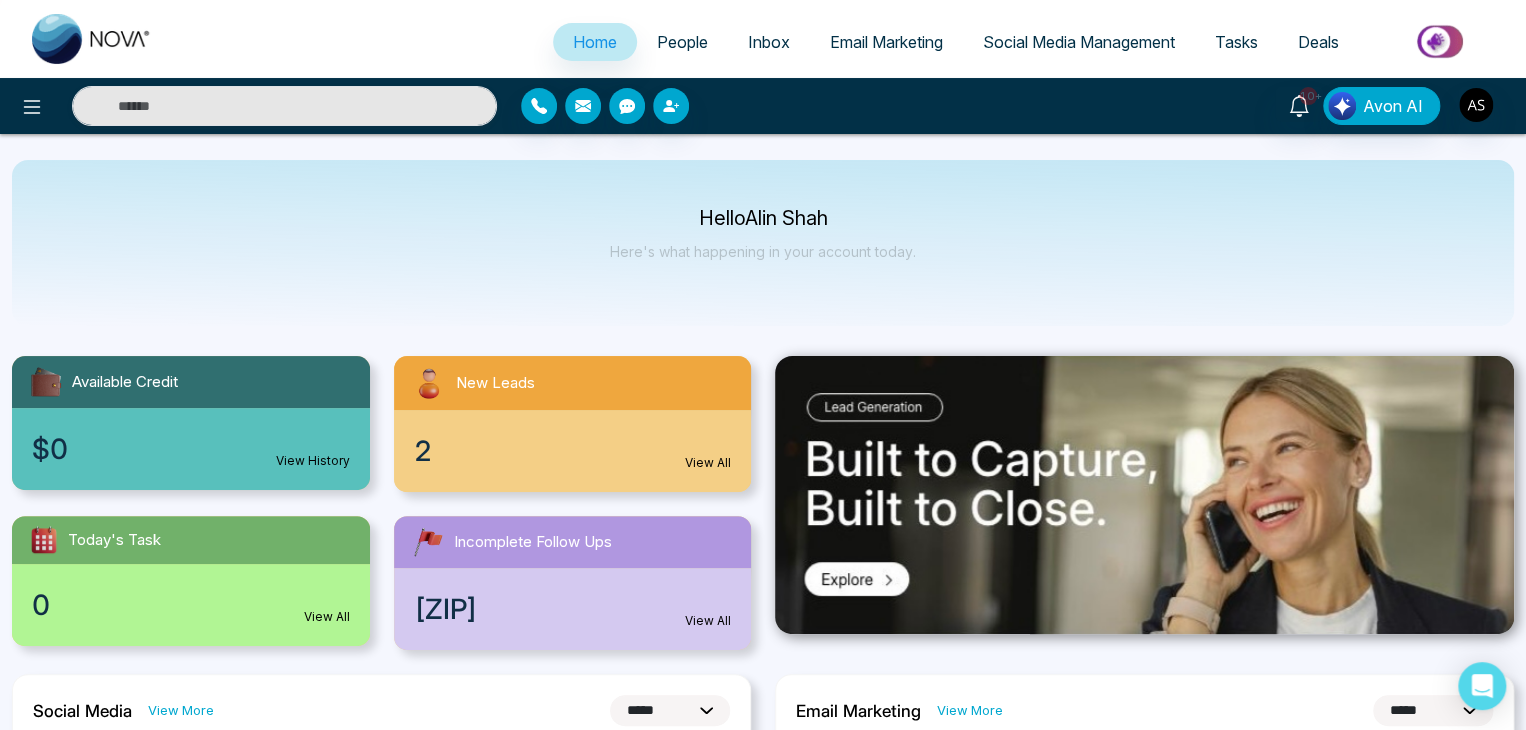 click on "Email Marketing" at bounding box center [886, 42] 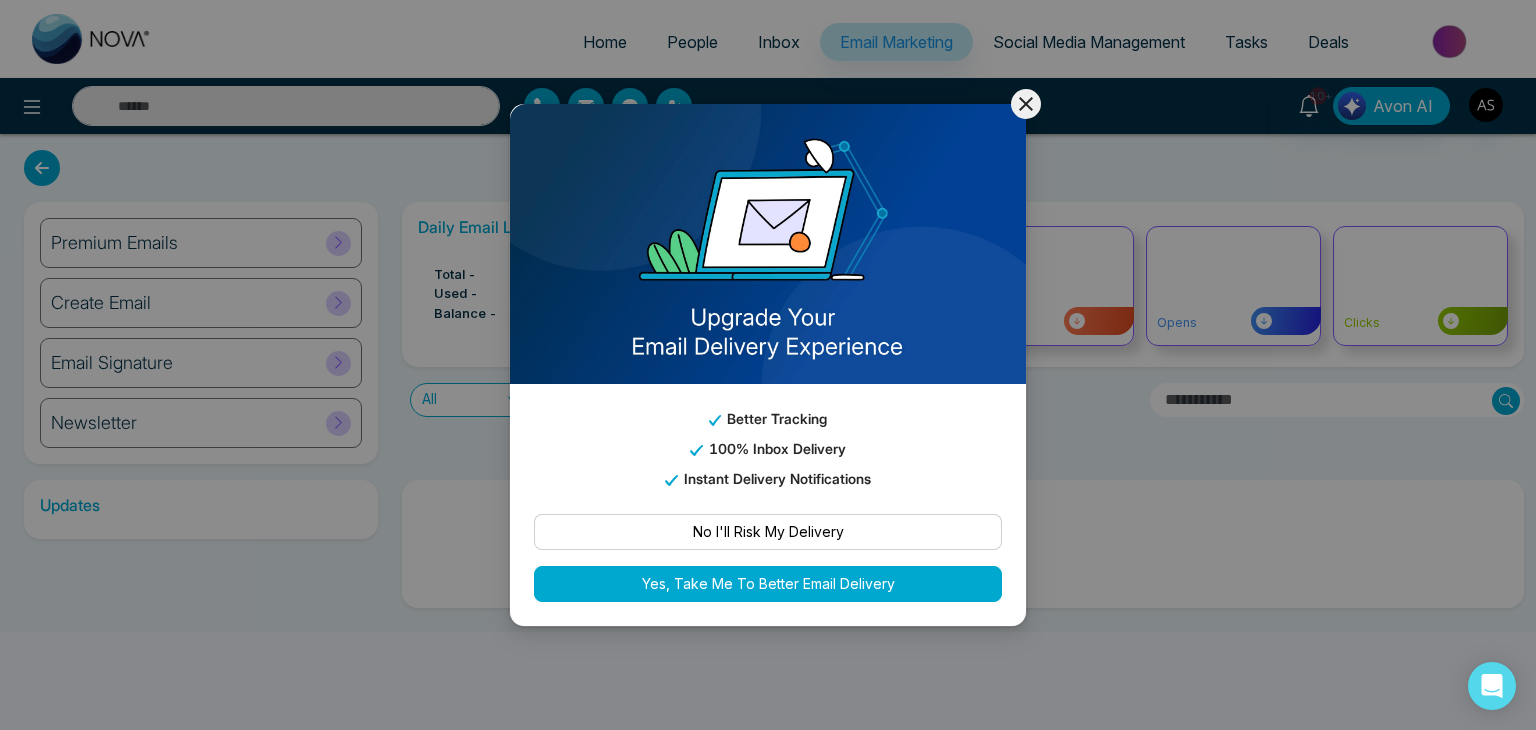 click 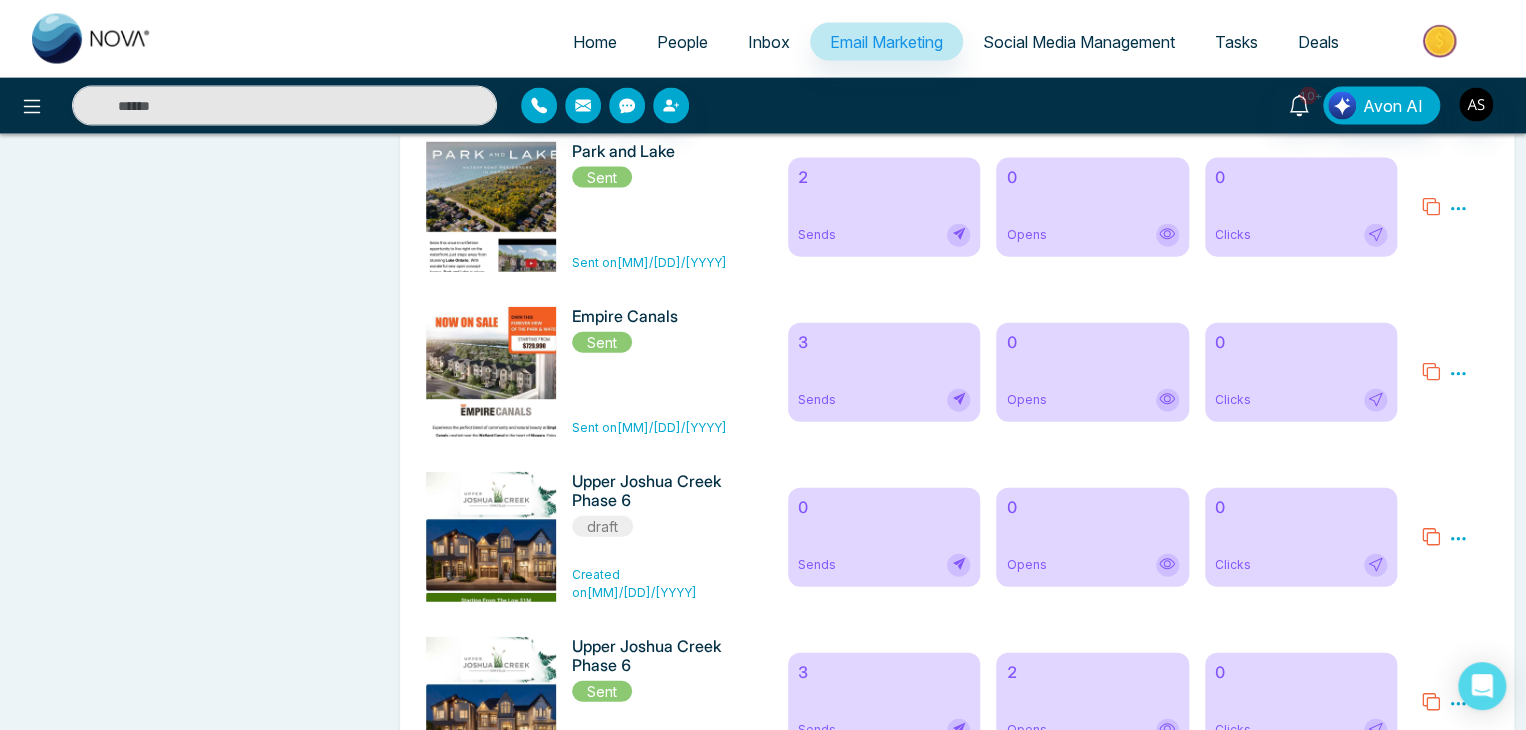 scroll, scrollTop: 2084, scrollLeft: 0, axis: vertical 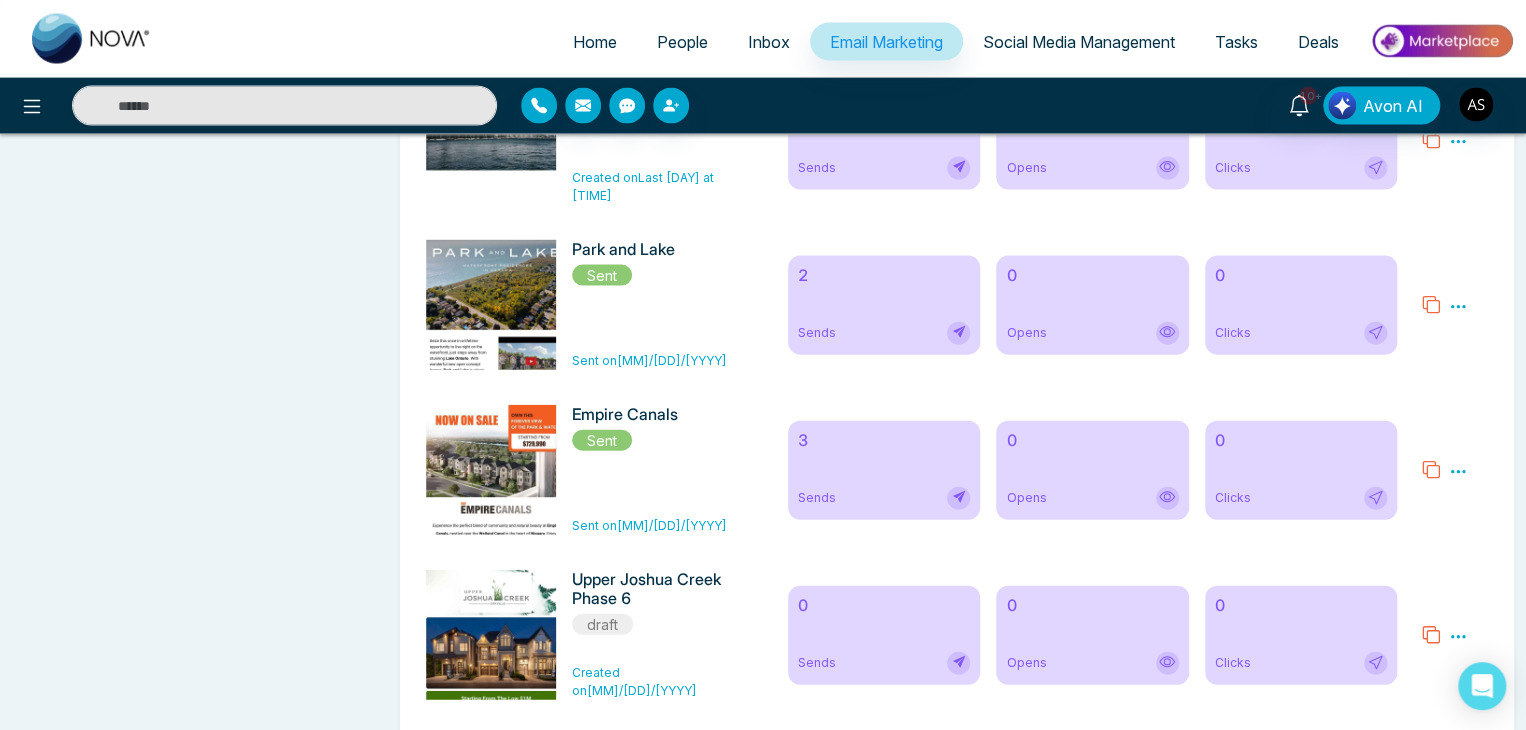 click 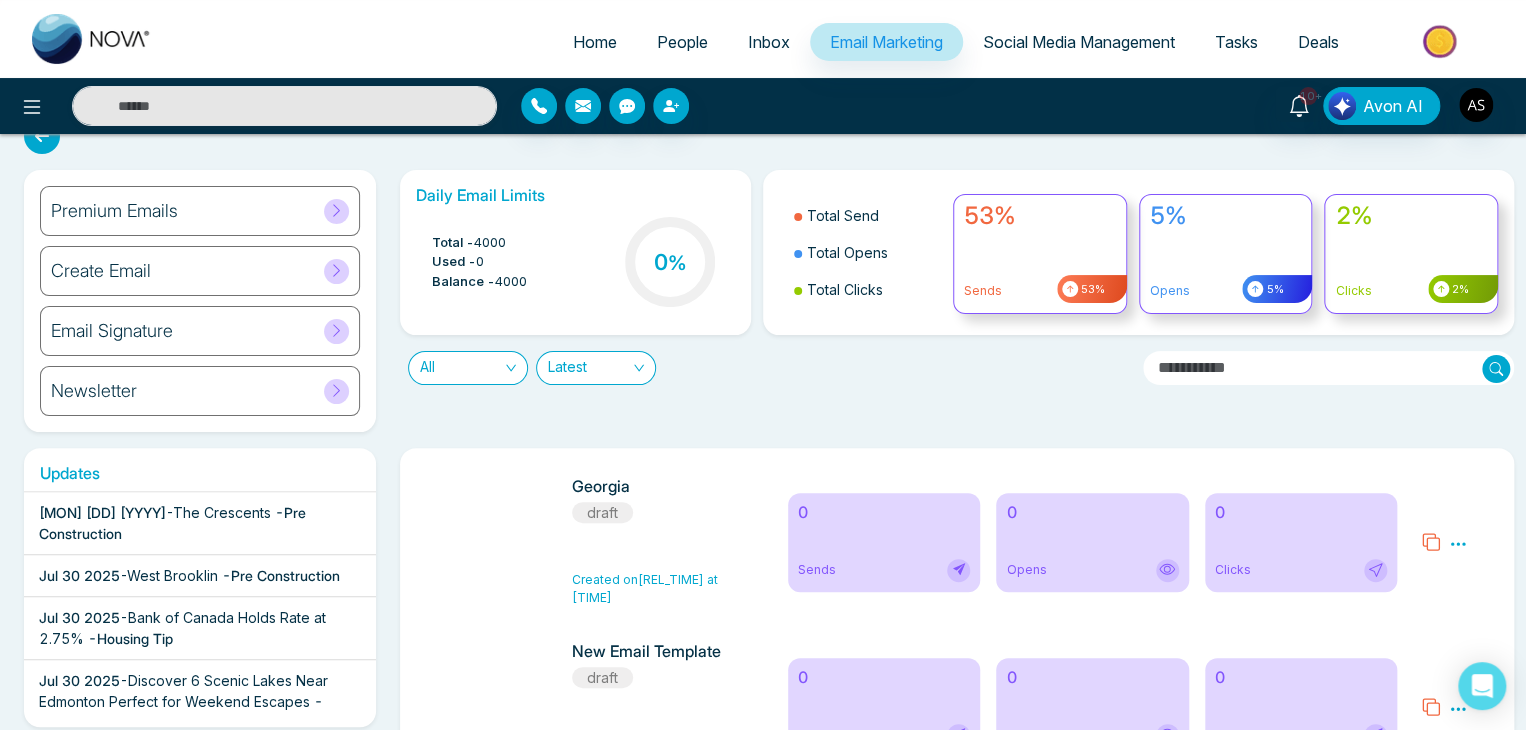 scroll, scrollTop: 0, scrollLeft: 0, axis: both 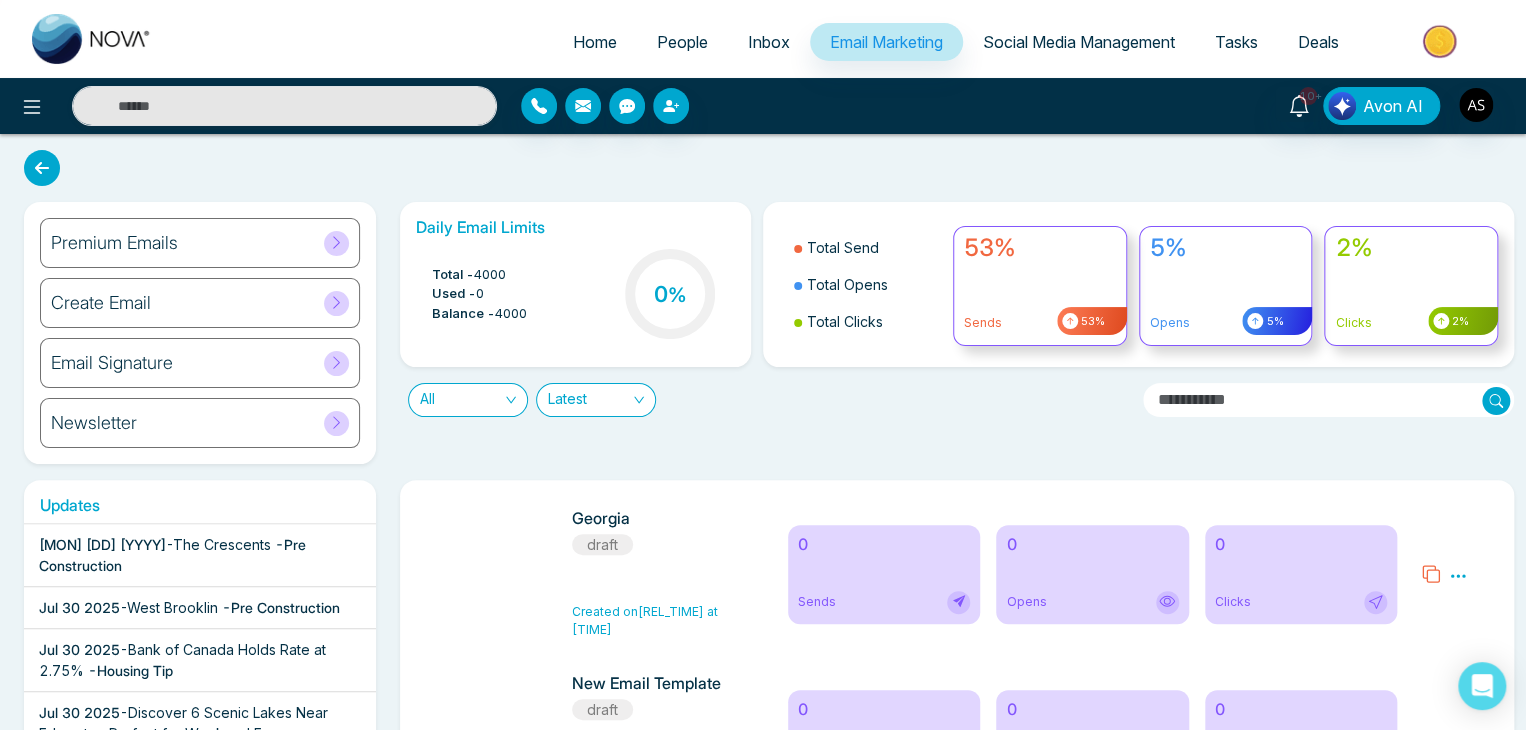 click on "All Latest" at bounding box center [763, 392] 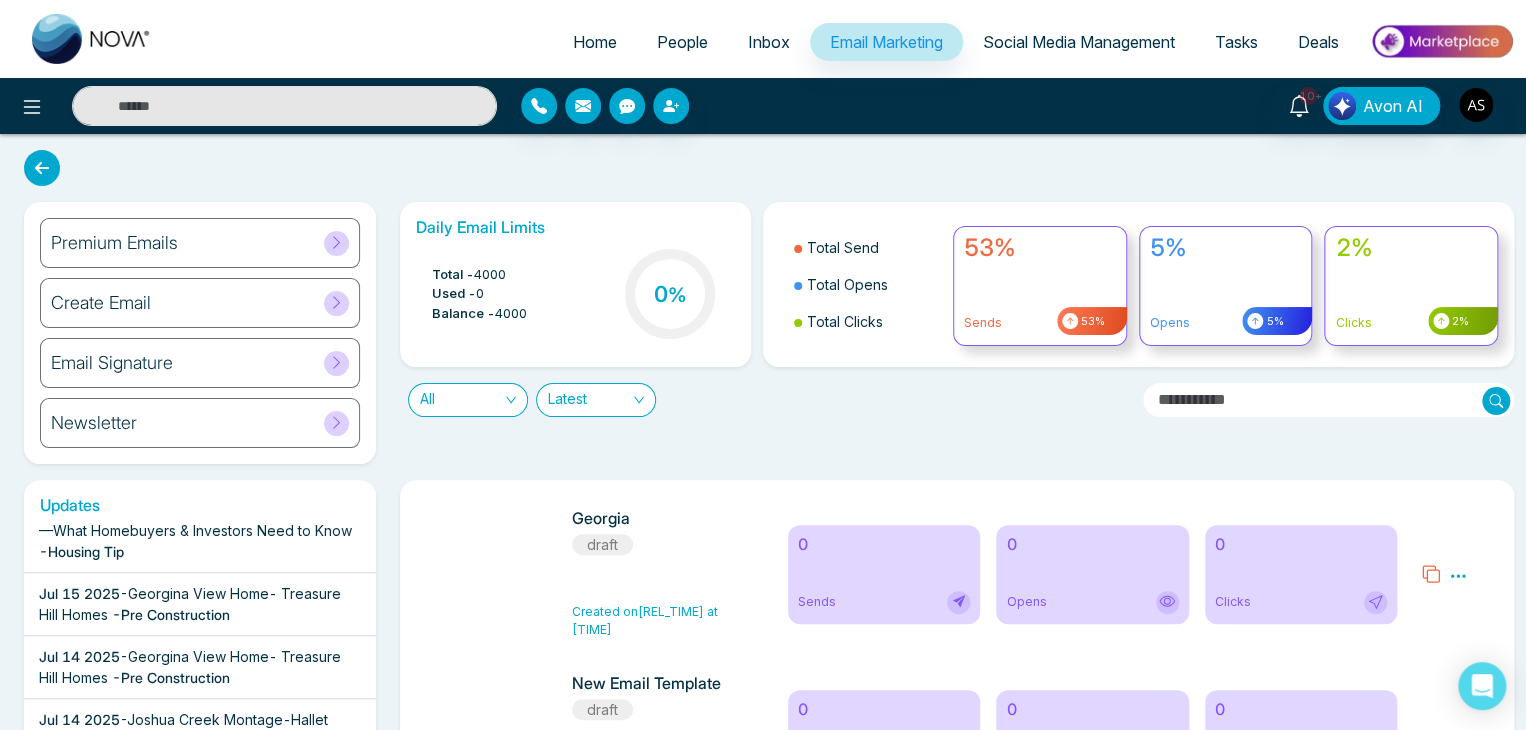 scroll, scrollTop: 522, scrollLeft: 0, axis: vertical 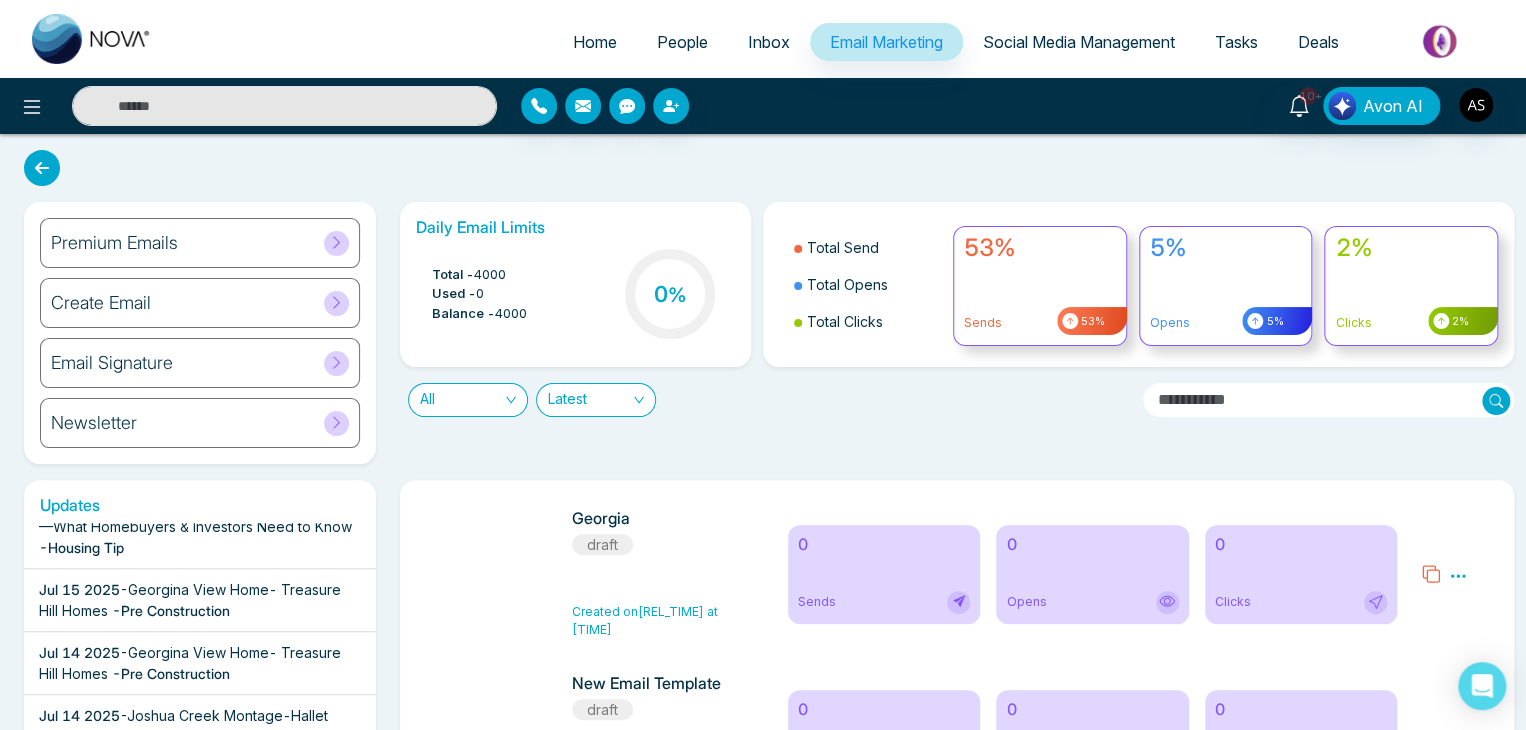 click on "Premium Emails" at bounding box center [200, 243] 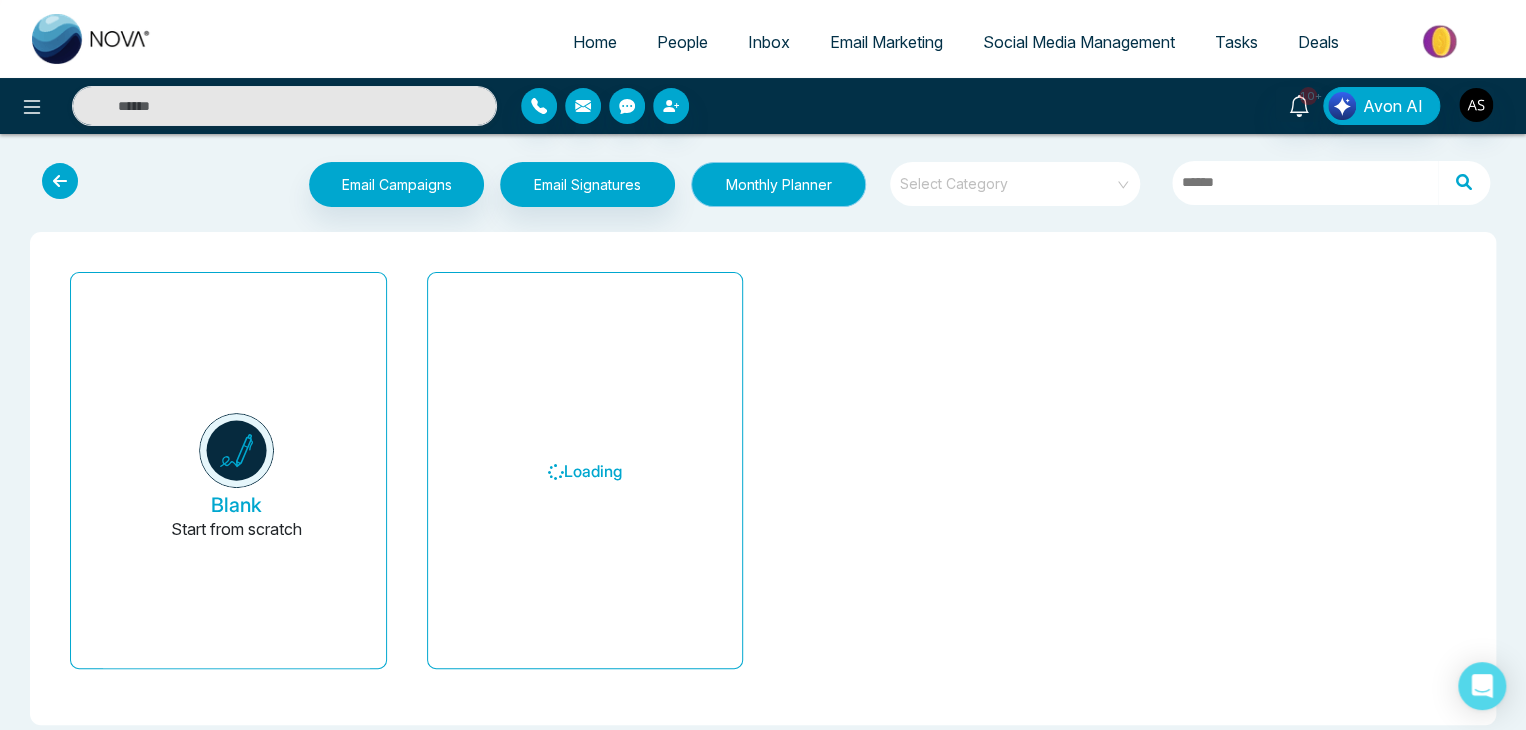 click on "Monthly Planner" at bounding box center [778, 184] 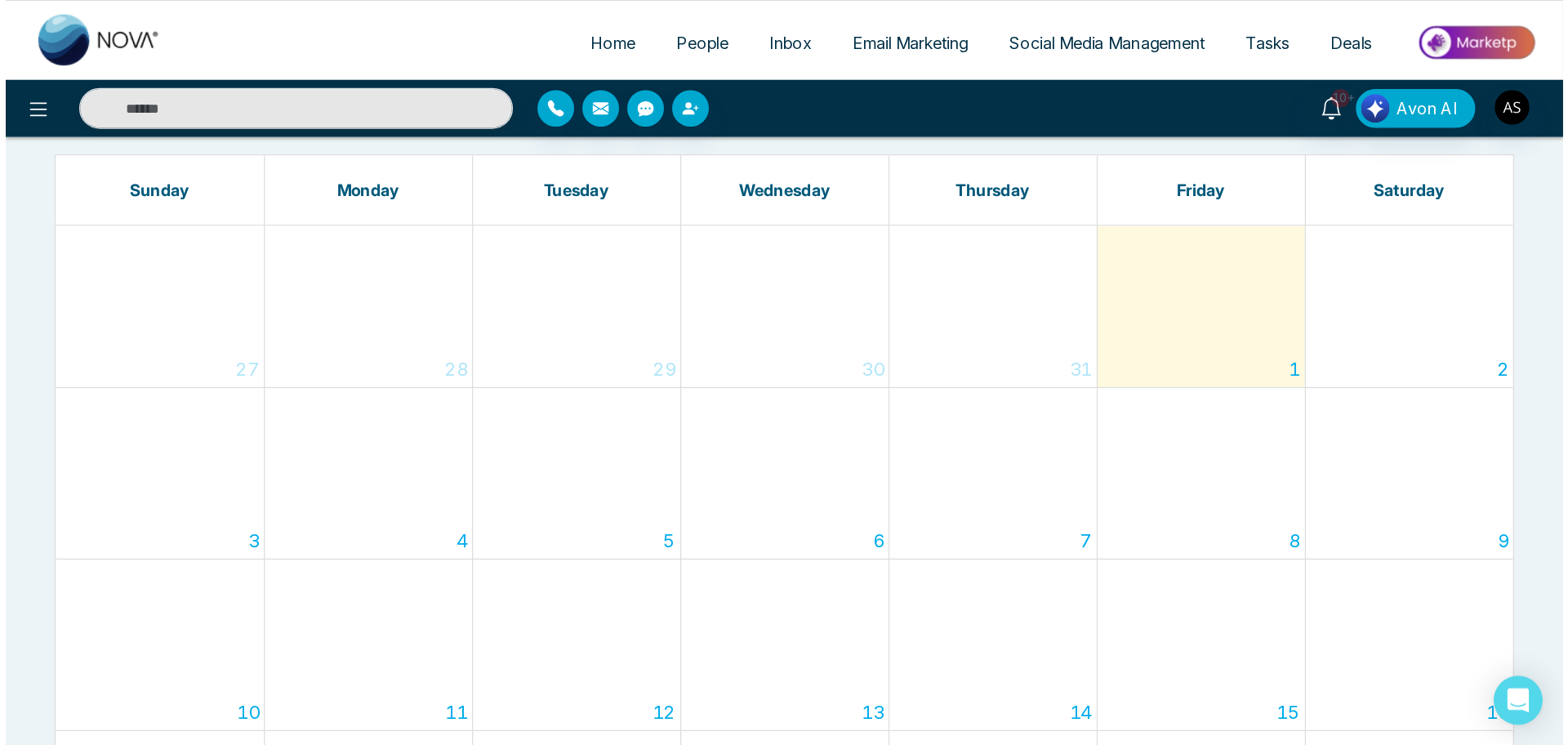 scroll, scrollTop: 0, scrollLeft: 0, axis: both 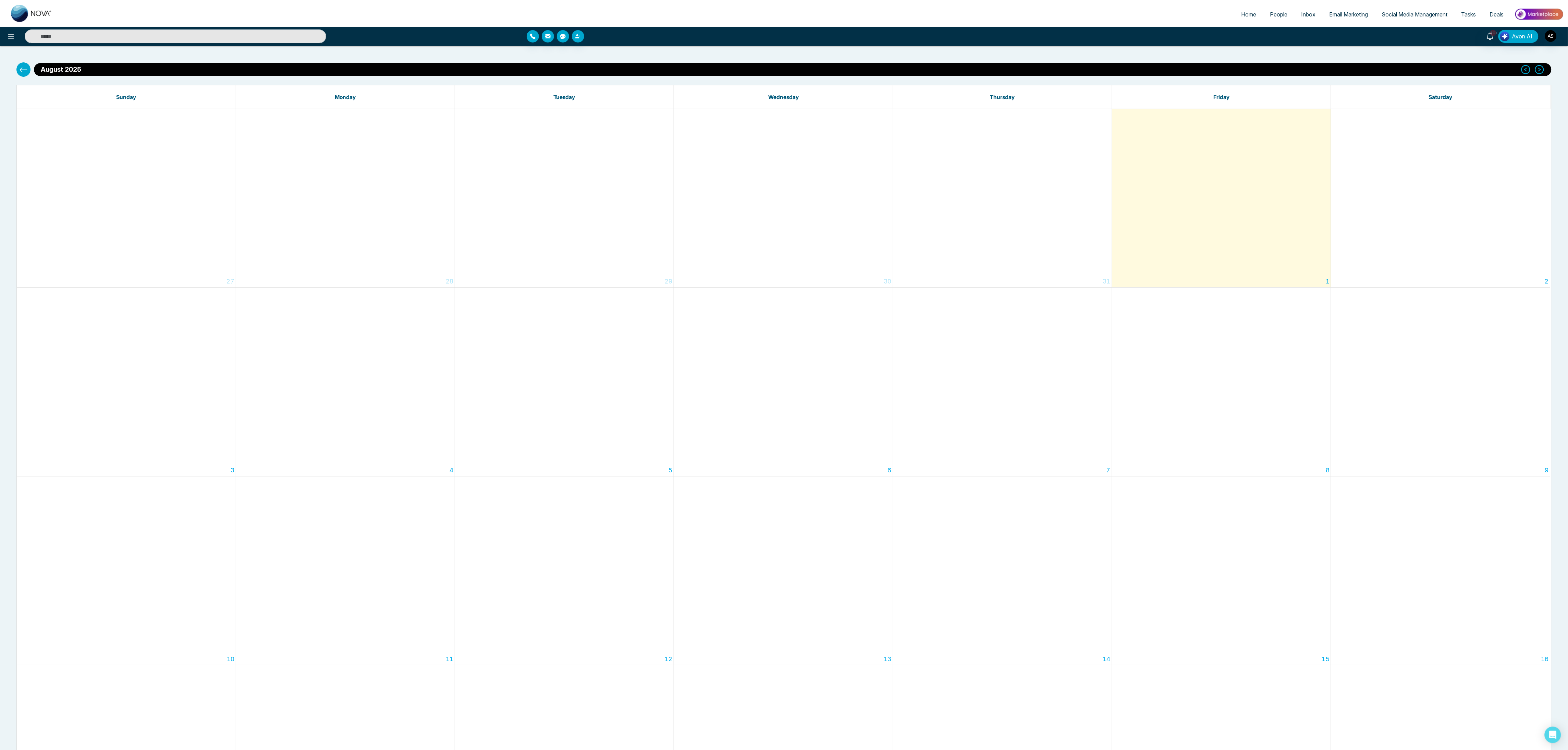 click on "14" at bounding box center [1003, 571] 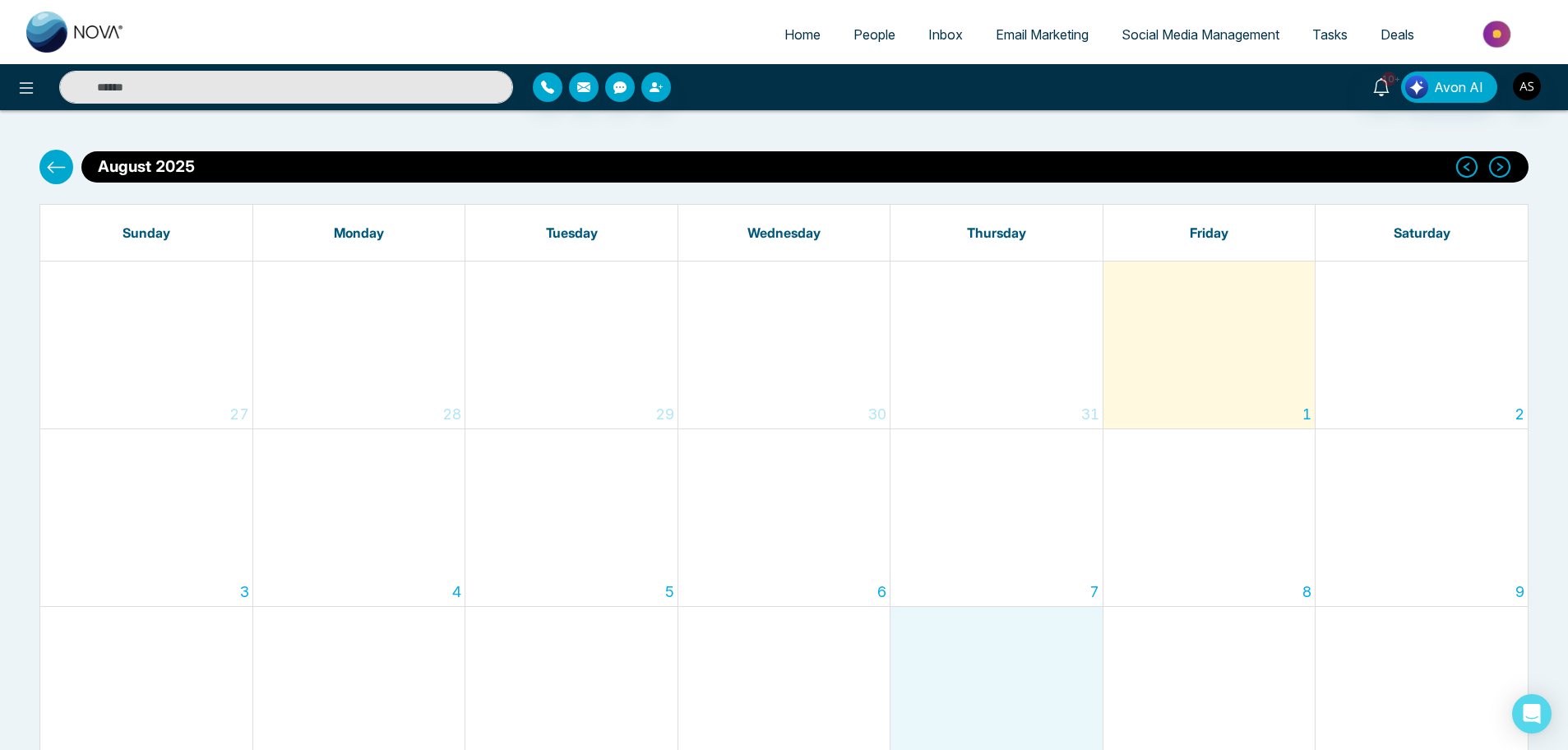 click on "1" at bounding box center [1209, 345] 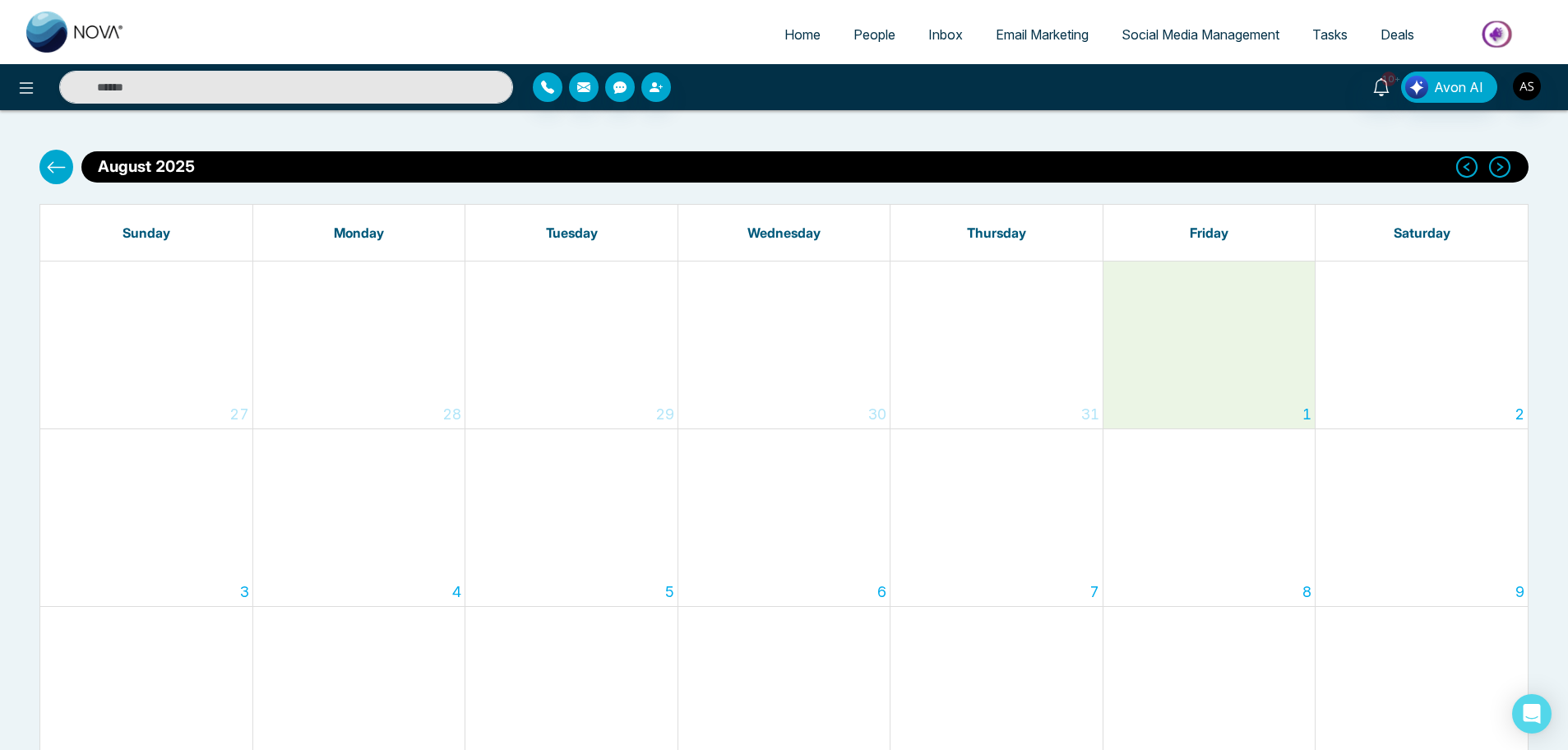 click on "[MON] [YYYY] [MON] [YYYY] < Previous Next > [DAY] [DAY] [DAY] [DAY] [DAY] [DAY] [DAY] [DD] [DD] [DD] [DD] [DD] [DD] [DD] [DD] [DD] [DD] [DD] [DD] [DD] [DD] [DD] [DD] [DD] [DD] [DD] [DD] [DD] [DD] [DD] [DD] [DD] [DD] [DD] [DD] [DD] [DD] [DD] [DD] [DD] [DD] [DD]" at bounding box center [784, 729] 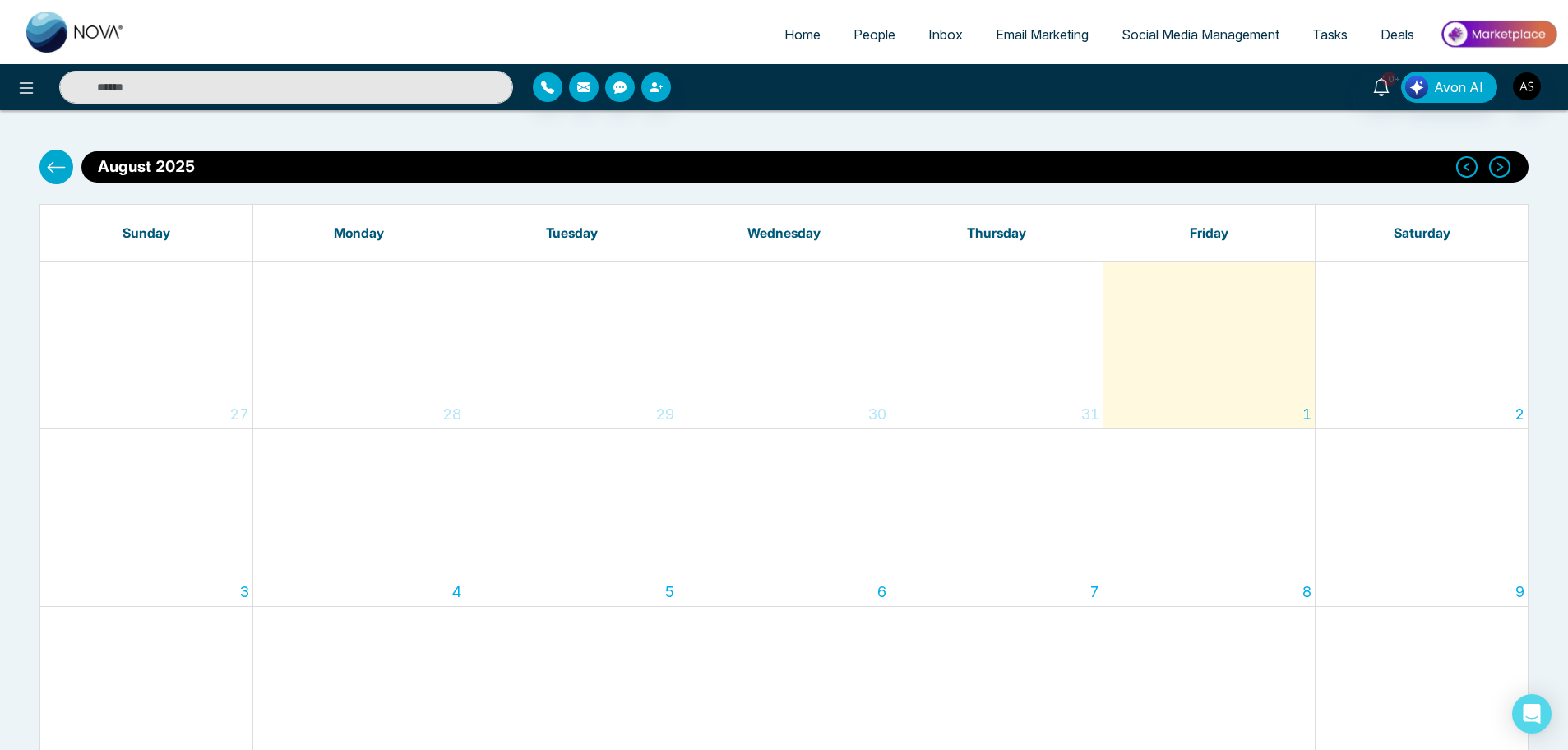 click 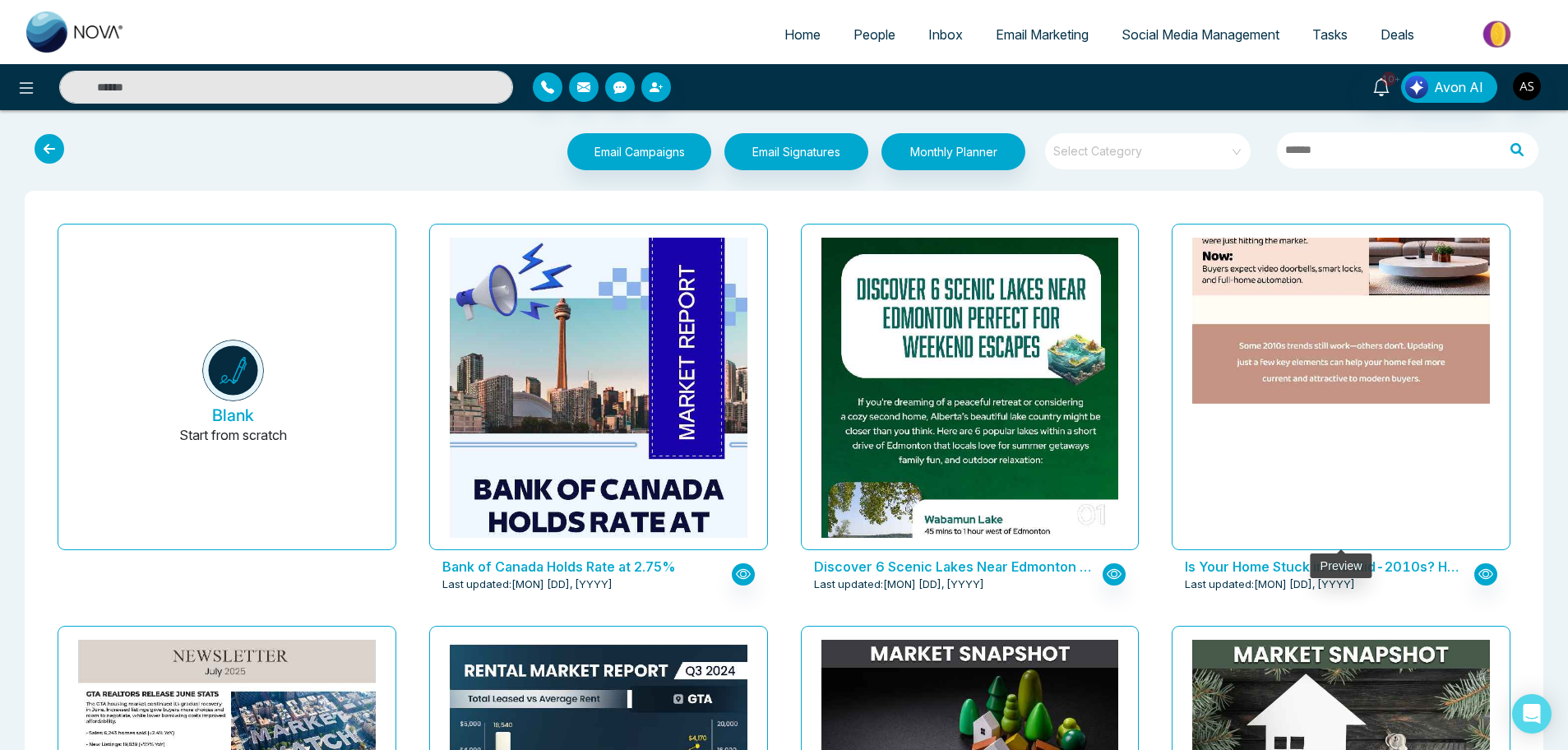 click at bounding box center [1341, -253] 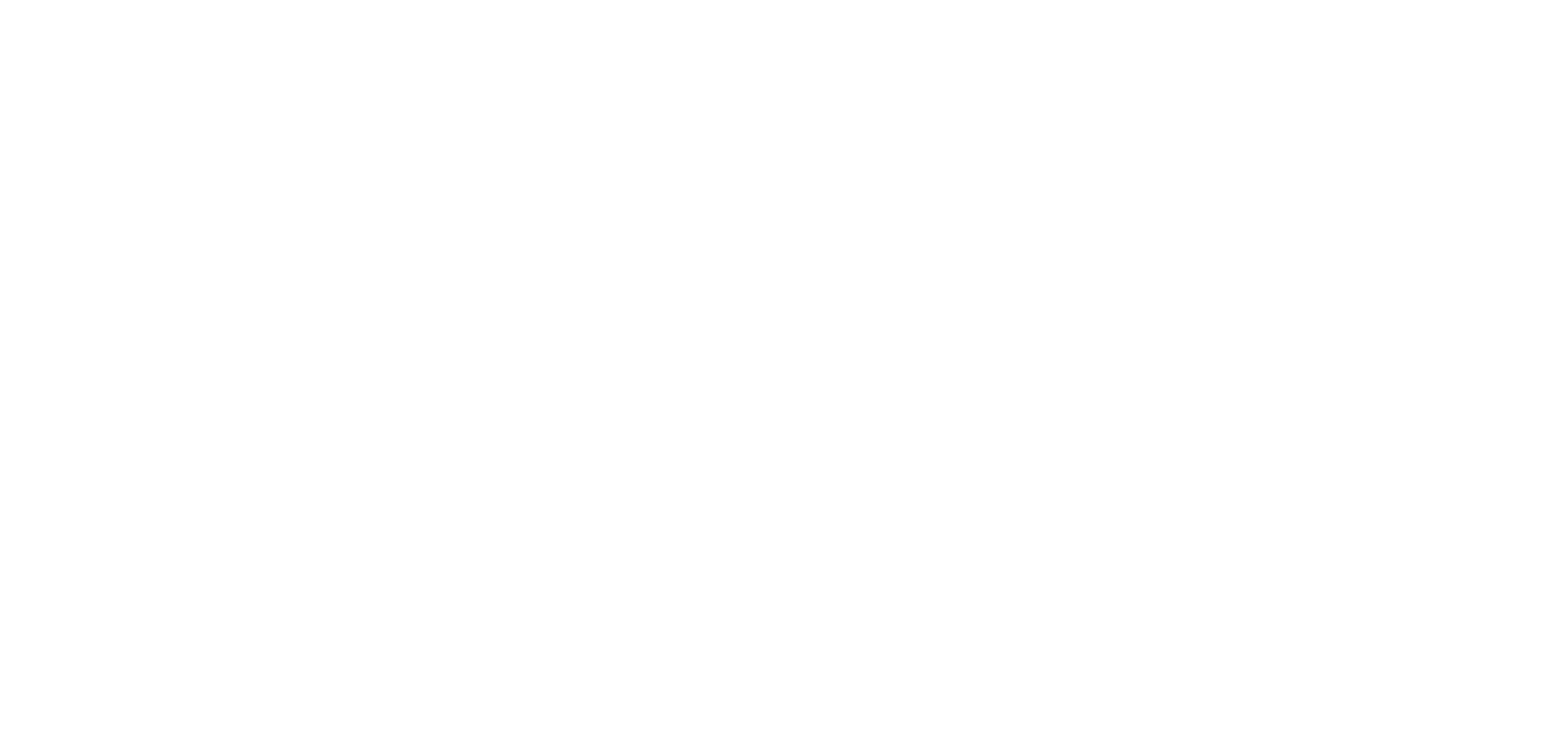 scroll, scrollTop: 0, scrollLeft: 0, axis: both 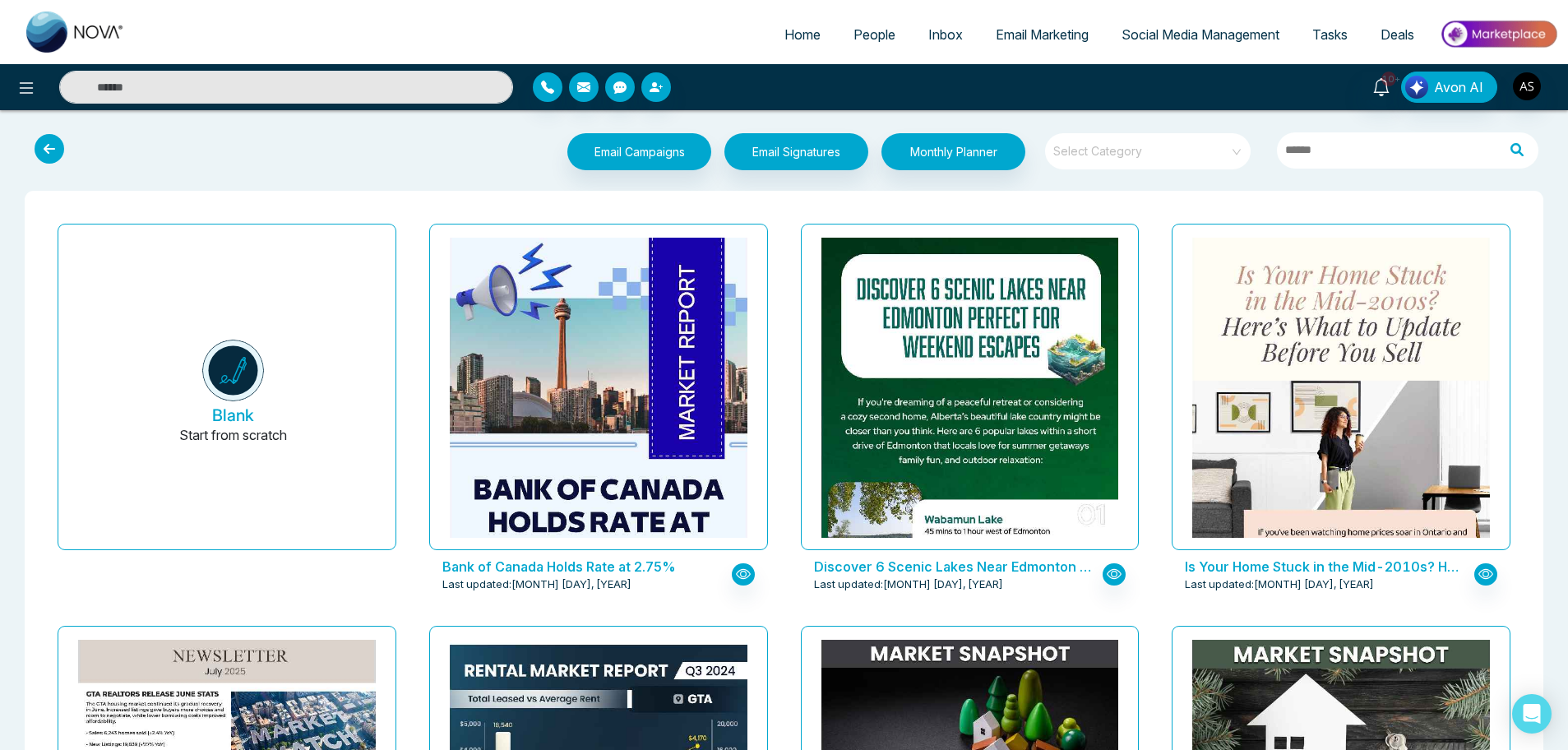 click at bounding box center (49, 149) 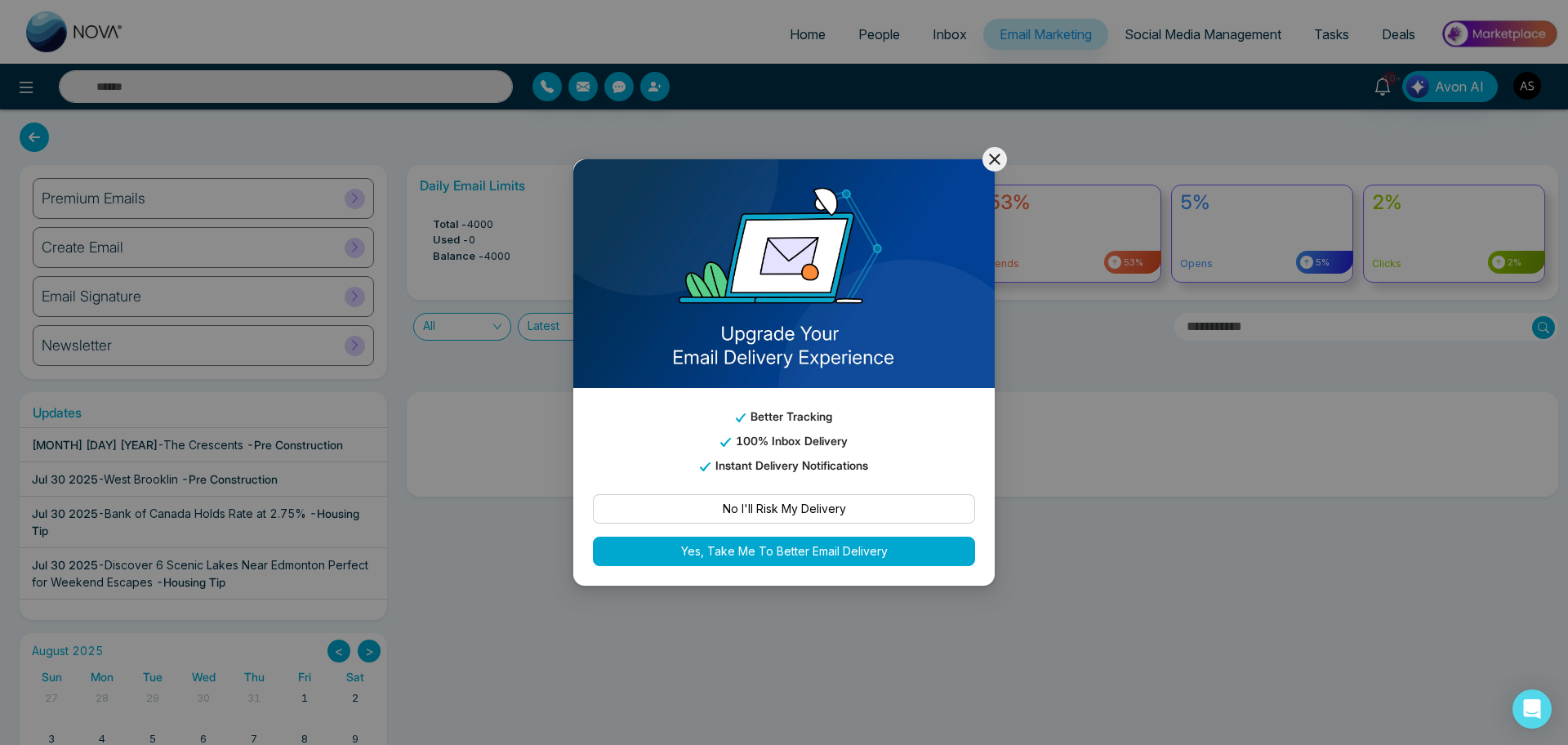 click 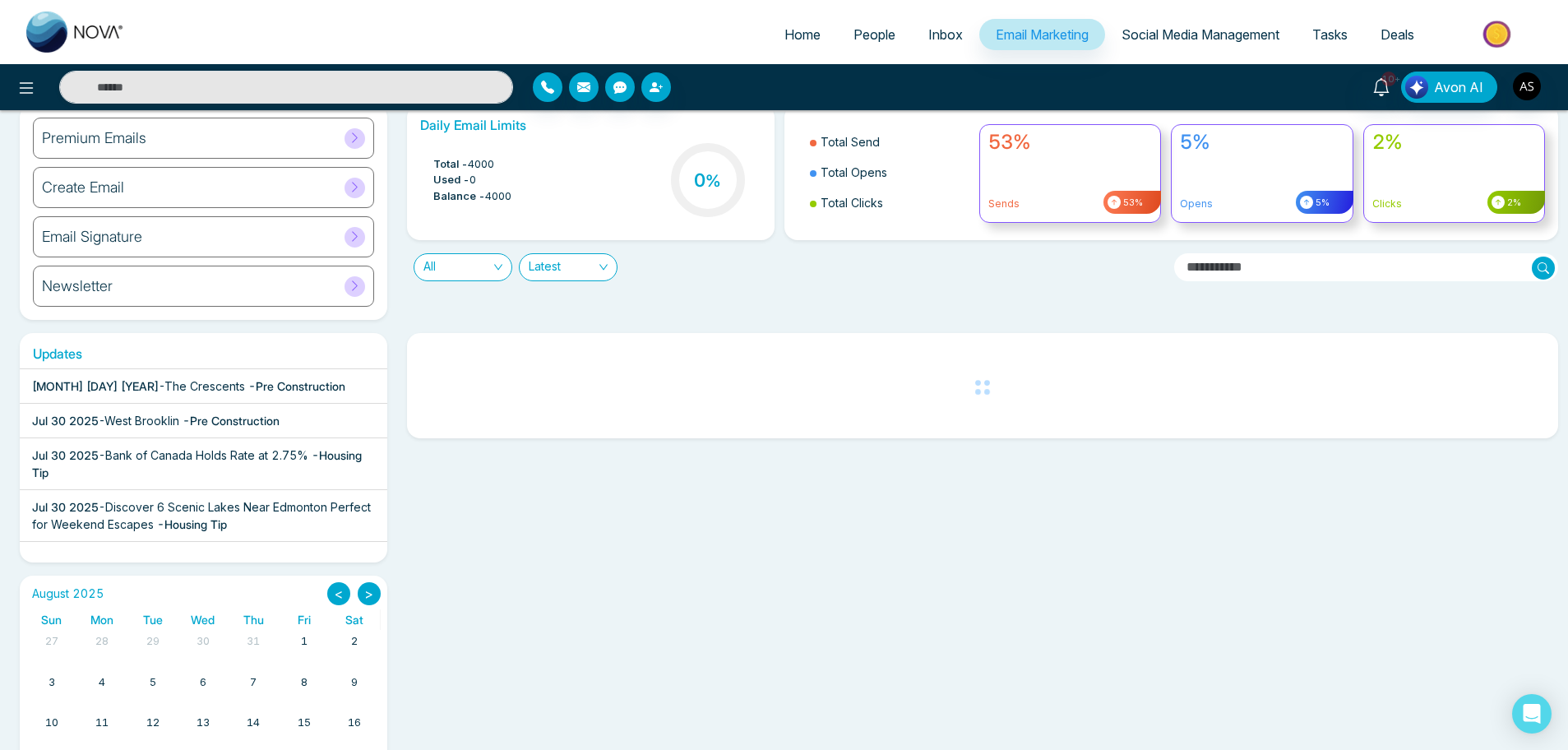 scroll, scrollTop: 64, scrollLeft: 0, axis: vertical 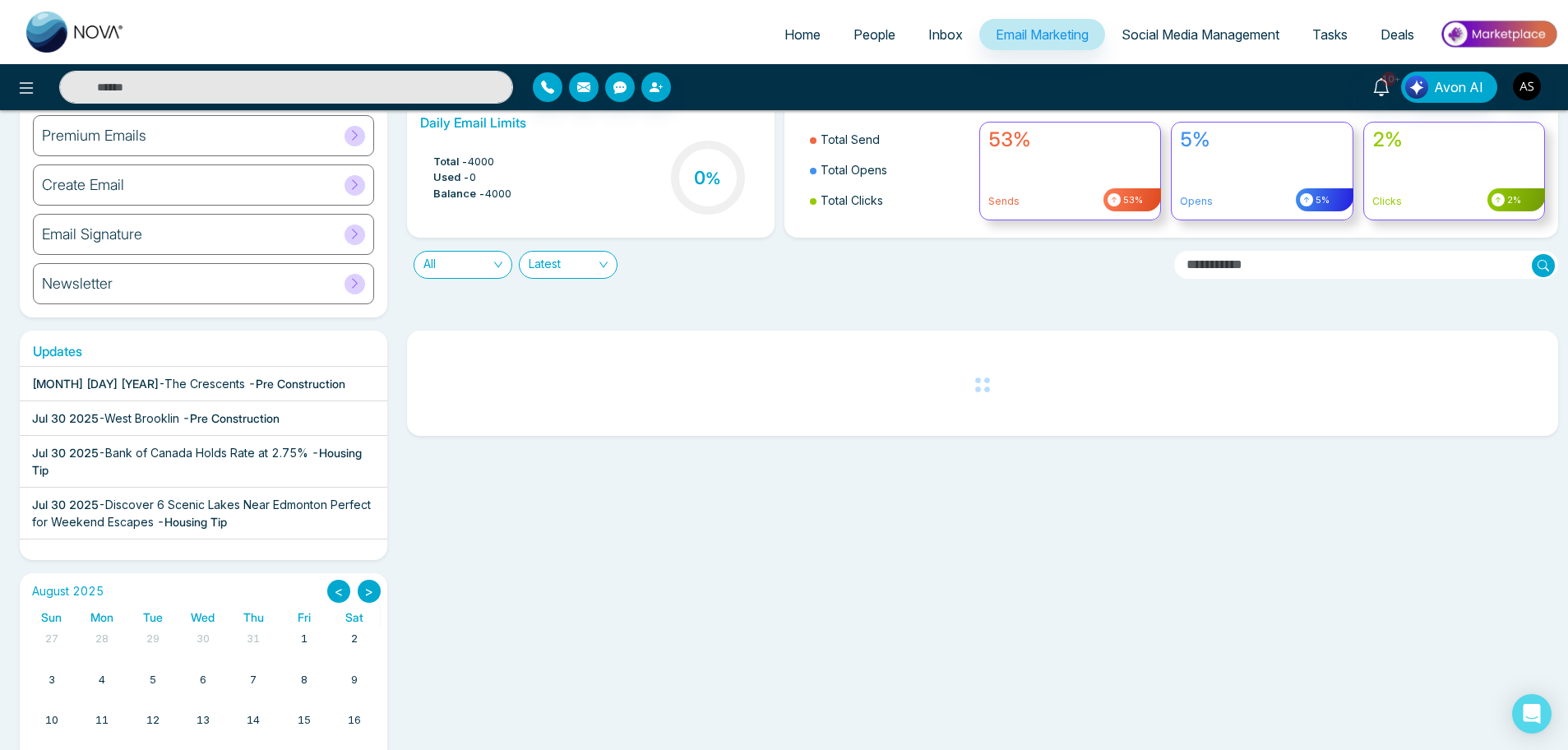 click on "7" at bounding box center (253, 680) 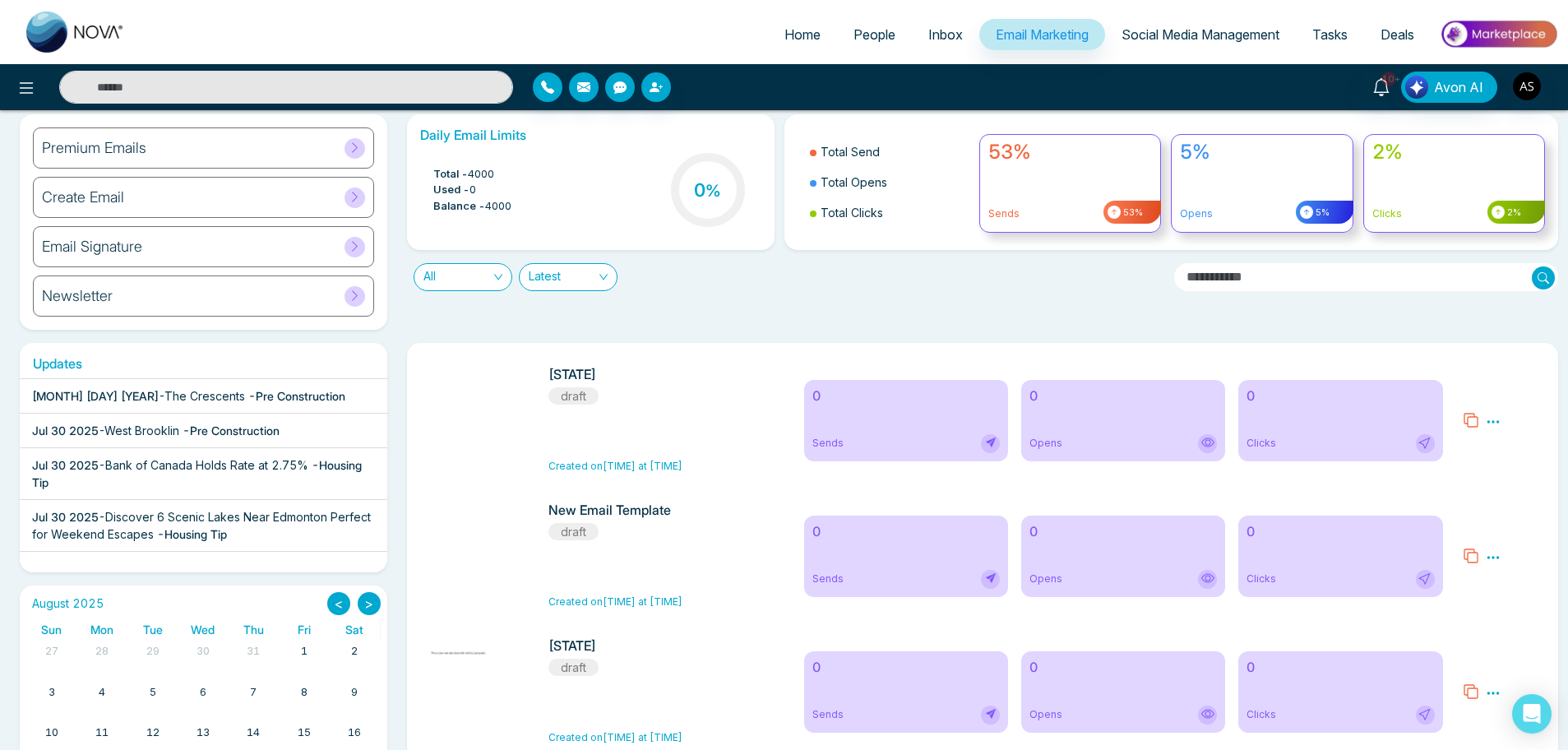 scroll, scrollTop: 49, scrollLeft: 0, axis: vertical 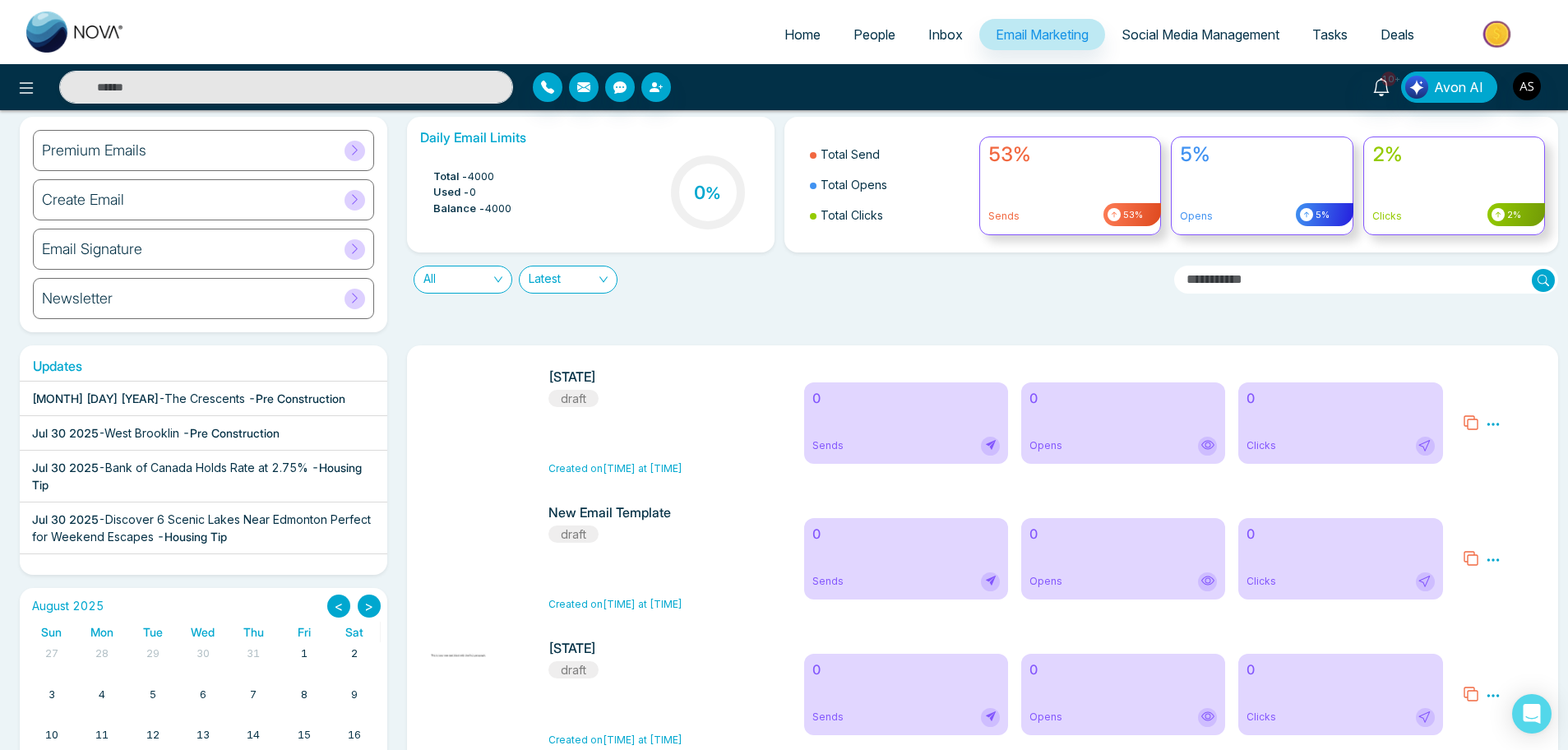 click on "7" at bounding box center [253, 695] 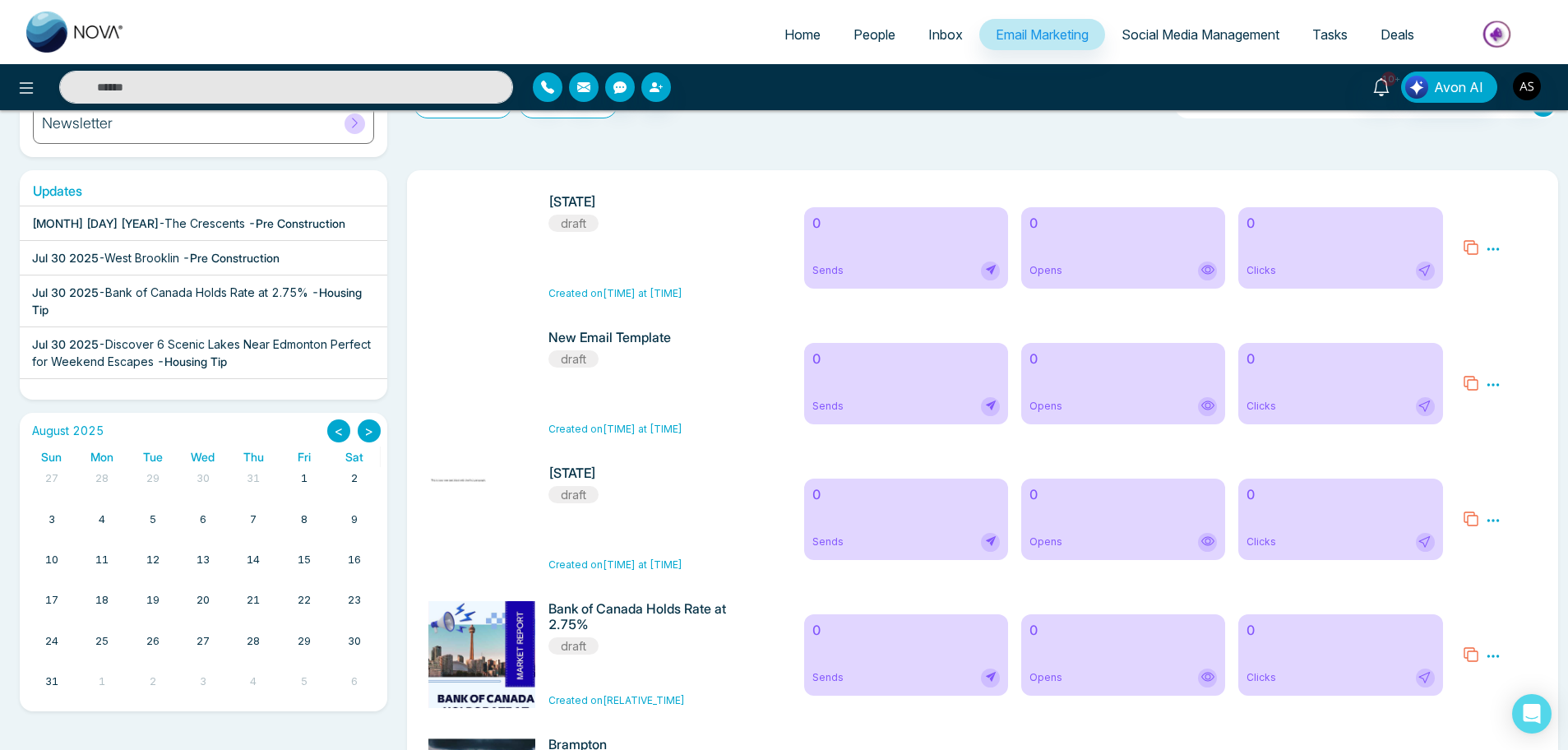 scroll, scrollTop: 225, scrollLeft: 0, axis: vertical 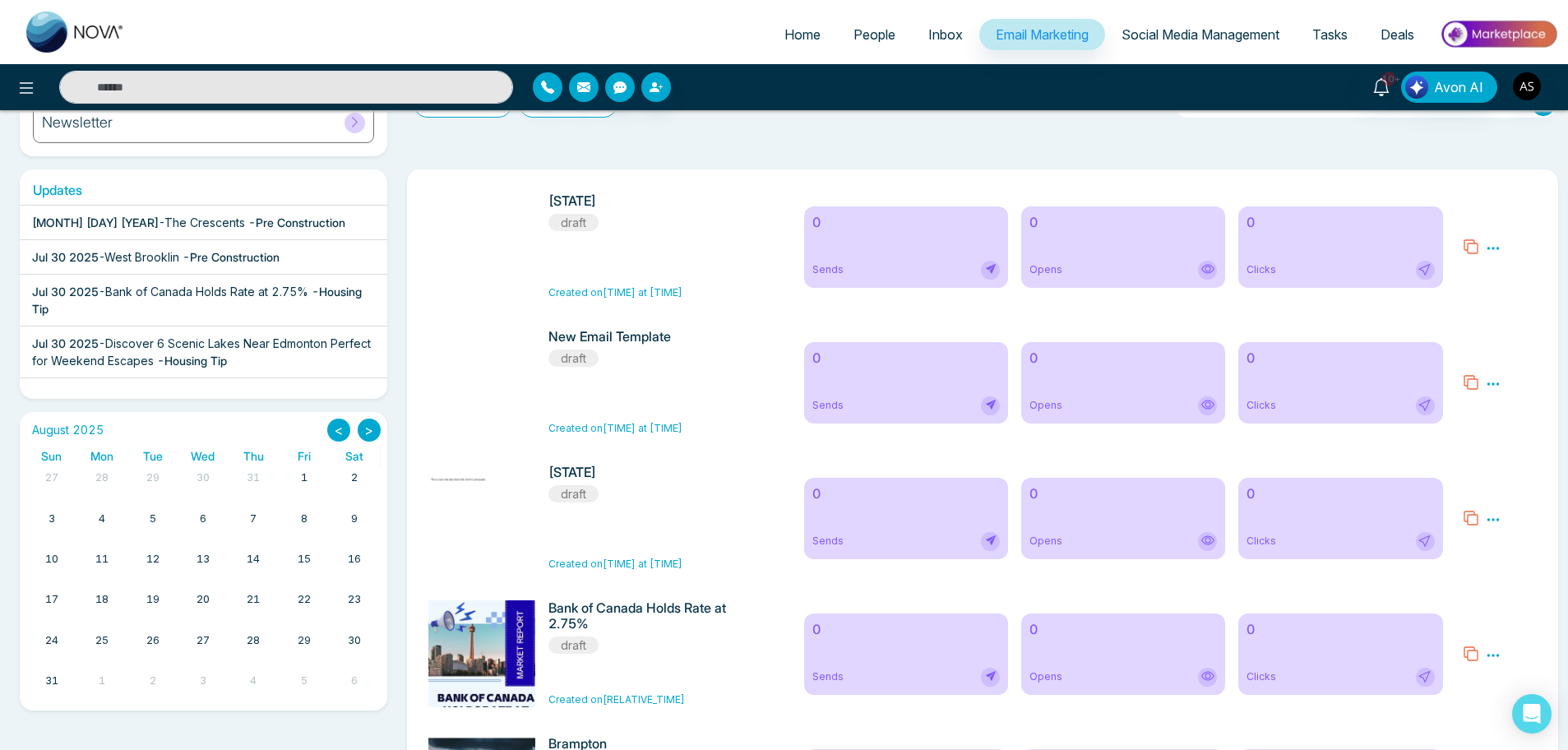 click on "1" at bounding box center (304, 478) 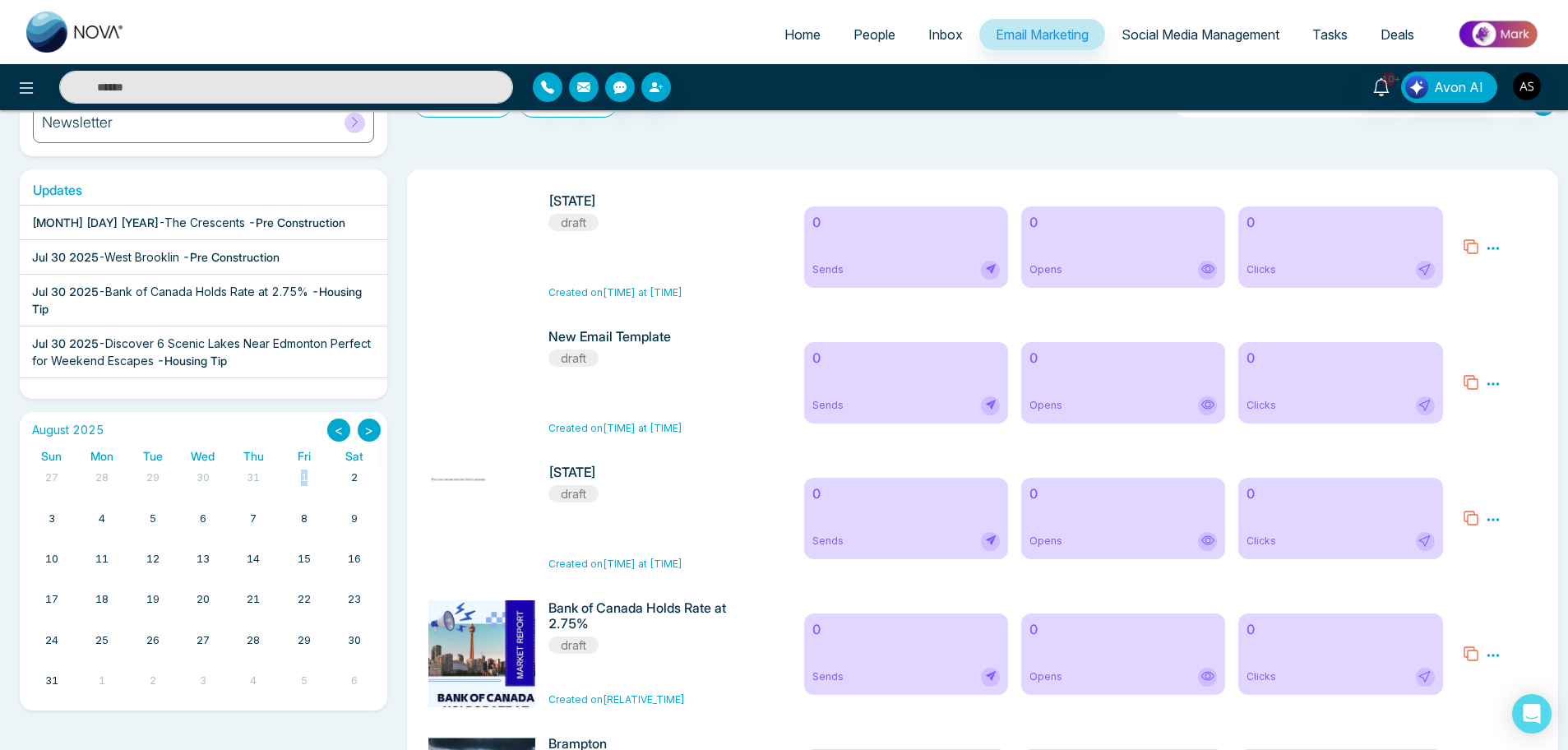 click on "1" at bounding box center (304, 478) 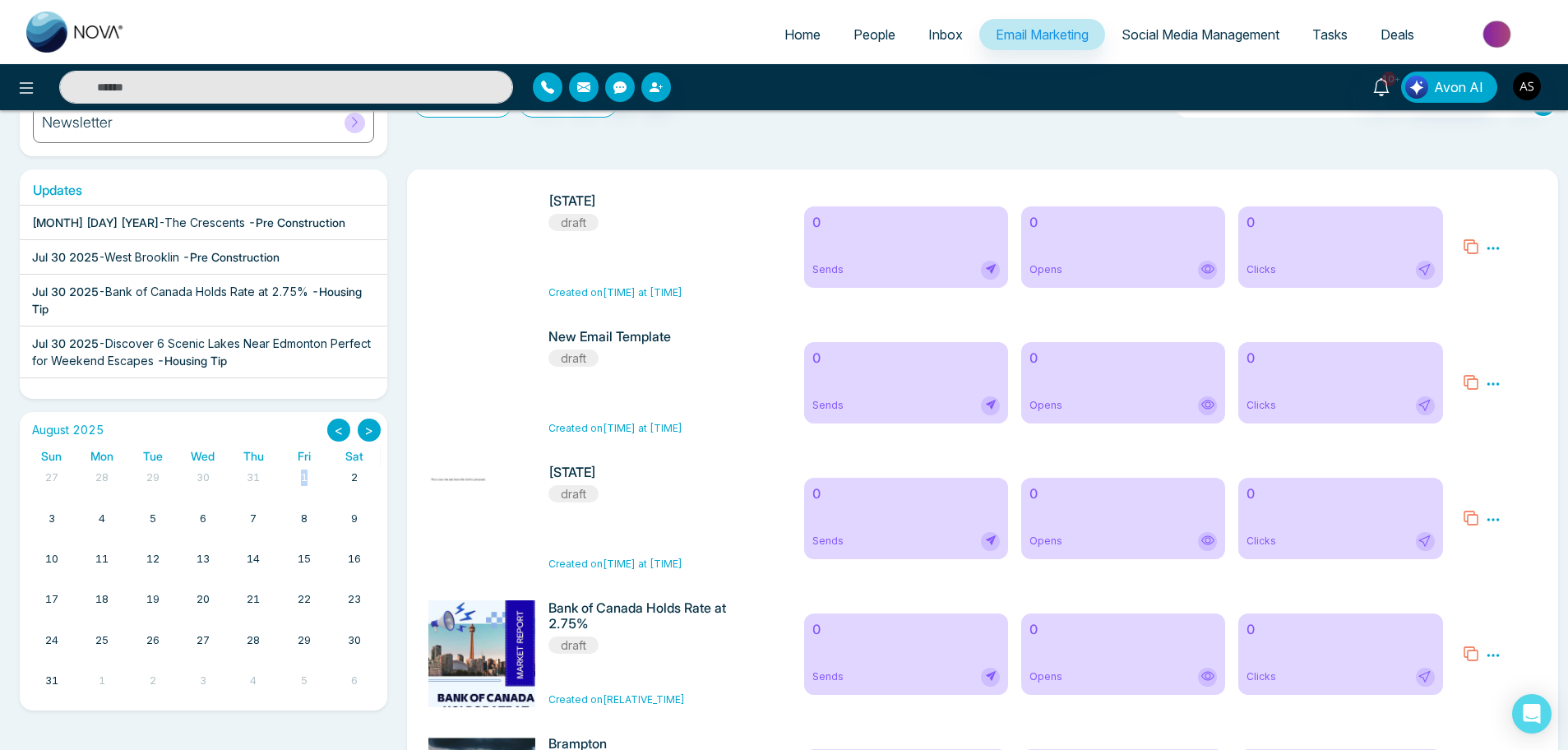 click on "1" at bounding box center (304, 478) 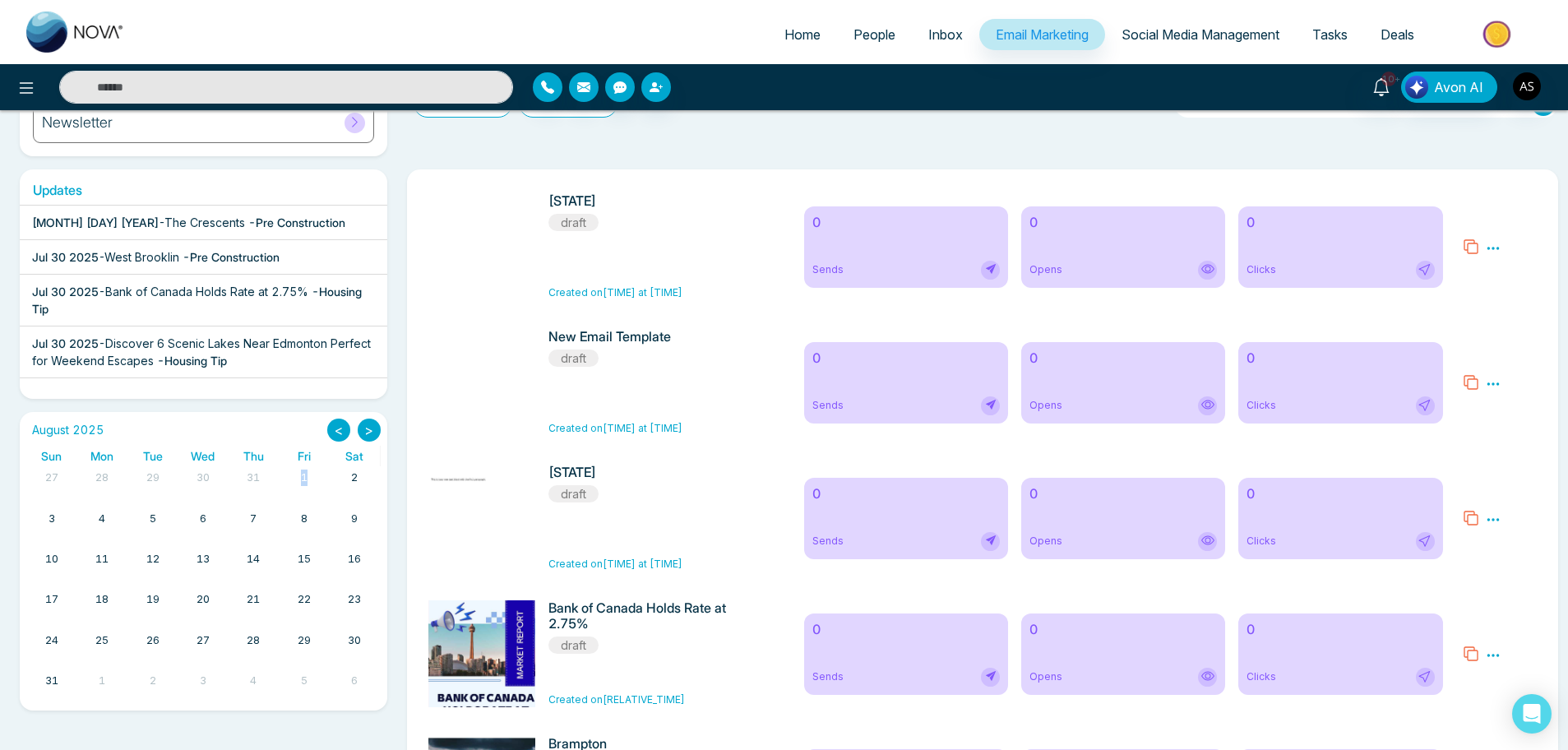 click on "1" at bounding box center (304, 478) 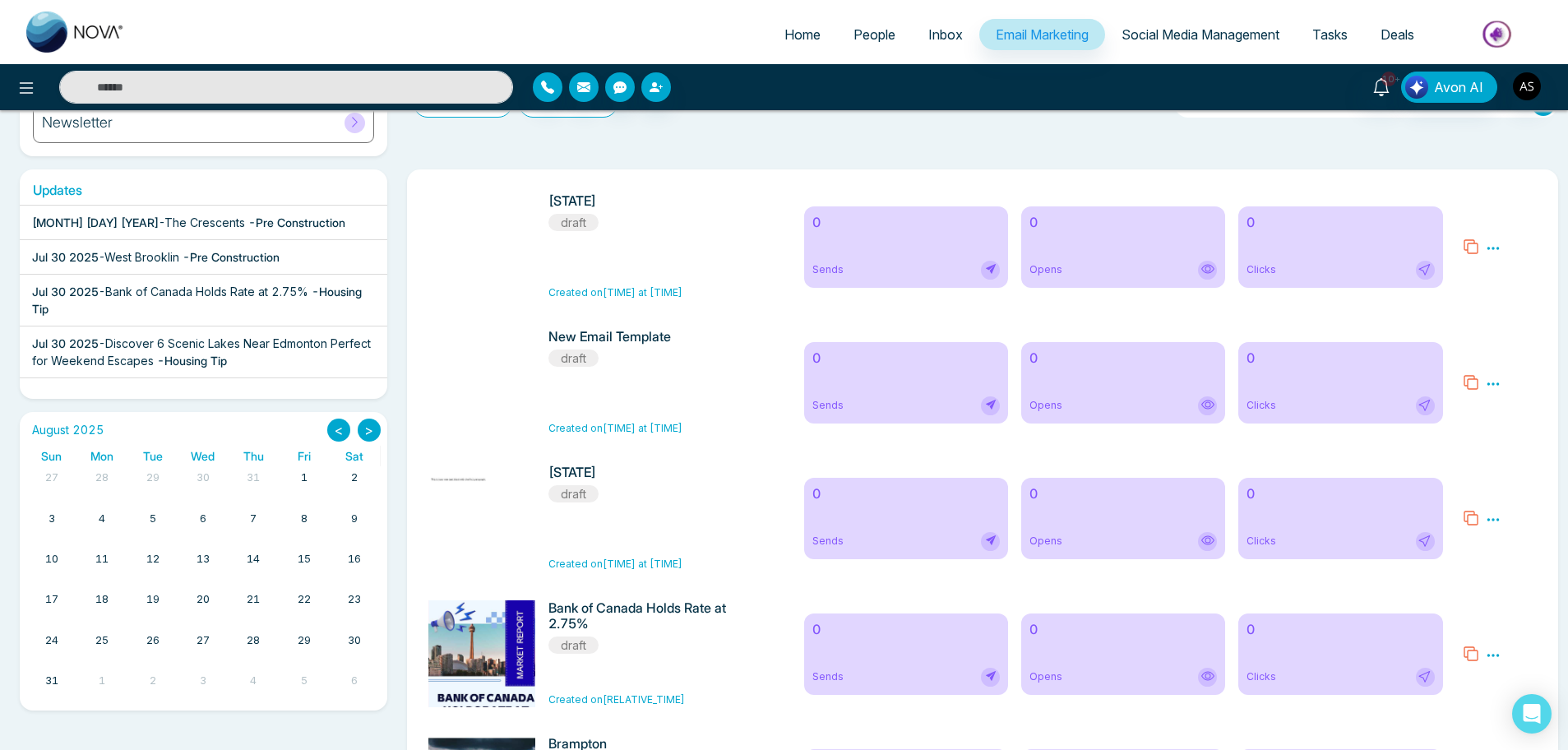 click on "7" at bounding box center (253, 519) 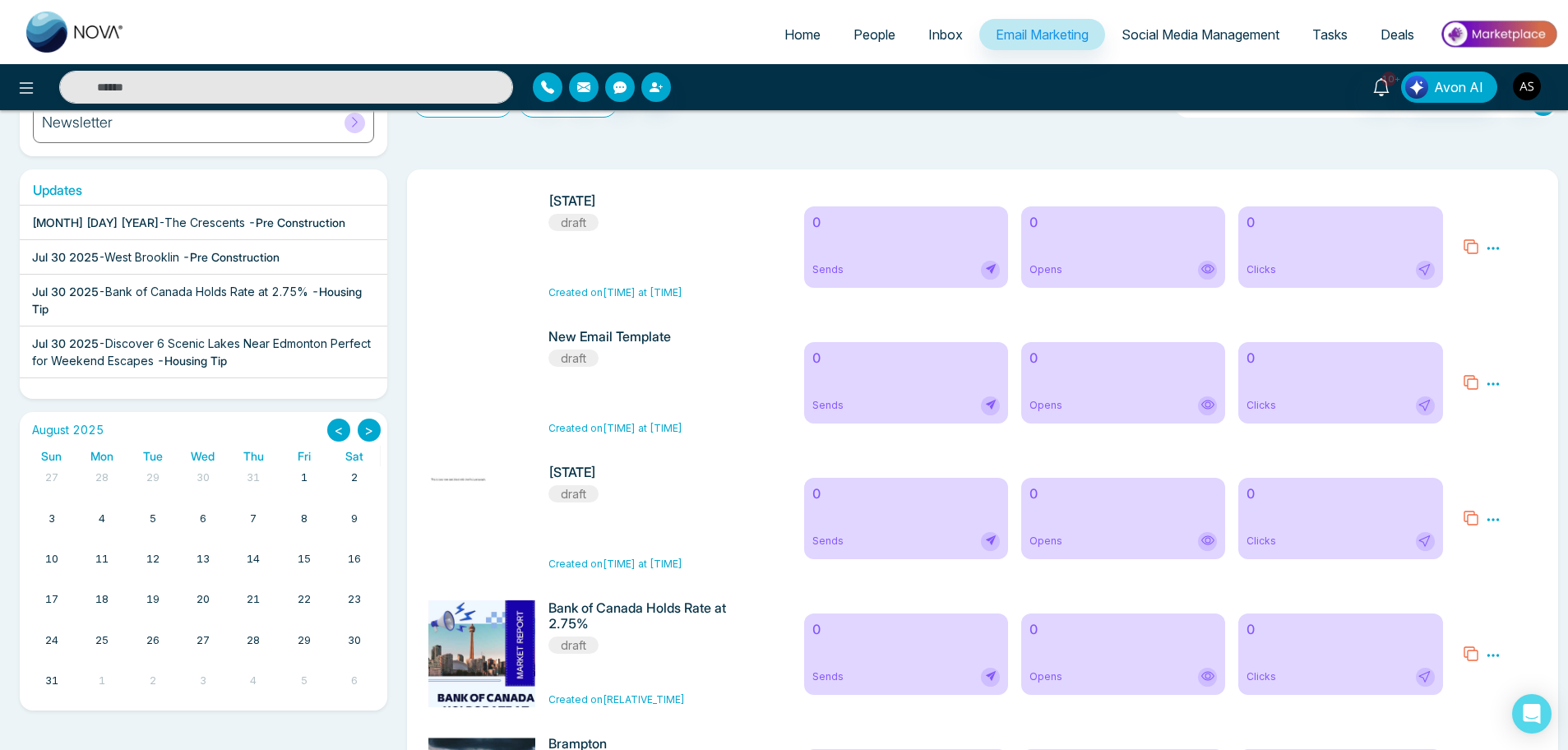 click on "7" at bounding box center (253, 519) 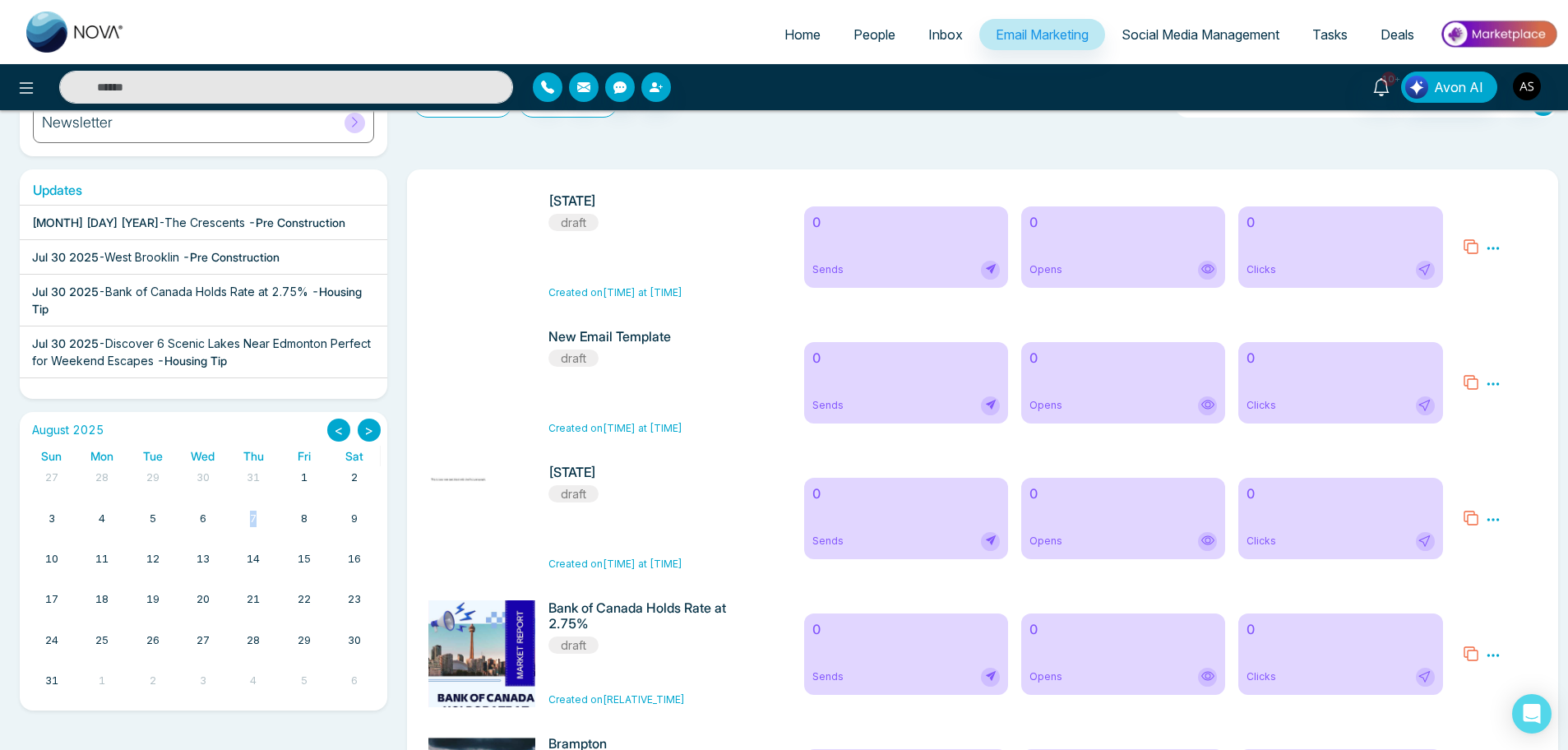 click on "7" at bounding box center (253, 519) 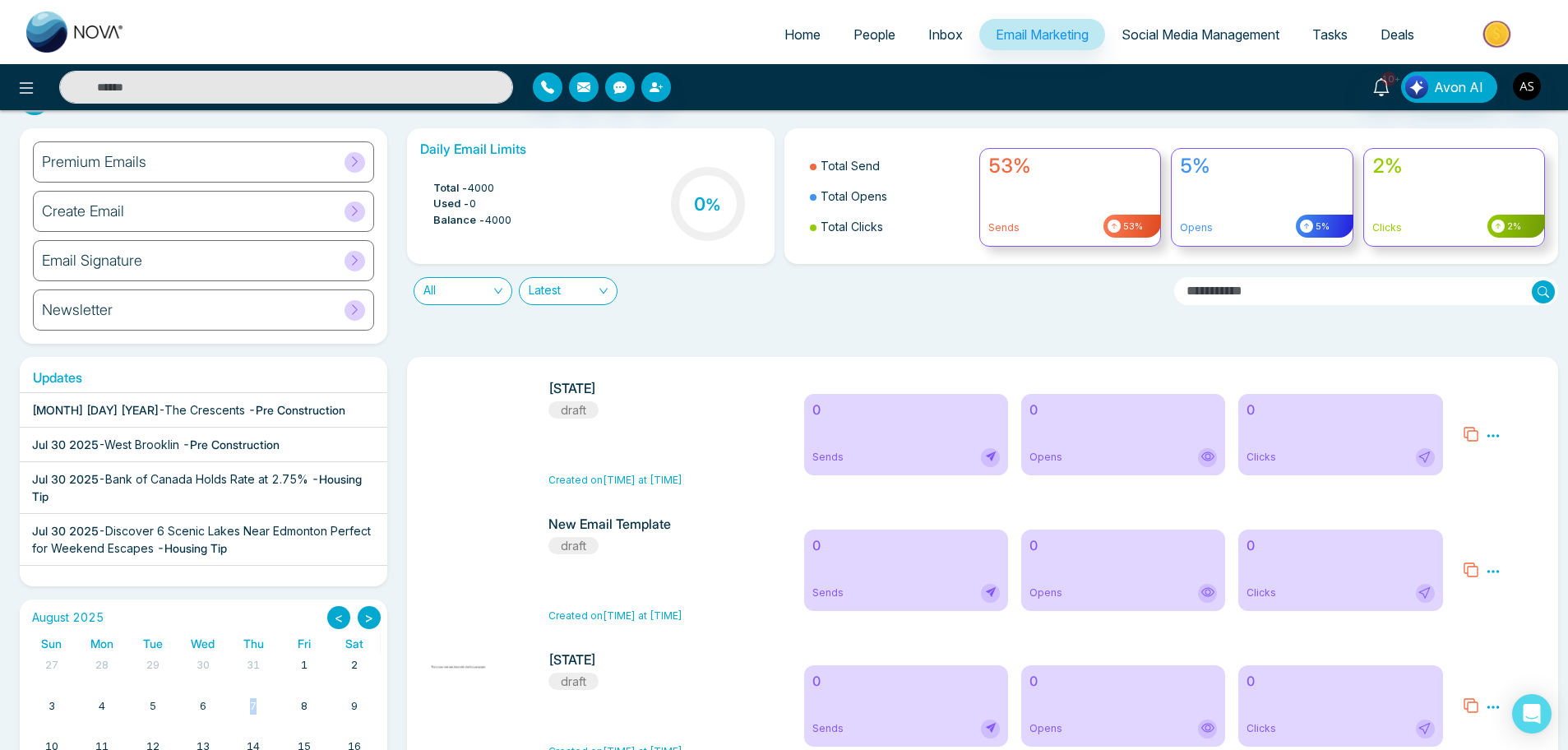 scroll, scrollTop: 0, scrollLeft: 0, axis: both 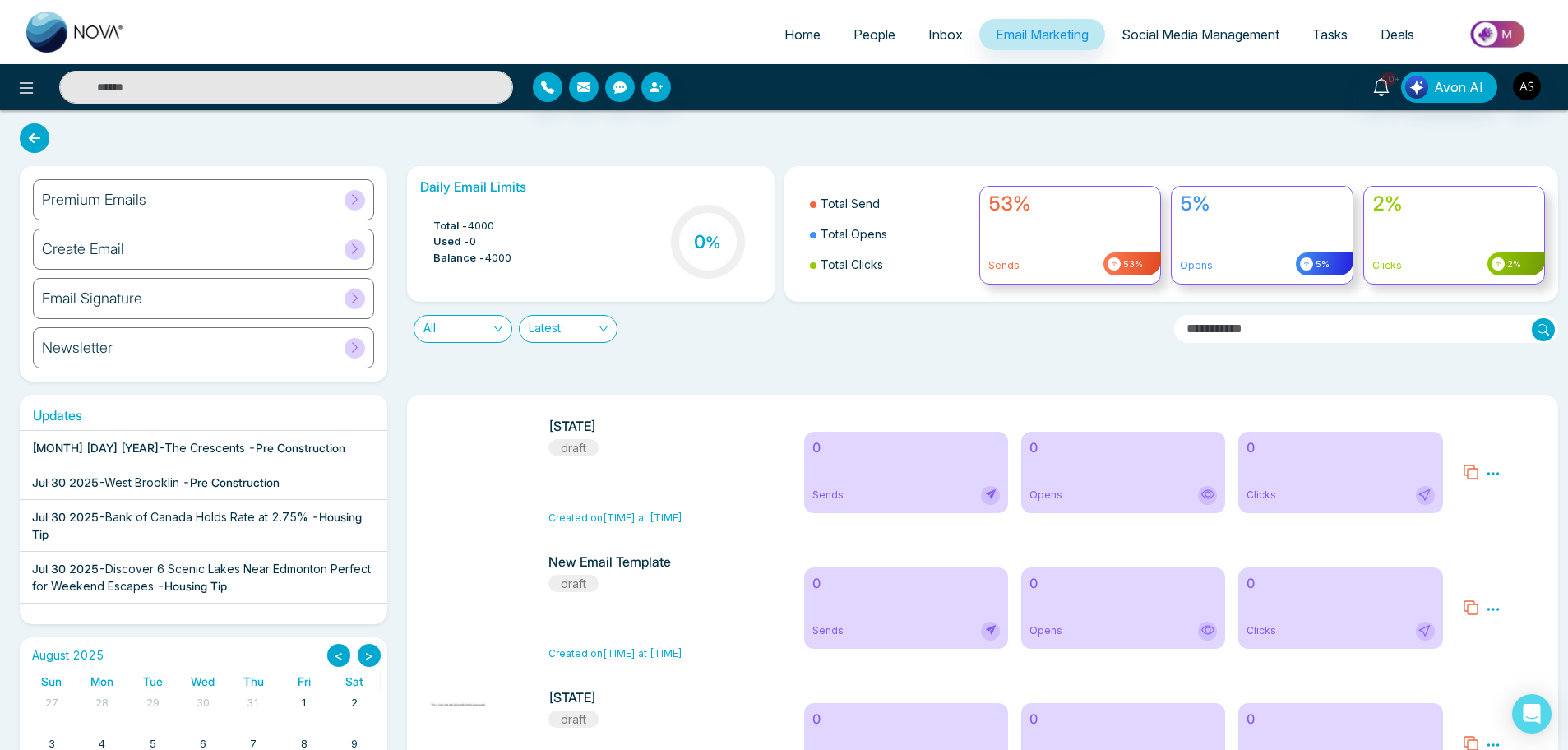 click on "Daily Email Limits Total -  4000 Used -  0 Balance -  4000 0 %  Total Send  Total Opens  Total Clicks 53% Sends 53% 5% Opens 5% 2% Clicks 2% All Latest" at bounding box center (978, 274) 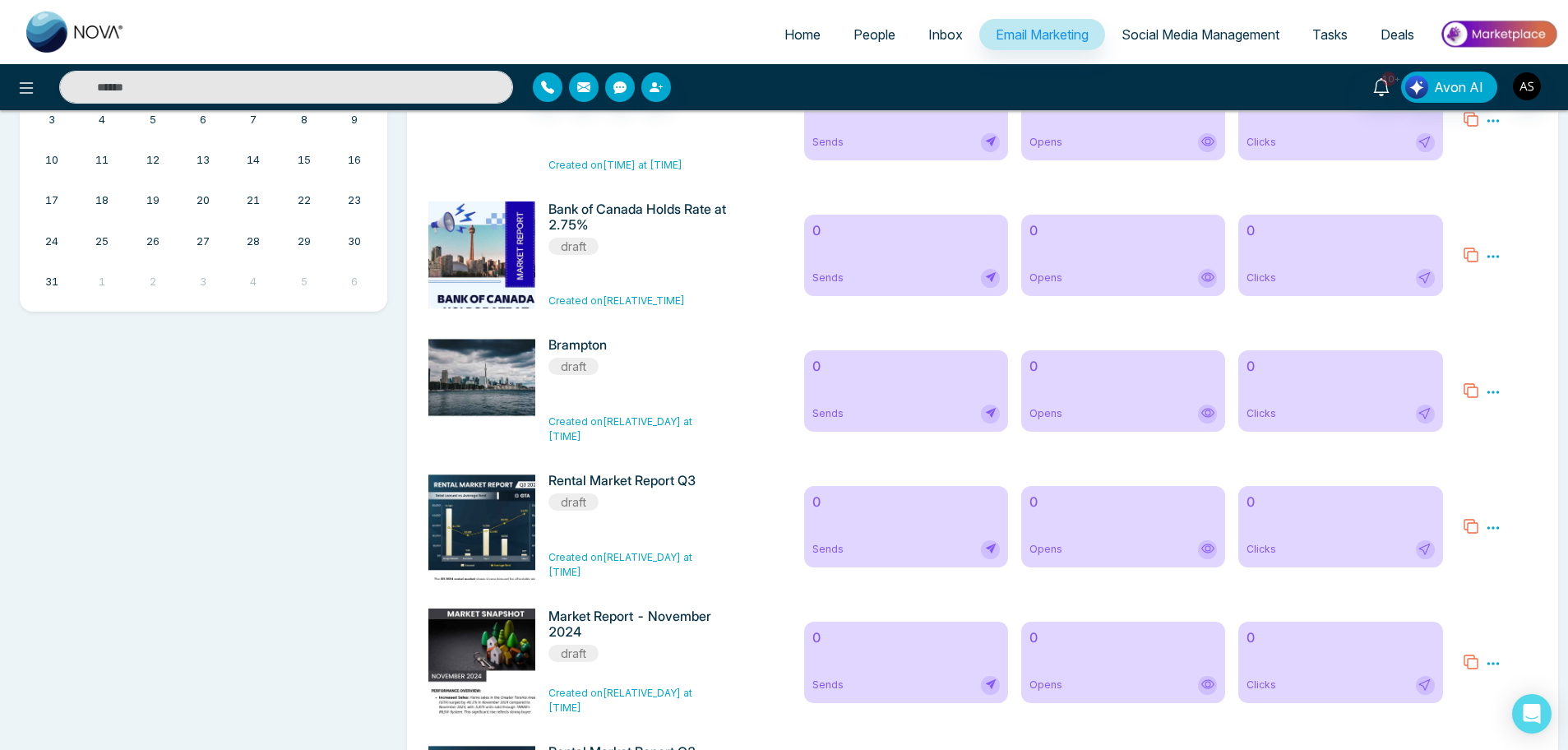 scroll, scrollTop: 646, scrollLeft: 0, axis: vertical 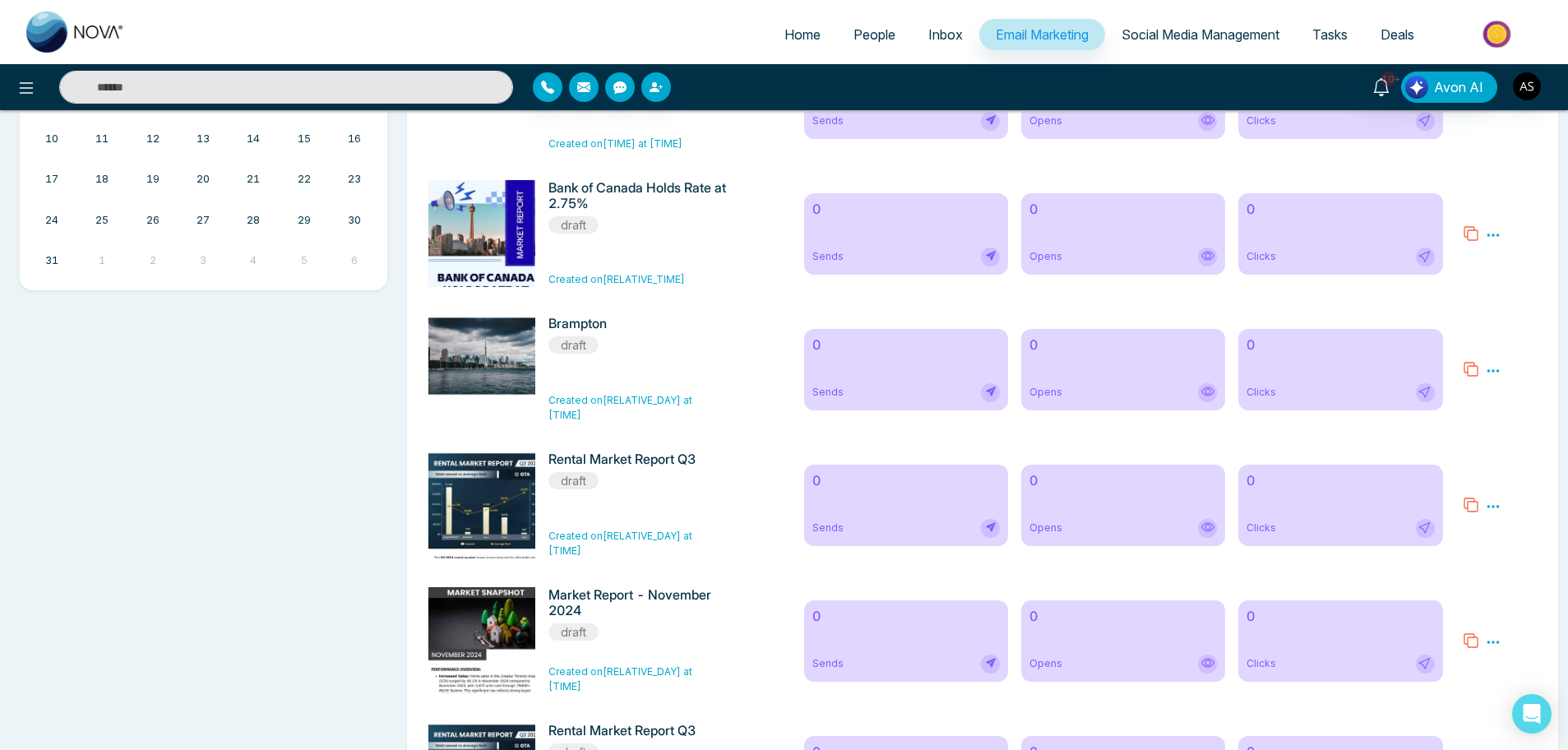 click on "28" at bounding box center (253, 220) 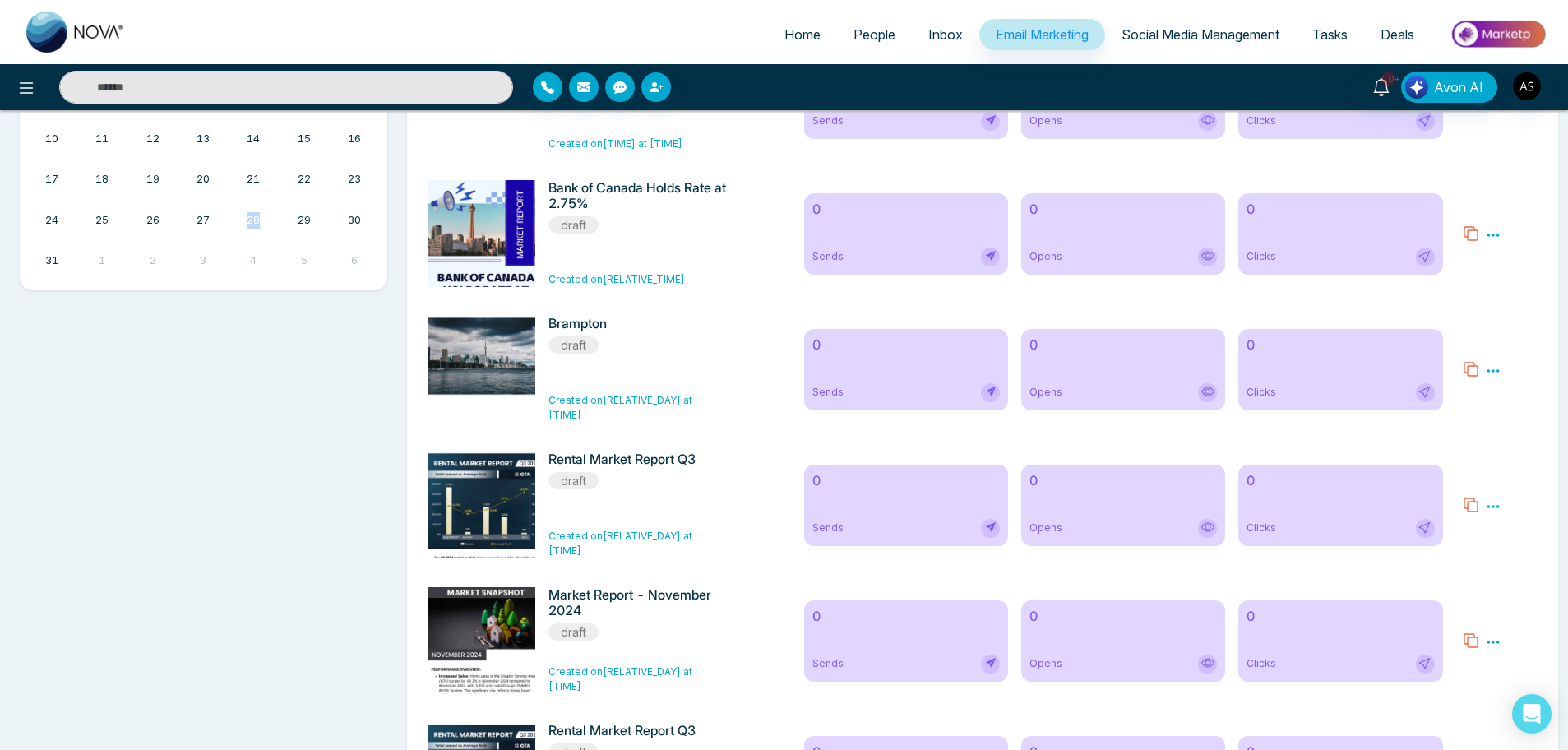 click on "28" at bounding box center [253, 220] 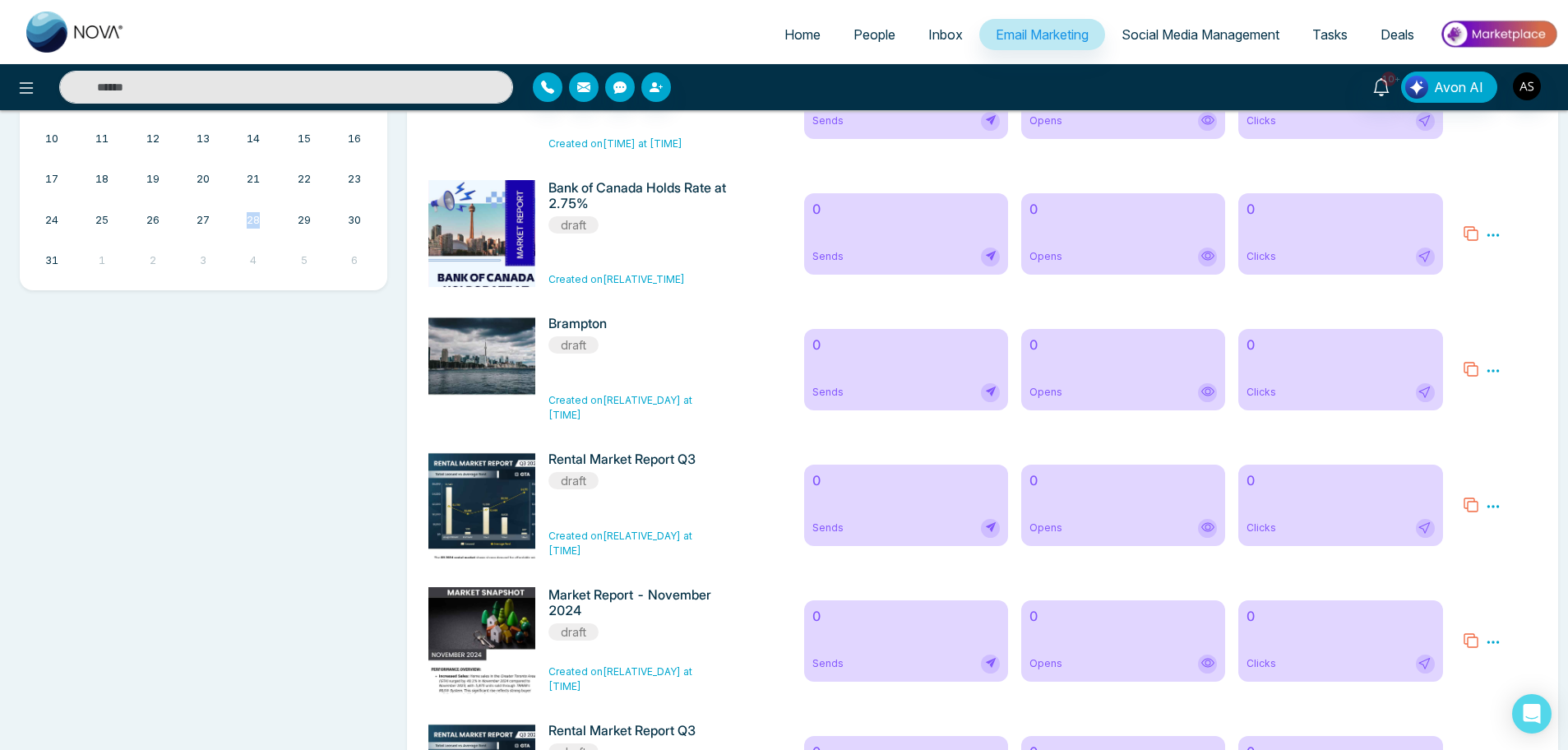 click on "28" at bounding box center (253, 220) 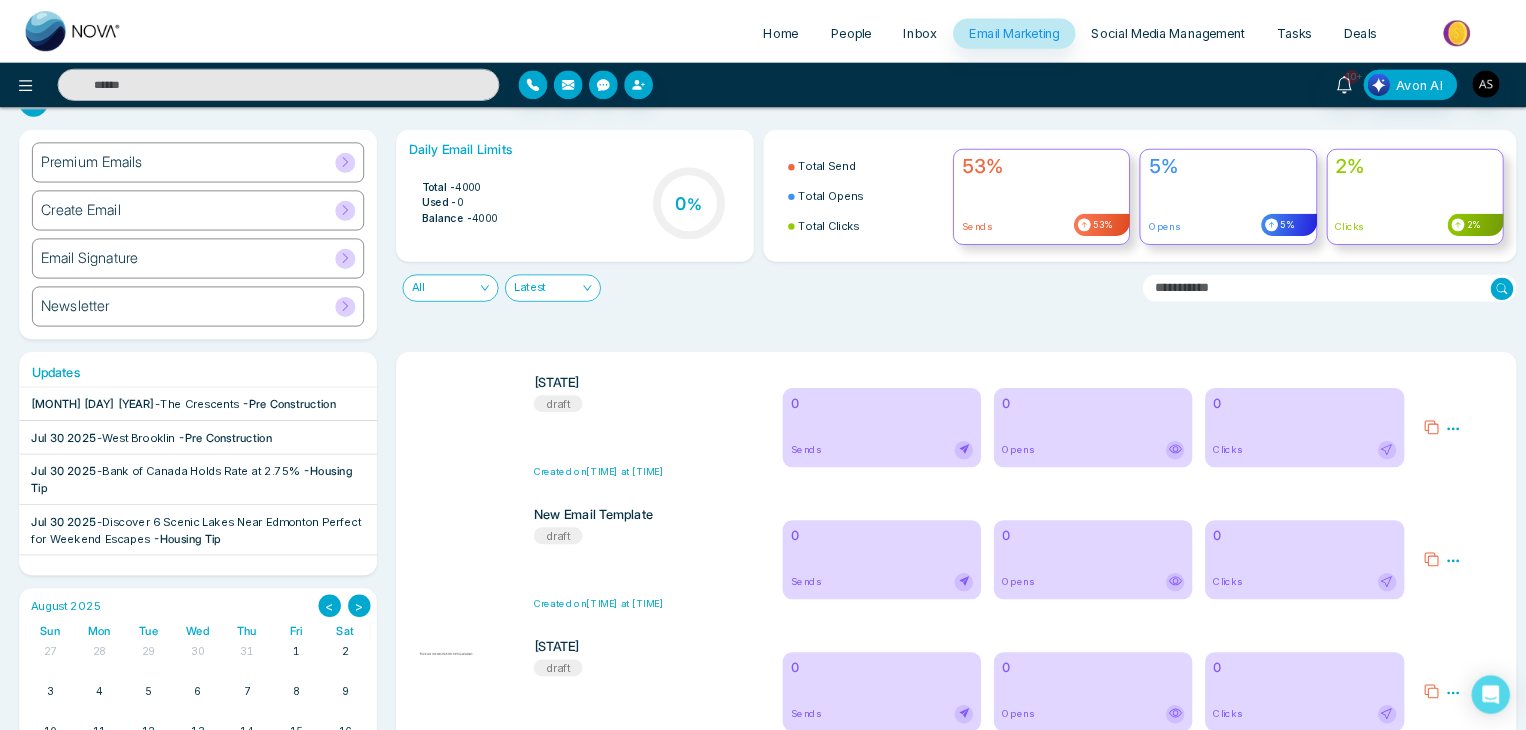 scroll, scrollTop: 0, scrollLeft: 0, axis: both 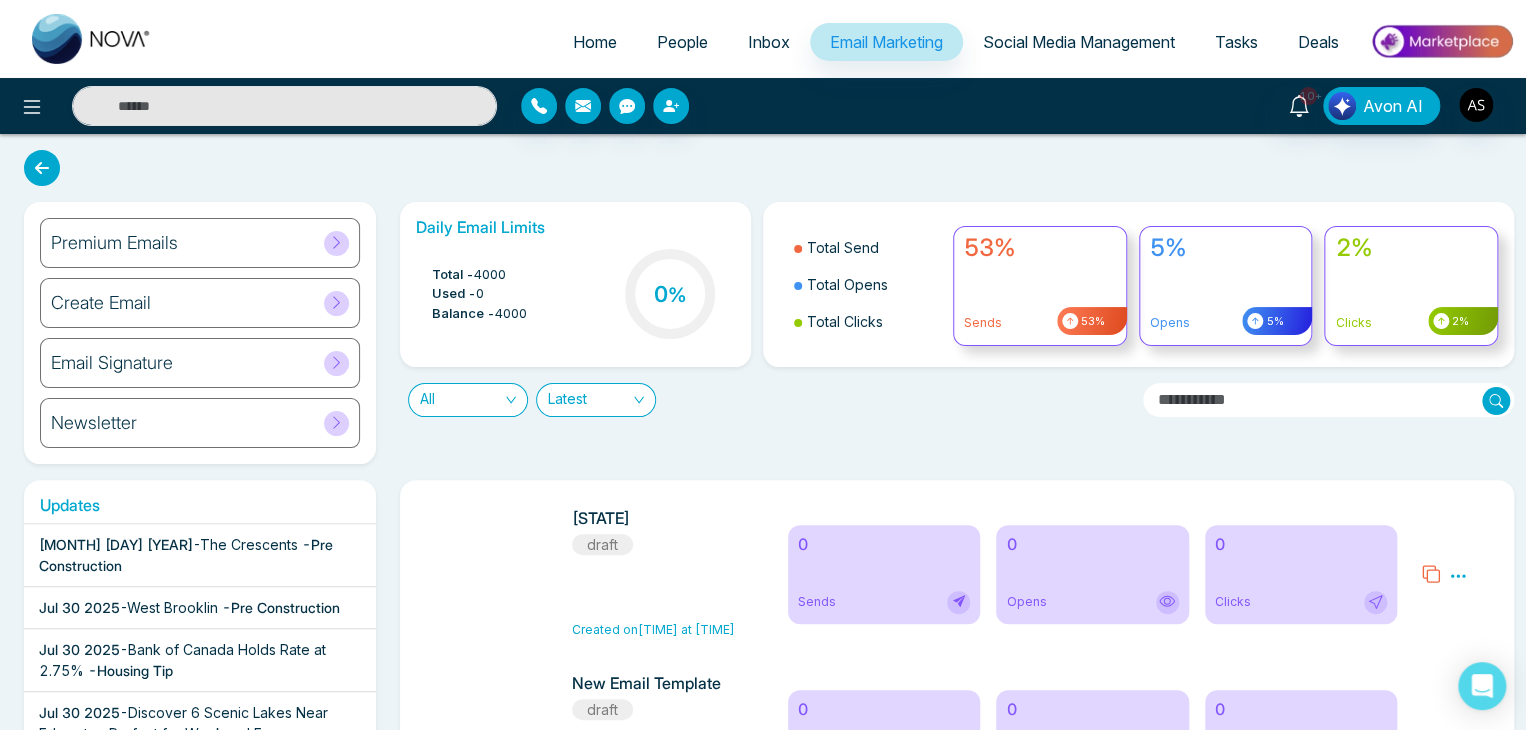 drag, startPoint x: 1900, startPoint y: 0, endPoint x: 1085, endPoint y: 312, distance: 872.6792 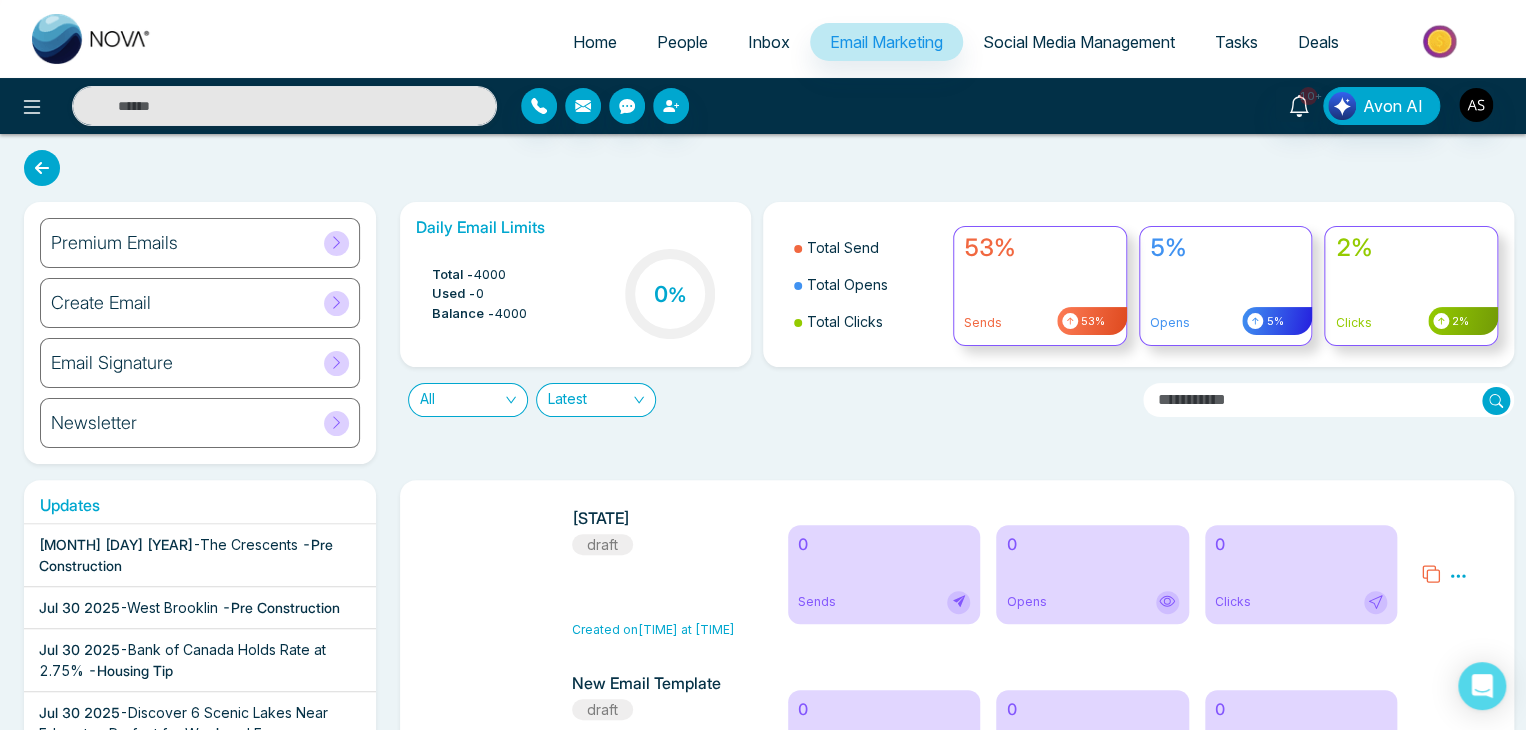 click on "53% Sends 53%" at bounding box center [1046, 284] 